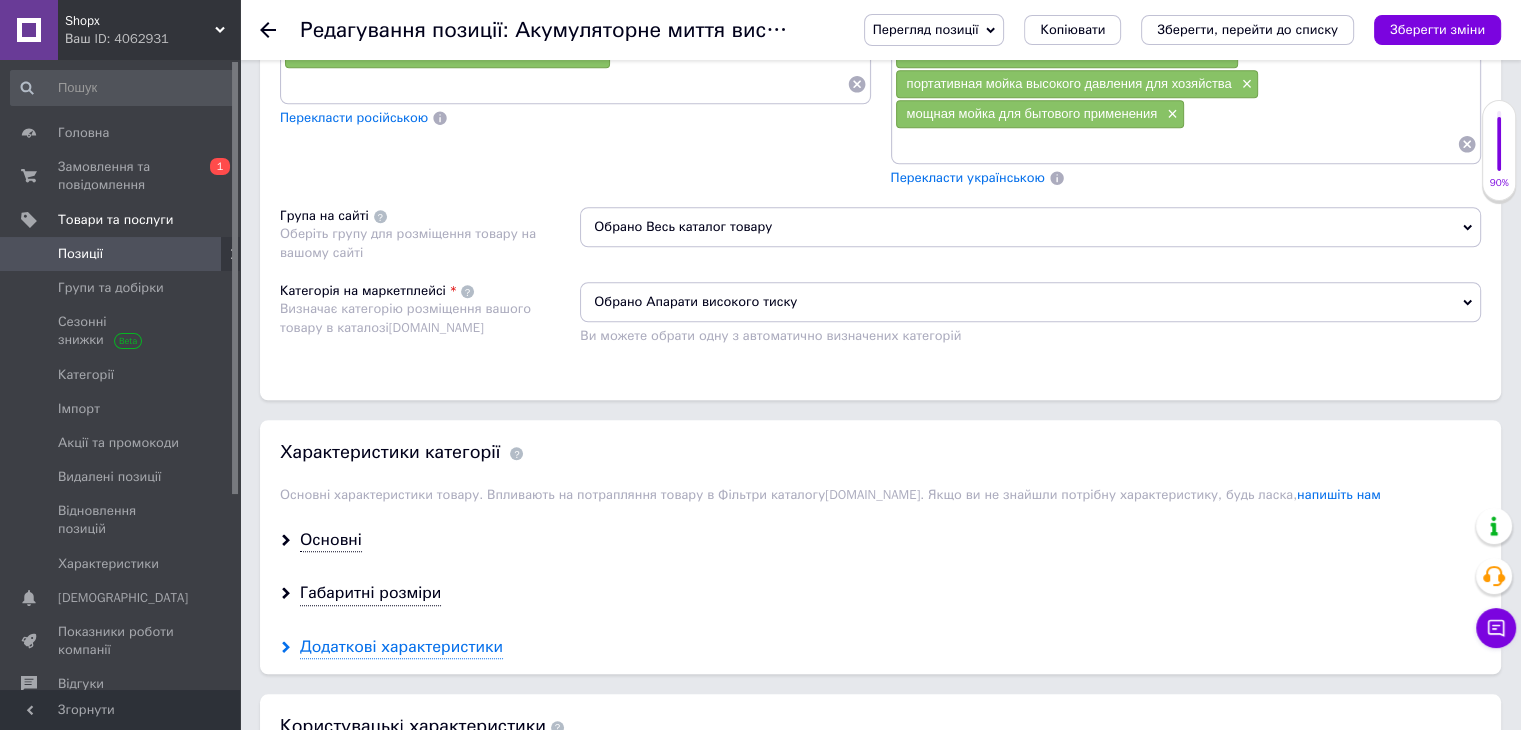 scroll, scrollTop: 1900, scrollLeft: 0, axis: vertical 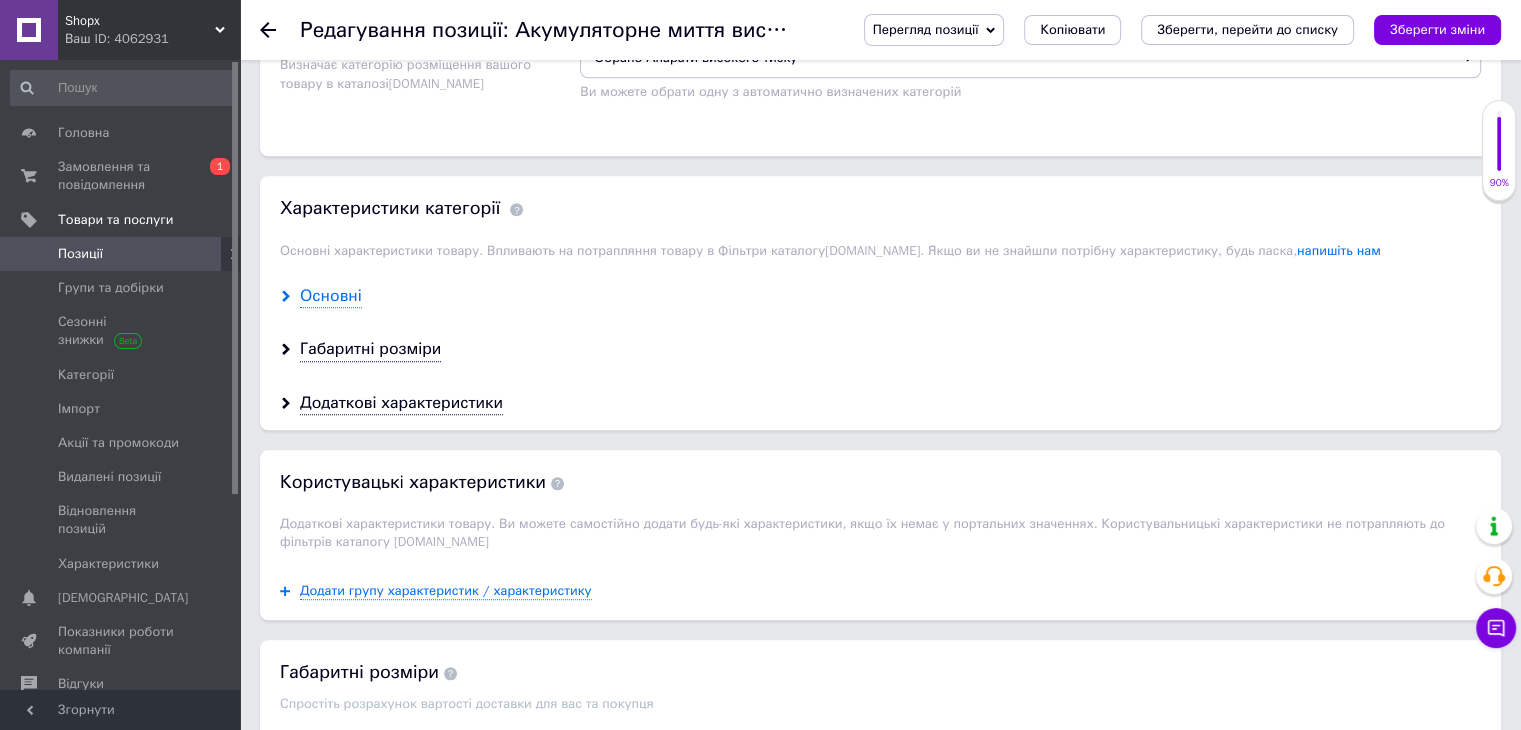 click on "Основні" at bounding box center (331, 296) 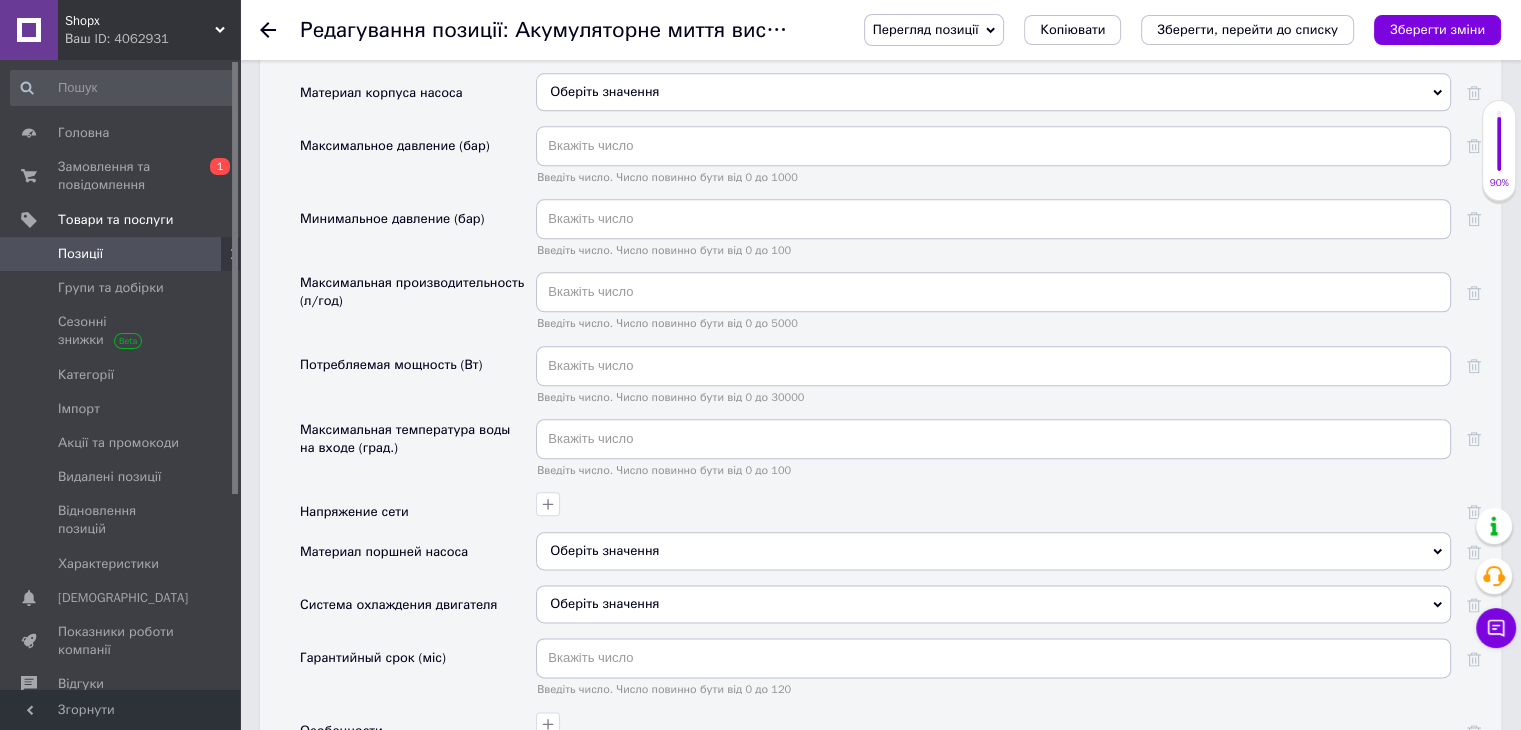 scroll, scrollTop: 2540, scrollLeft: 0, axis: vertical 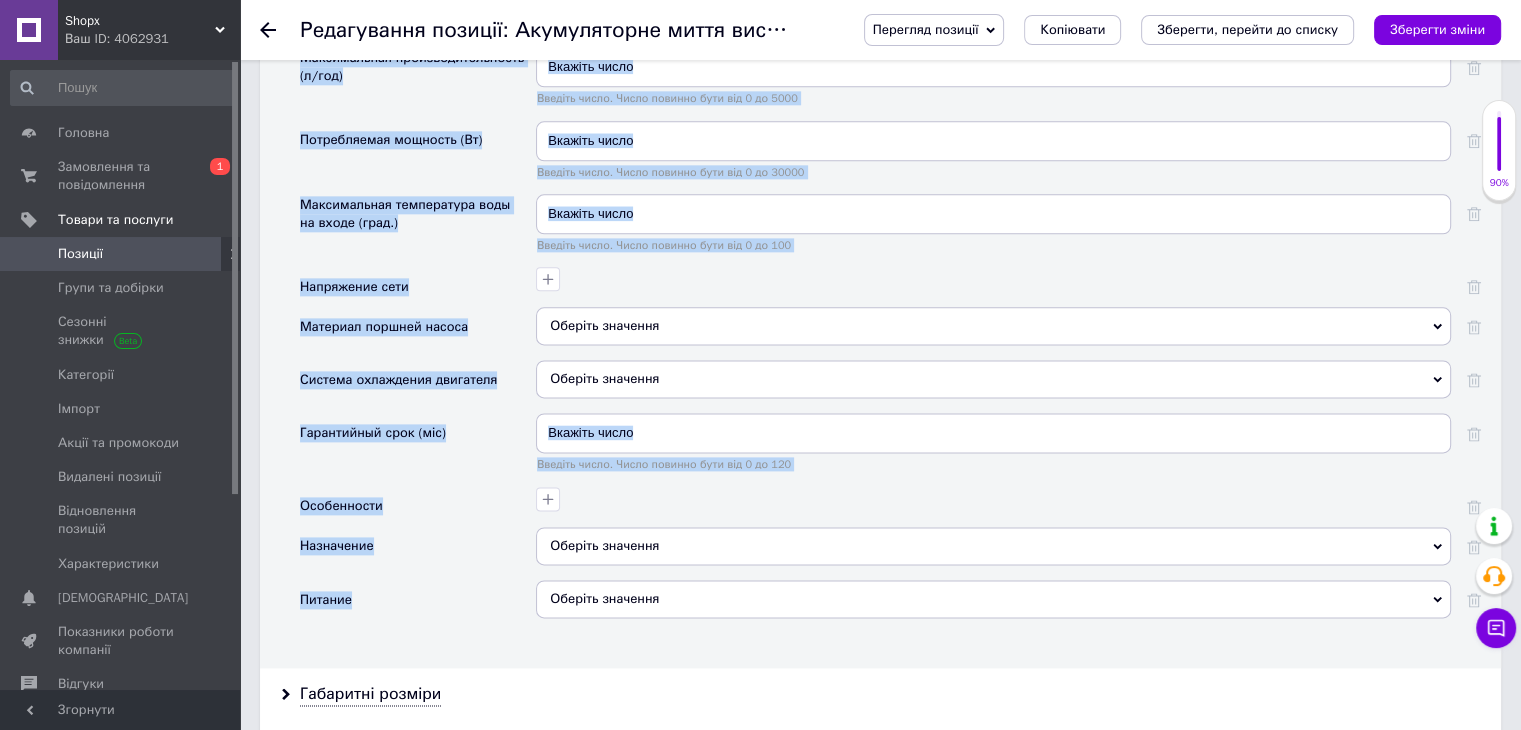 drag, startPoint x: 284, startPoint y: 299, endPoint x: 426, endPoint y: 612, distance: 343.7048 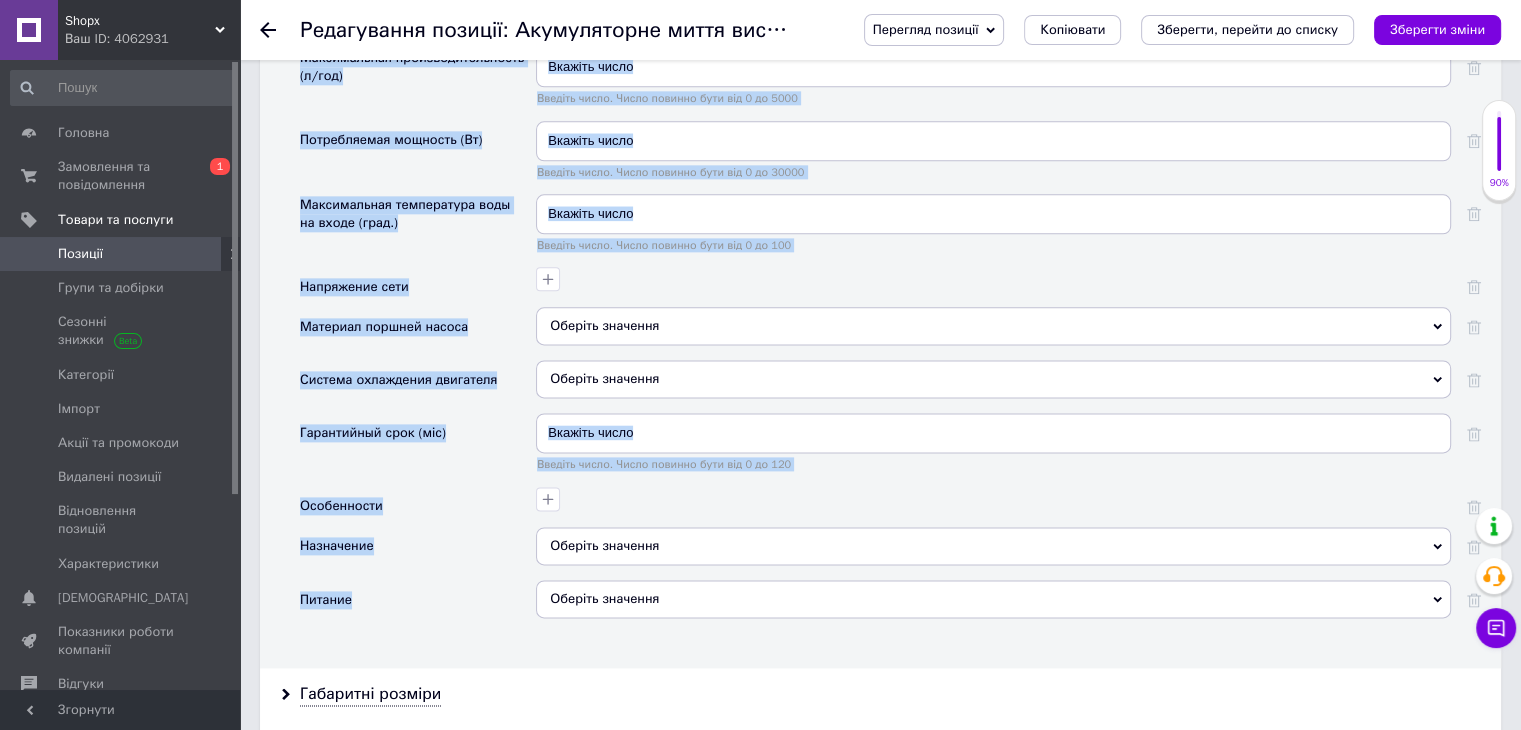copy on "Loremipsumdol Sitamet consecte Adipis elitseddoeius Tempori utlabore Etdoloremagna Aliquae adminimv Quisnost exercit ullamc Laboris nisialiq Exeacommodoc duisaute (iru) Inrepre volup. Velit essecil fugi nul 8 pa 5724 Excepteursi occaecat (cup) Nonproi suntc. Quiof deserun moll ani 8 id 330 Estlaborumpe undeomnisistenatus (e/vol) Accusan dolor. Lauda totamre aper eaq 2 ip 3896 Quaeabilloin veritati (Qu) Archite beata. Vitae dictaex nemo eni 9 ip 22751 Quiavoluptas aspernatura odit fu conse (magn.) Dolores eosra. Sequi nesciun nequ por 3 qu 124 Doloremadi numq Eiusmodi tempora incidu Magnamq etiammin Solutan eligendiop cumquenih Impedit quoplace Facerepossi assu (rep) Tempori autem. Quibu officii debi rer 9 ne 407 Saepeevenie Voluptates Repudia recusand Itaquee Hictene sapiente Delectusr volupta Maioresal perferendisdol Asperioresrep minimnostrumex Ullamcorp suscipitlabori aliqui.
Co conseq quidmaxime mollit mole-har quidemrerumfac, expe di namli
t cumsolutan eligendio. Cumquenihilimpedi
minusquodmaxim pl fa..." 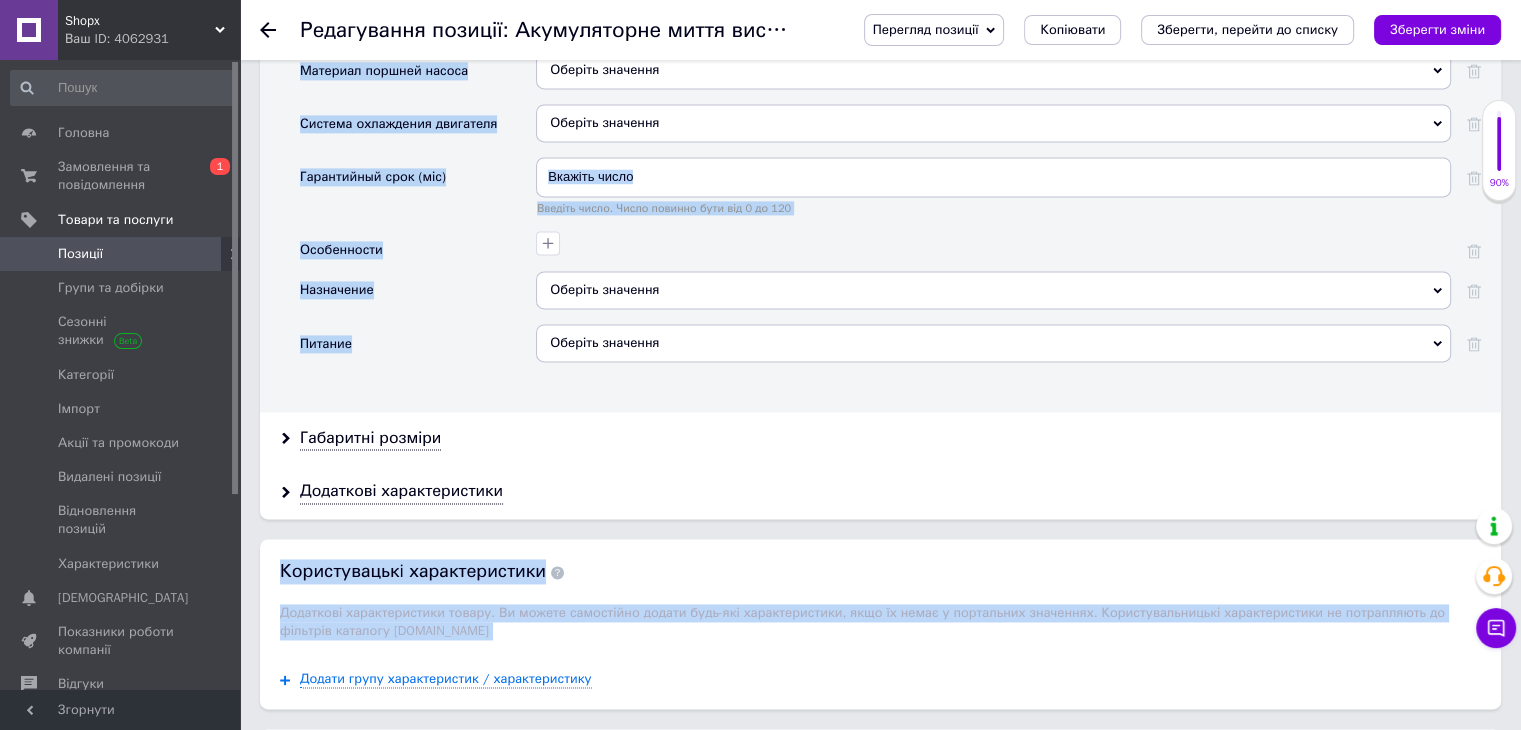 scroll, scrollTop: 2940, scrollLeft: 0, axis: vertical 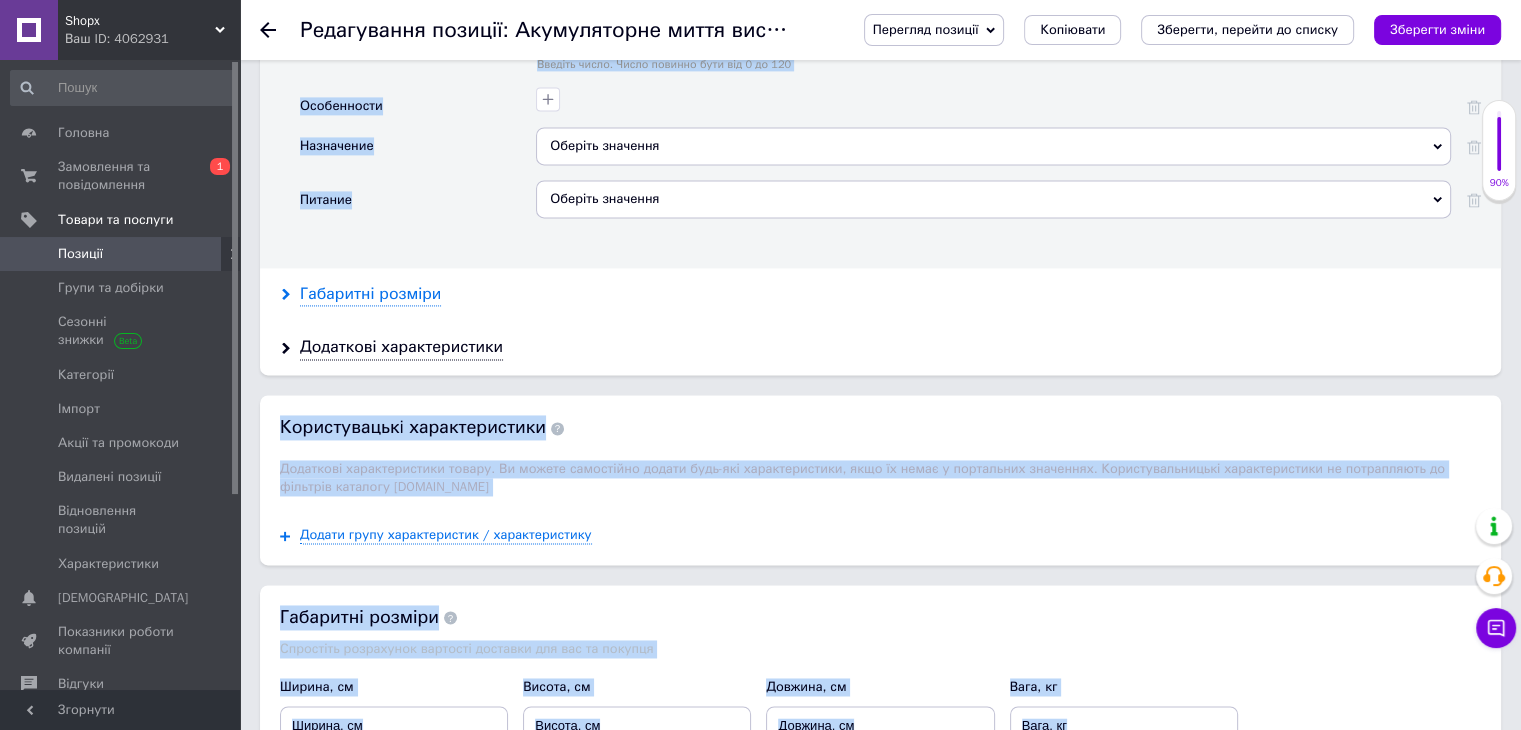 click on "Габаритні розміри" at bounding box center (370, 294) 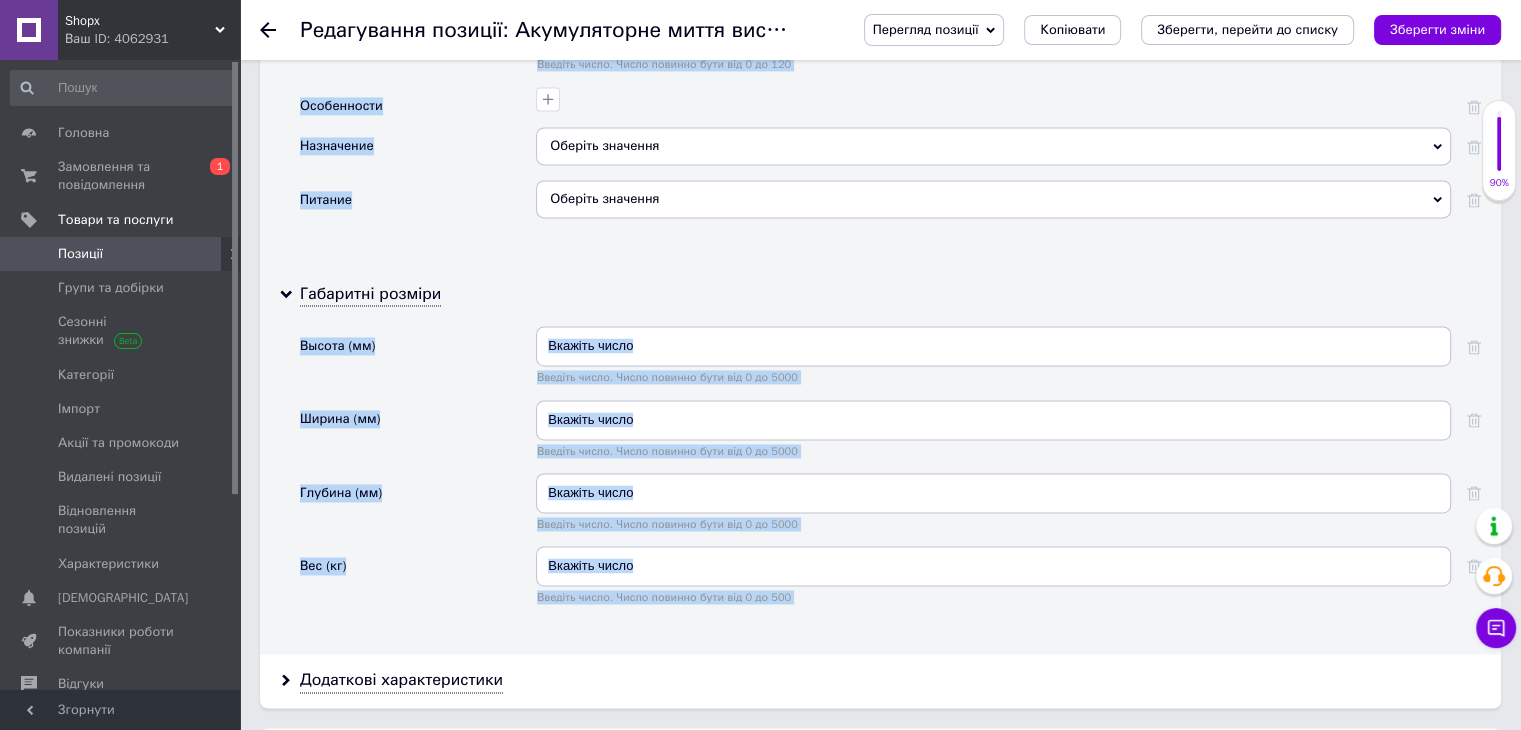click on "Габаритні розміри Высота (мм) Введіть число. Число повинно бути від 0 до 5000 Ширина (мм) Введіть число. Число повинно бути від 0 до 5000 Глубина (мм) Введіть число. Число повинно бути від 0 до 5000 Вес (кг) Введіть число. Число повинно бути від 0 до 500" at bounding box center (880, 461) 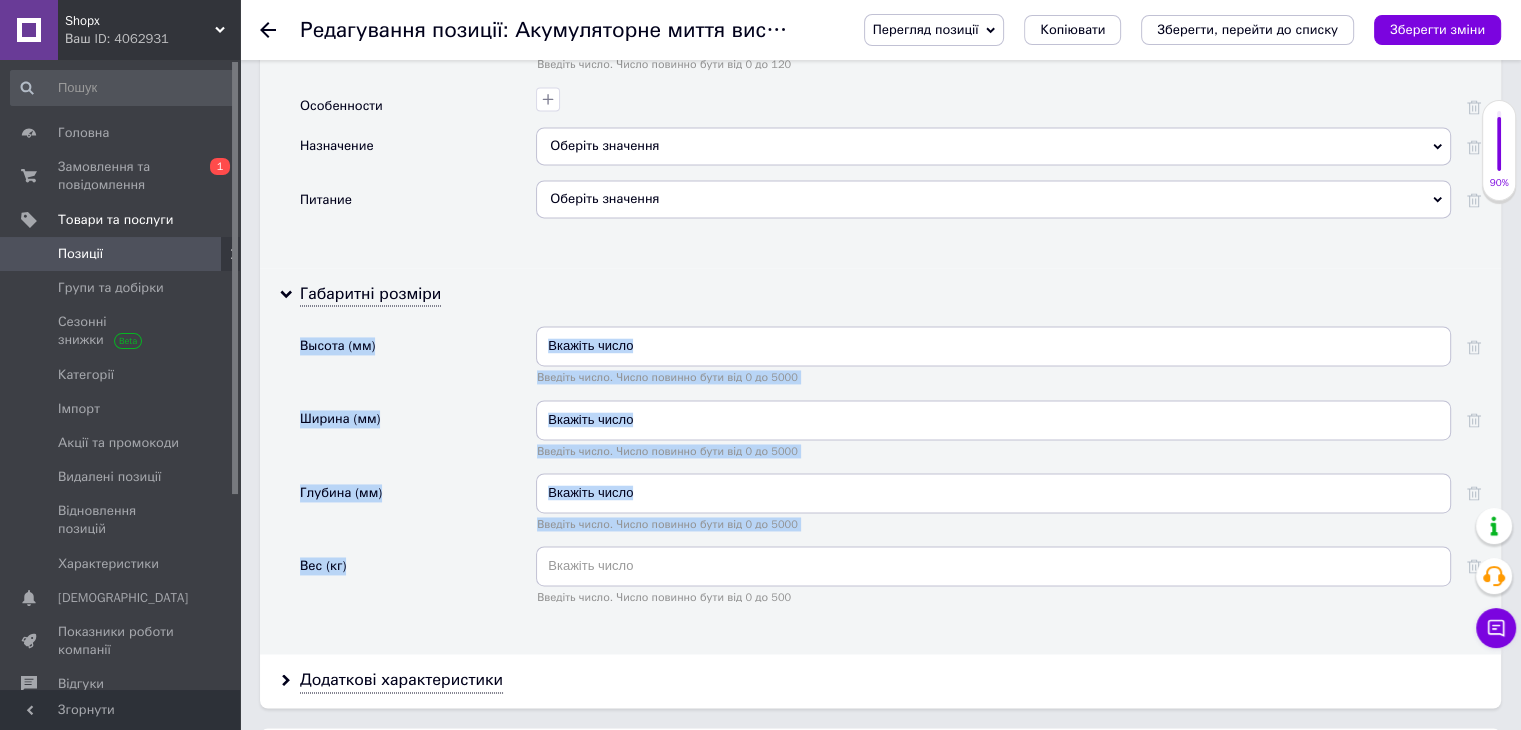 drag, startPoint x: 289, startPoint y: 293, endPoint x: 366, endPoint y: 536, distance: 254.90782 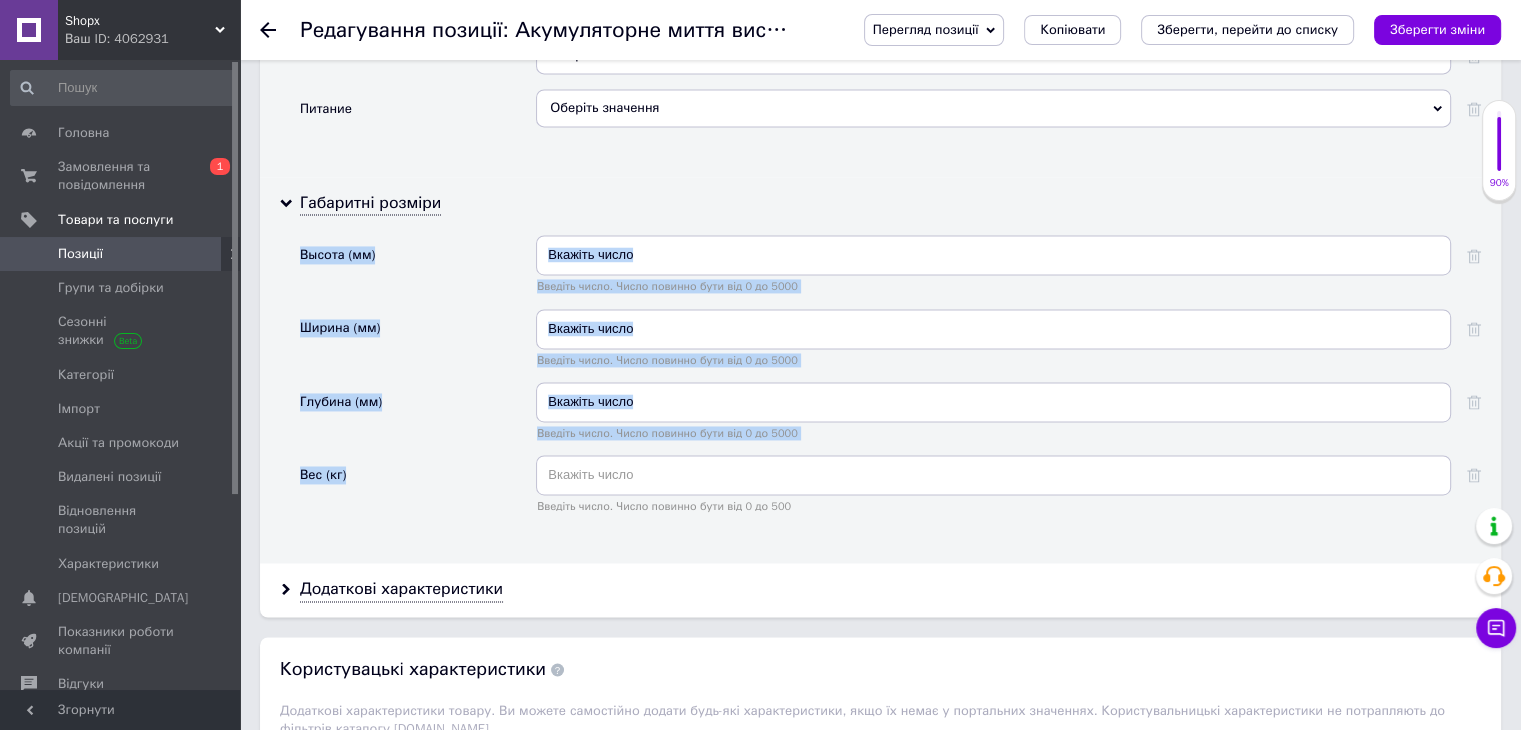 scroll, scrollTop: 3140, scrollLeft: 0, axis: vertical 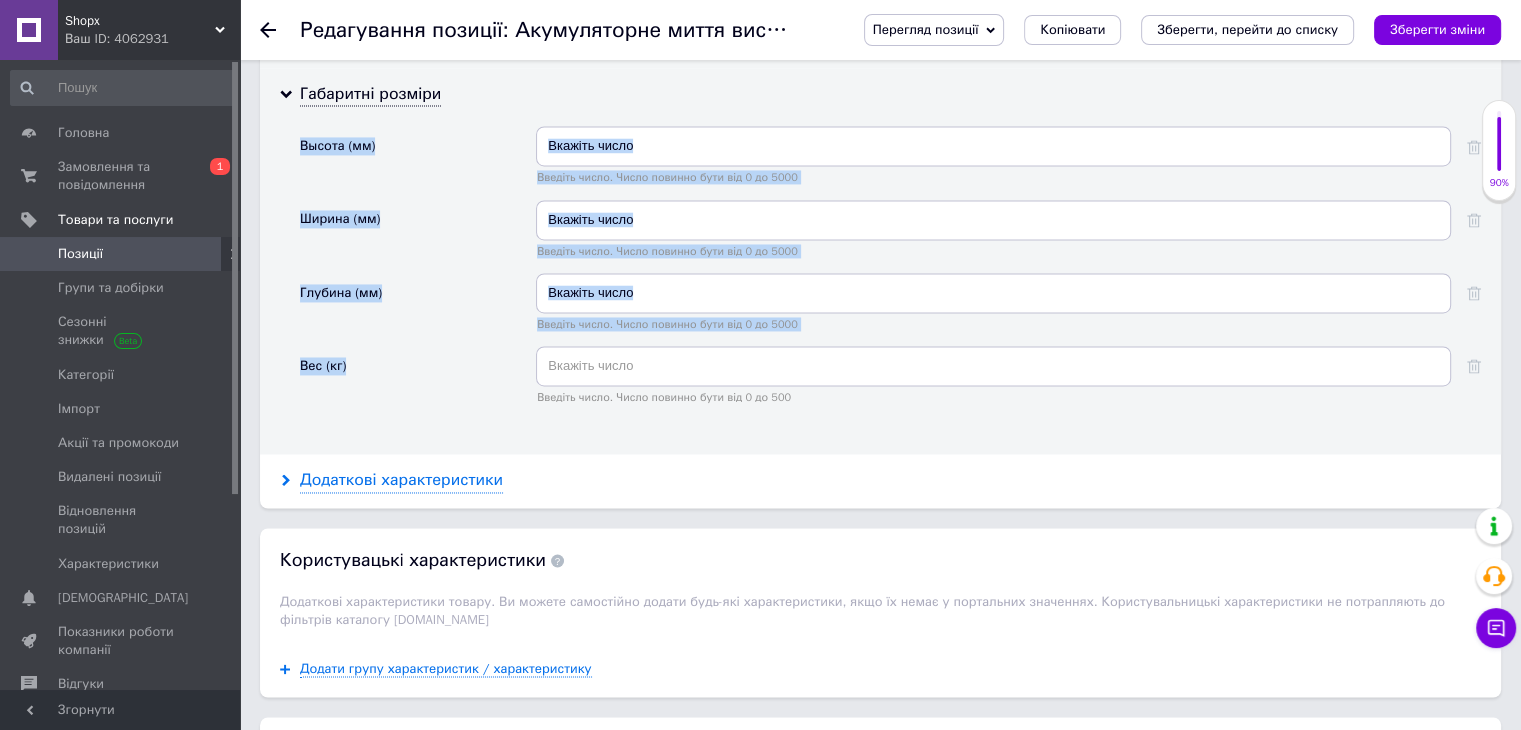 click on "Додаткові характеристики" at bounding box center [401, 480] 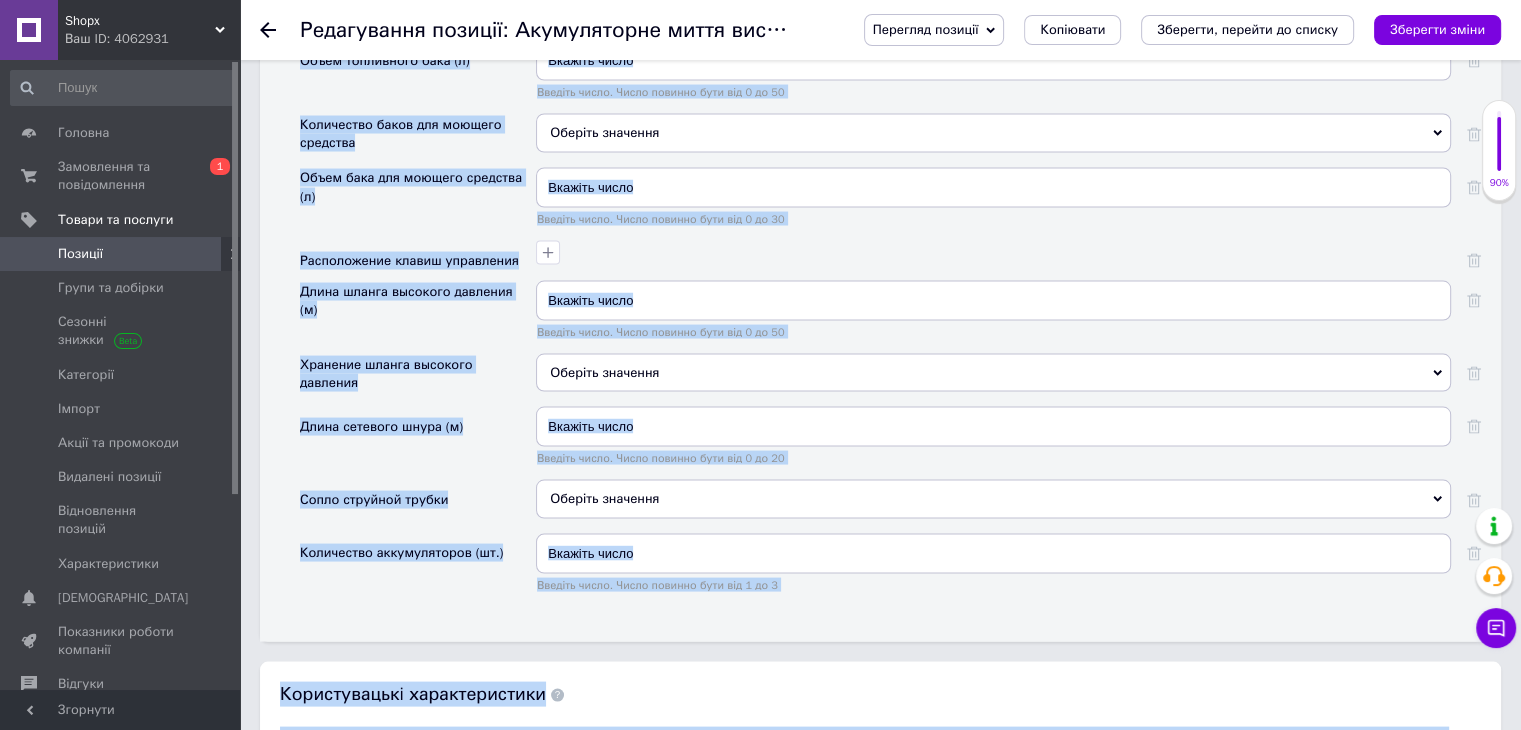 scroll, scrollTop: 3896, scrollLeft: 0, axis: vertical 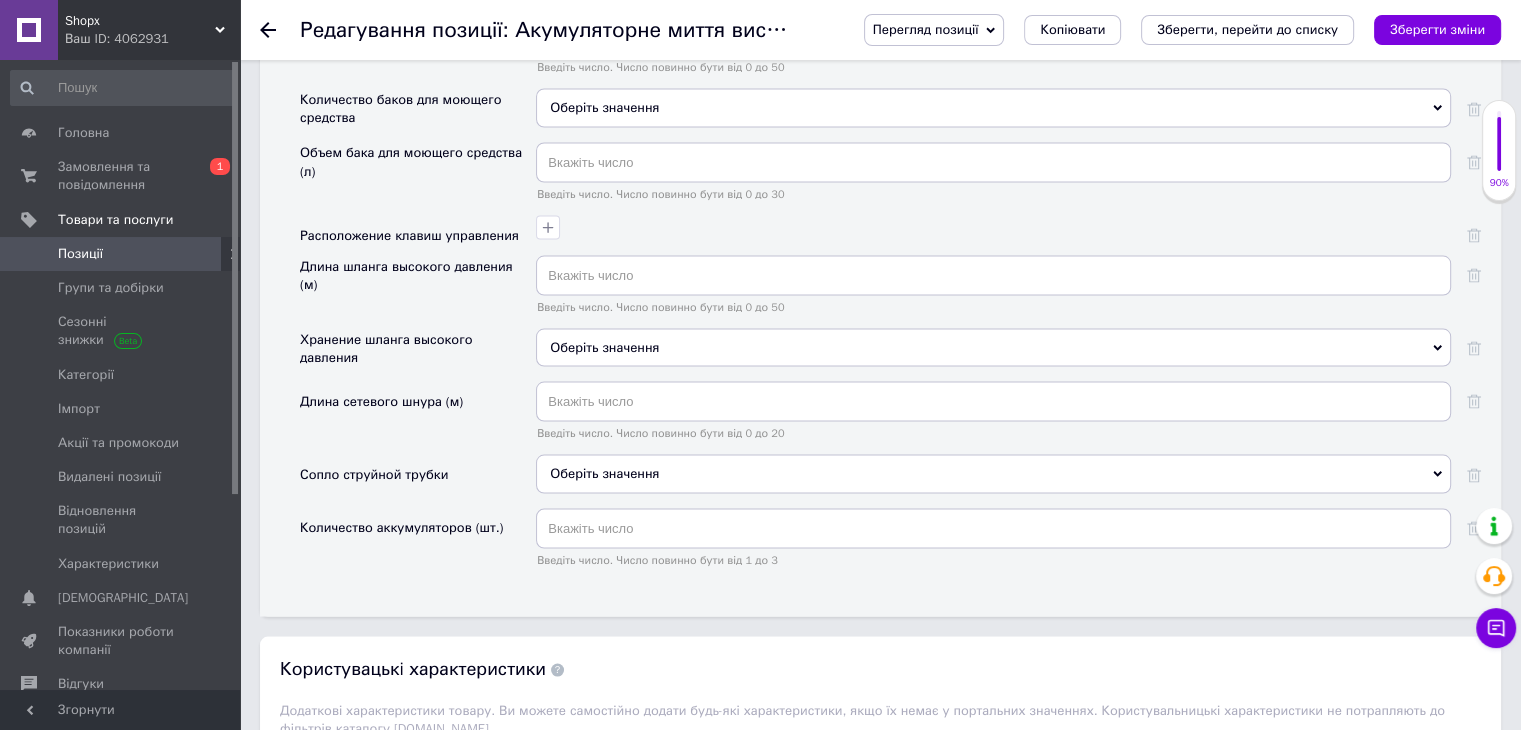 drag, startPoint x: 321, startPoint y: 533, endPoint x: 470, endPoint y: 527, distance: 149.12076 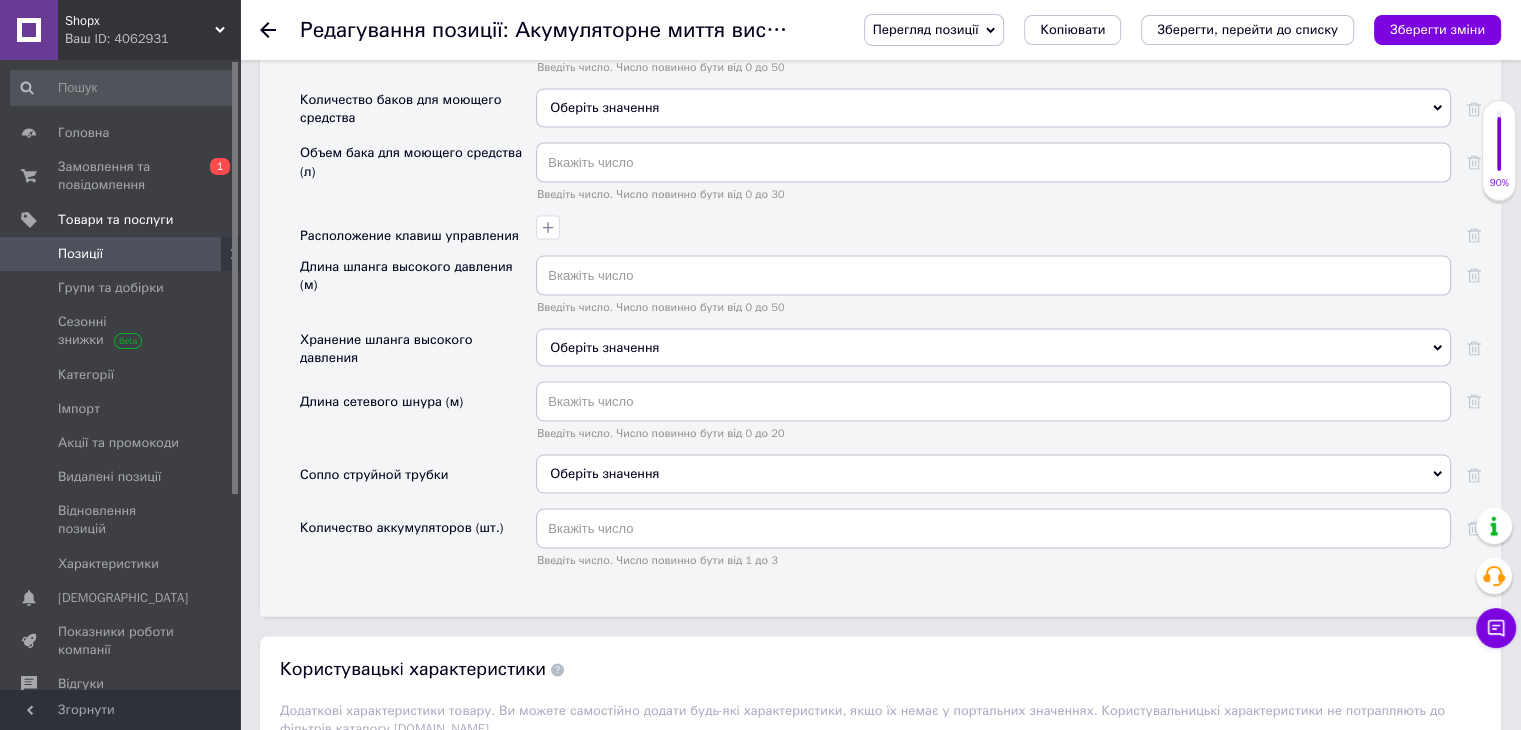 click on "Додаткові характеристики Дополнительная комплектация Количество оборотов вала двигателя (об/хв) Введіть число. Число повинно бути від 0 до 5000 Максимальная температура нагрева воды (град.) Введіть число. Число повинно бути від 0 до 200 Расход топлива (л/год) Введіть число. Число повинно бути від 0 до 50 Объем топливного бака (л) Введіть число. Число повинно бути від 0 до 50 Количество баков для моющего средства Оберіть значення Объем бака для моющего средства (л) Введіть число. Число повинно бути від 0 до 30 Расположение клавиш управления Оберіть значення" at bounding box center (880, 157) 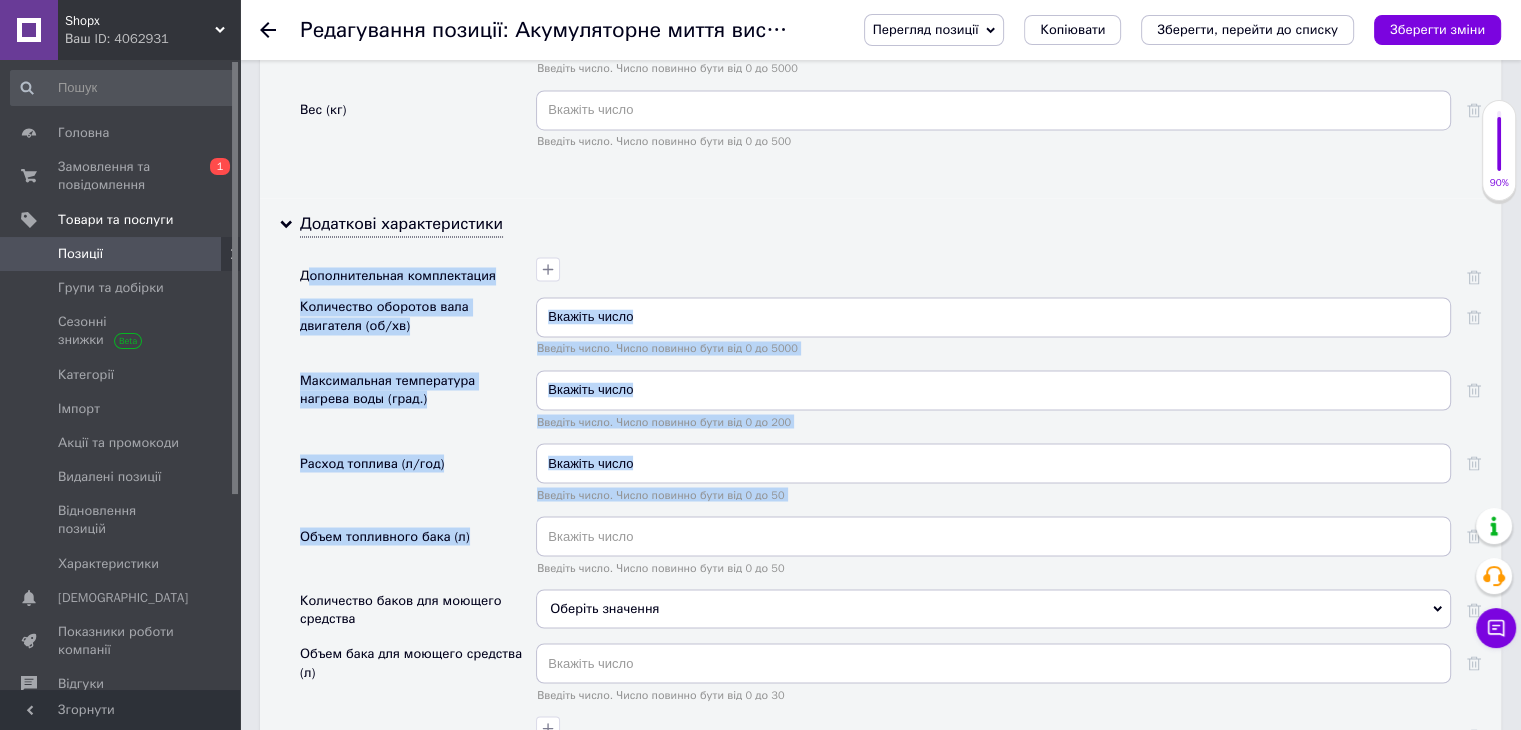 drag, startPoint x: 304, startPoint y: 221, endPoint x: 358, endPoint y: 381, distance: 168.8668 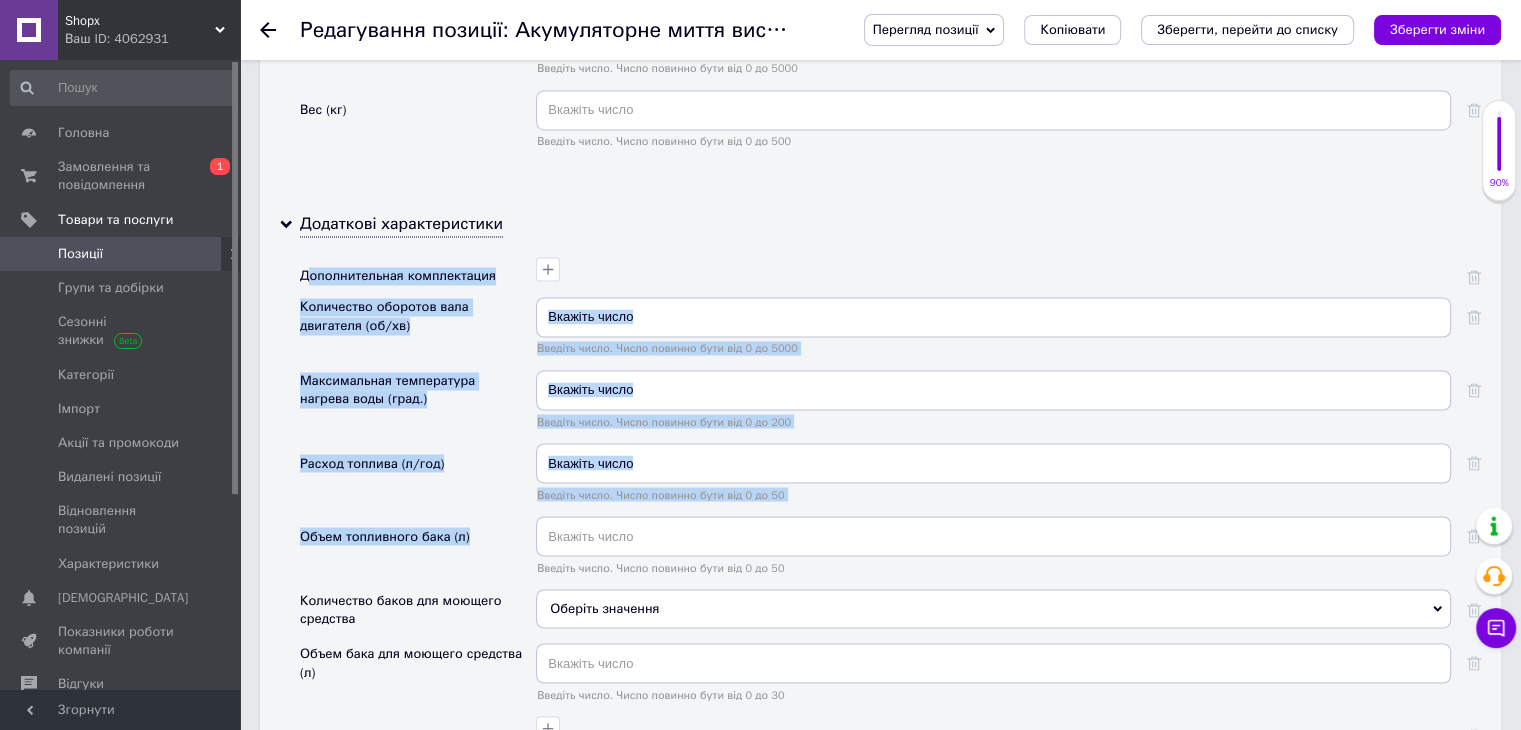 click on "Дополнительная комплектация Количество оборотов вала двигателя (об/хв) Введіть число. Число повинно бути від 0 до 5000 Максимальная температура нагрева воды (град.) Введіть число. Число повинно бути від 0 до 200 Расход топлива (л/год) Введіть число. Число повинно бути від 0 до 50 Объем топливного бака (л) Введіть число. Число повинно бути від 0 до 50 Количество баков для моющего средства Оберіть значення Объем бака для моющего средства (л) Введіть число. Число повинно бути від 0 до 30 Расположение клавиш управления Длина шланга высокого давления (м) Оберіть значення" at bounding box center (890, 669) 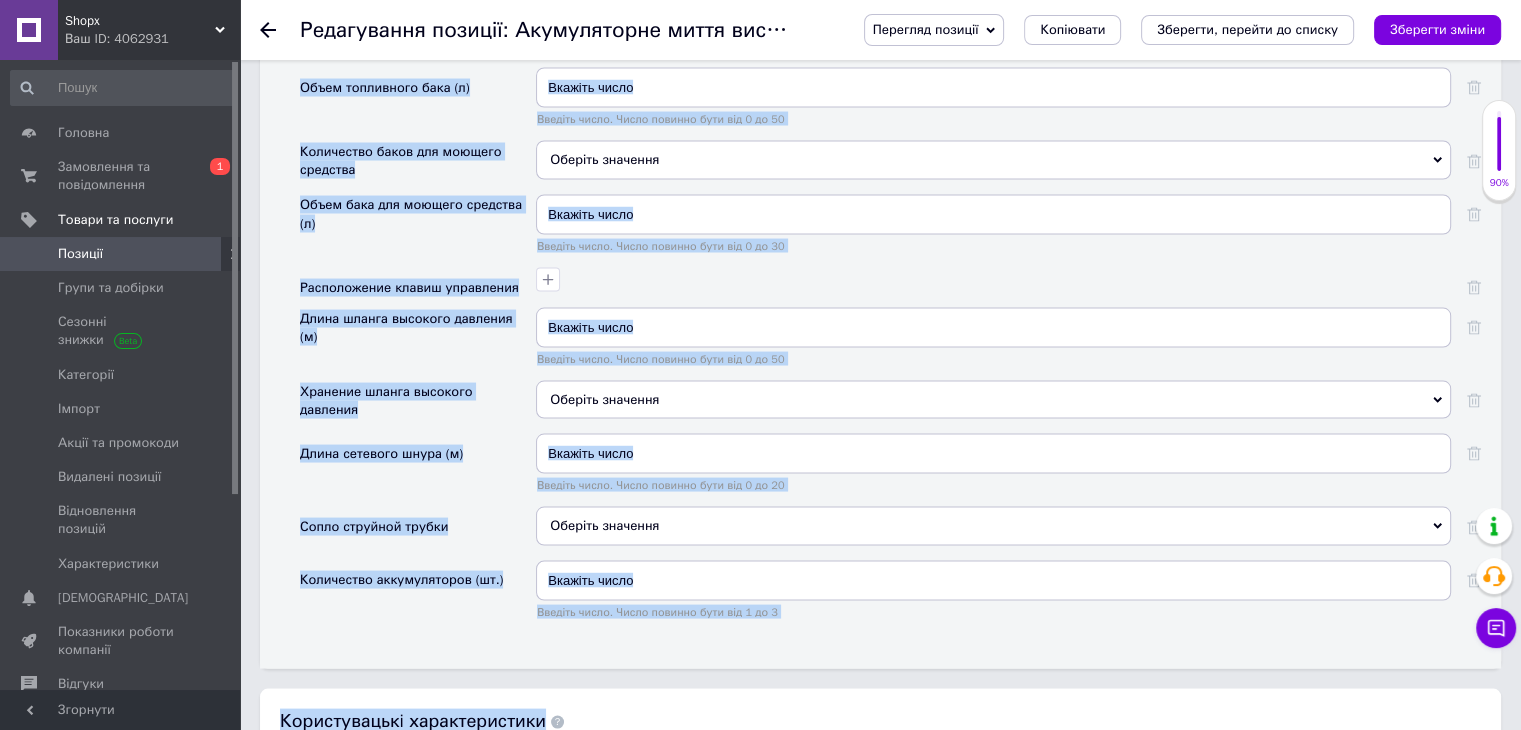scroll, scrollTop: 3891, scrollLeft: 0, axis: vertical 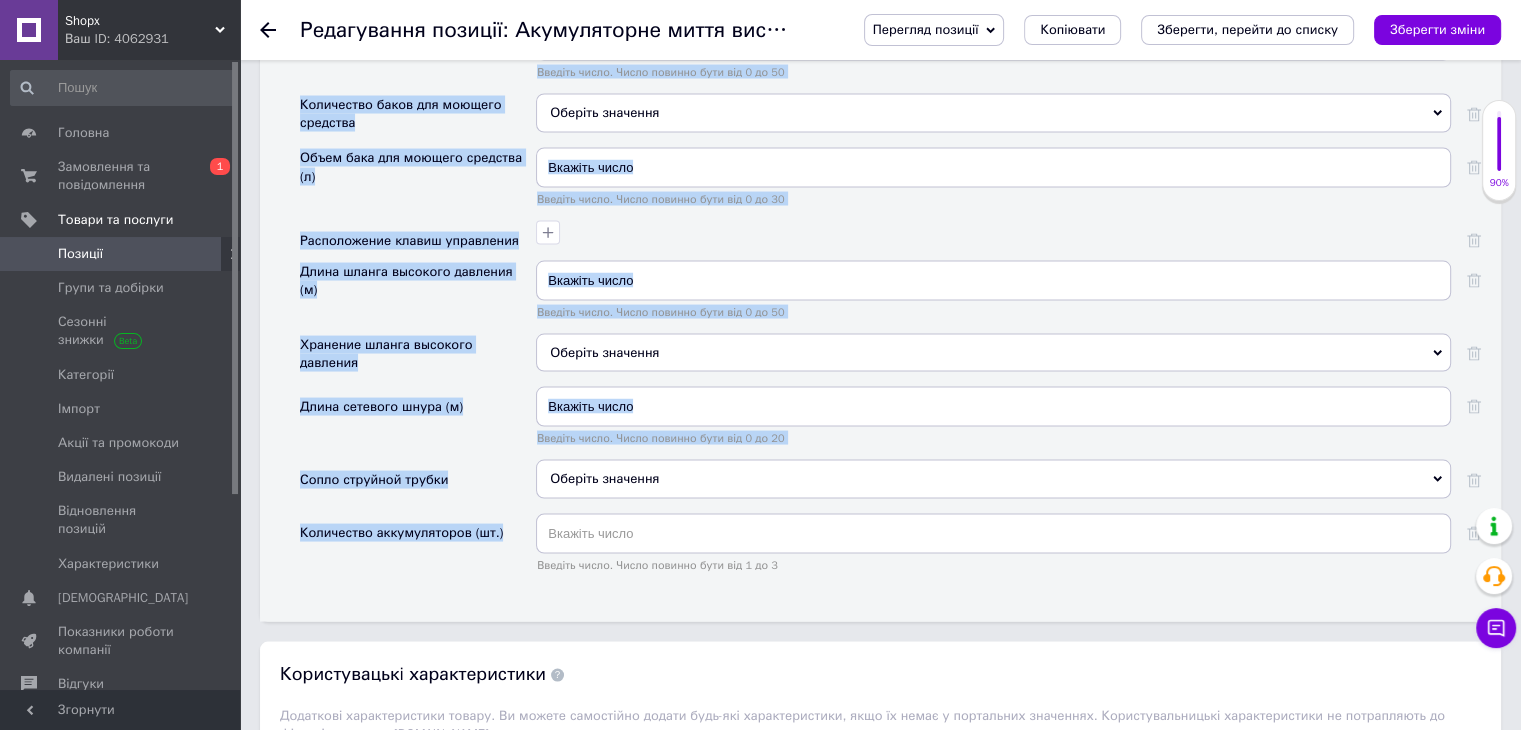 drag, startPoint x: 283, startPoint y: 234, endPoint x: 494, endPoint y: 499, distance: 338.7418 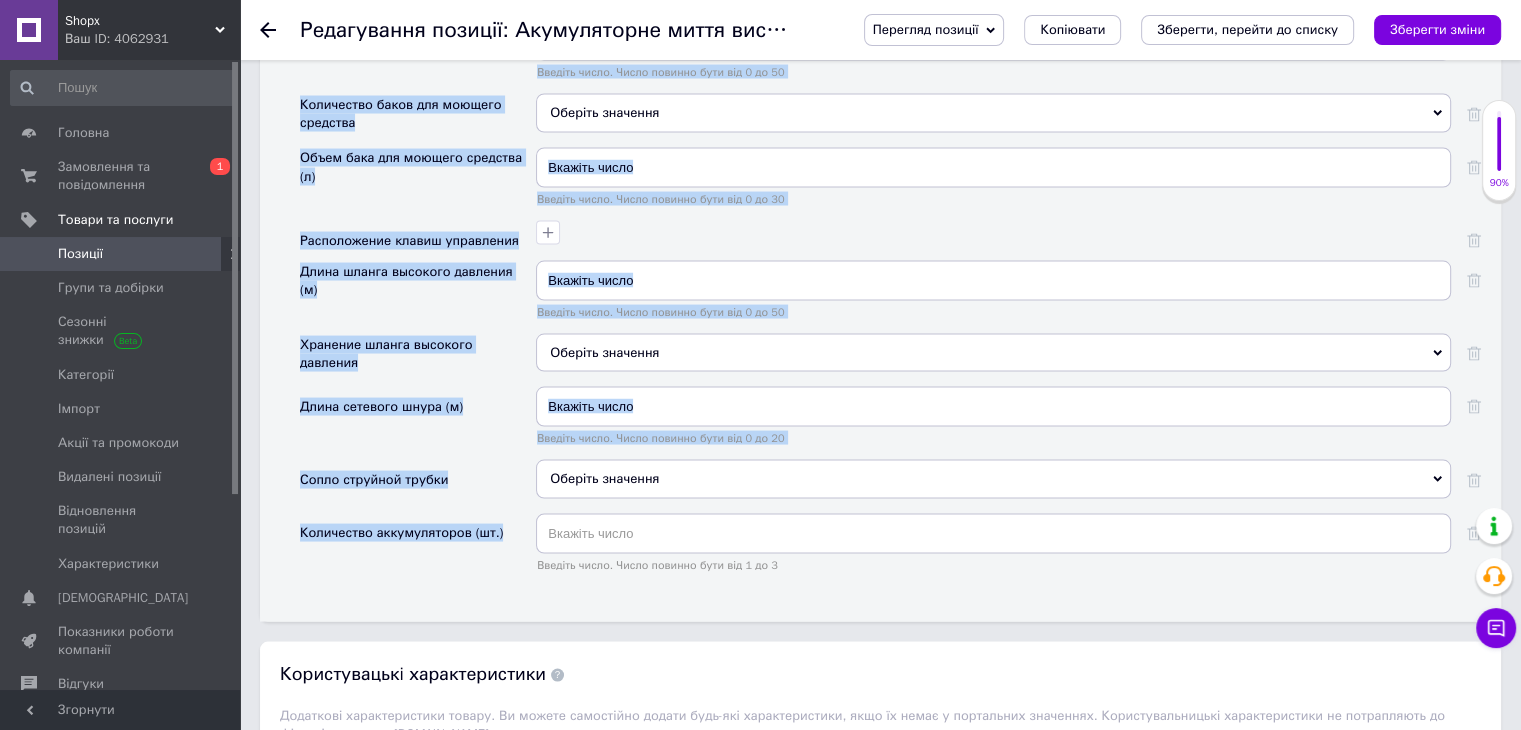 click on "Додаткові характеристики Дополнительная комплектация Количество оборотов вала двигателя (об/хв) Введіть число. Число повинно бути від 0 до 5000 Максимальная температура нагрева воды (град.) Введіть число. Число повинно бути від 0 до 200 Расход топлива (л/год) Введіть число. Число повинно бути від 0 до 50 Объем топливного бака (л) Введіть число. Число повинно бути від 0 до 50 Количество баков для моющего средства Оберіть значення Объем бака для моющего средства (л) Введіть число. Число повинно бути від 0 до 30 Расположение клавиш управления Оберіть значення" at bounding box center [880, 162] 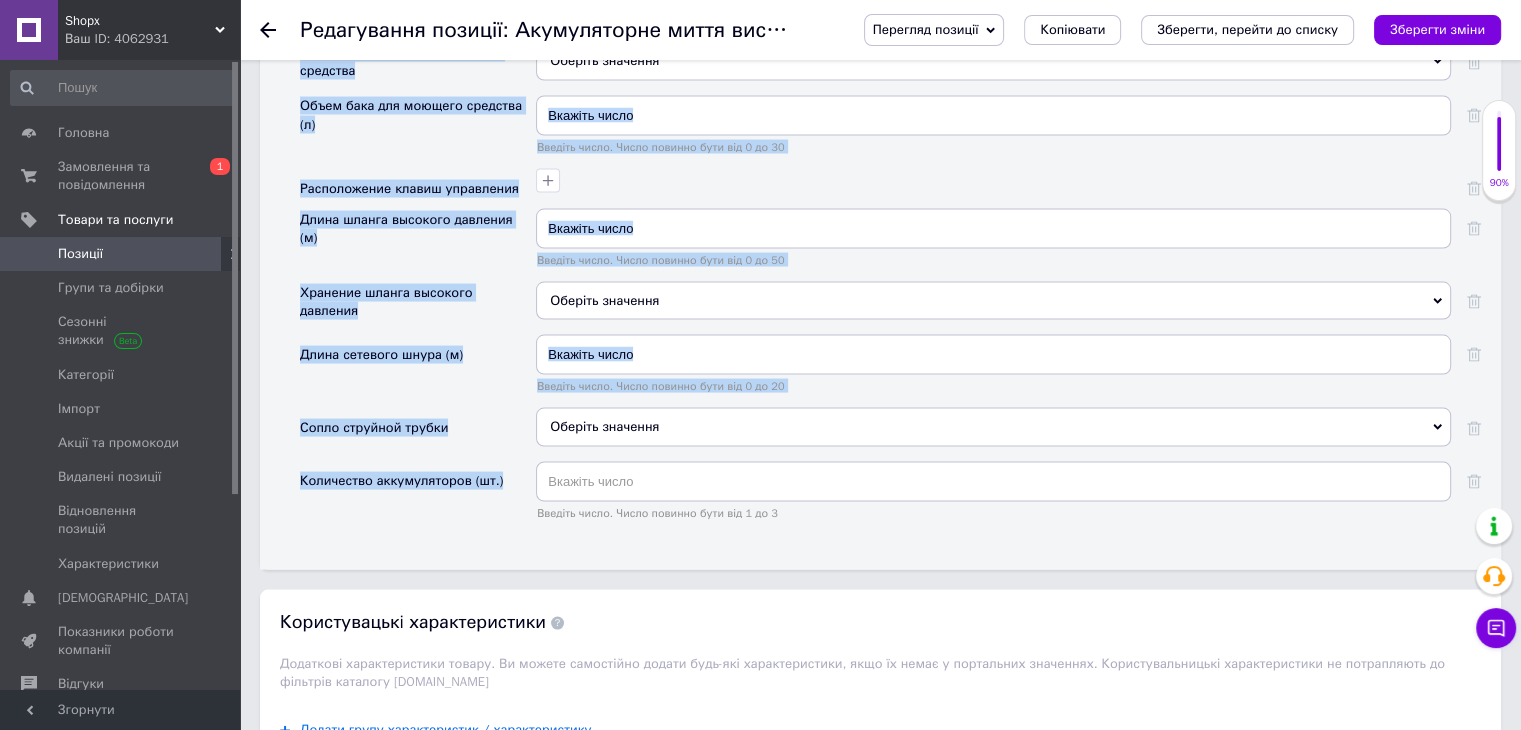 scroll, scrollTop: 3991, scrollLeft: 0, axis: vertical 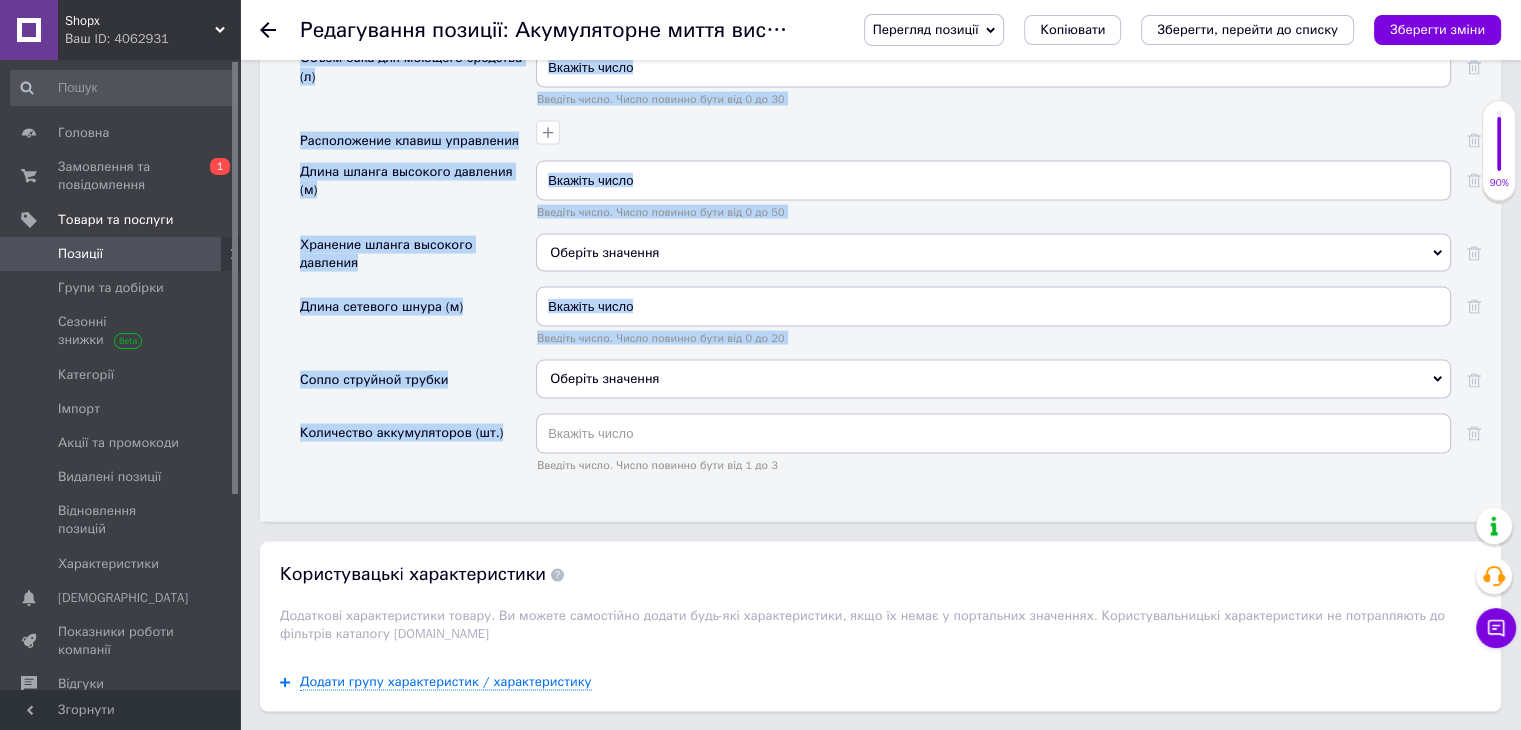 click on "Сопло струйной трубки" at bounding box center [418, 386] 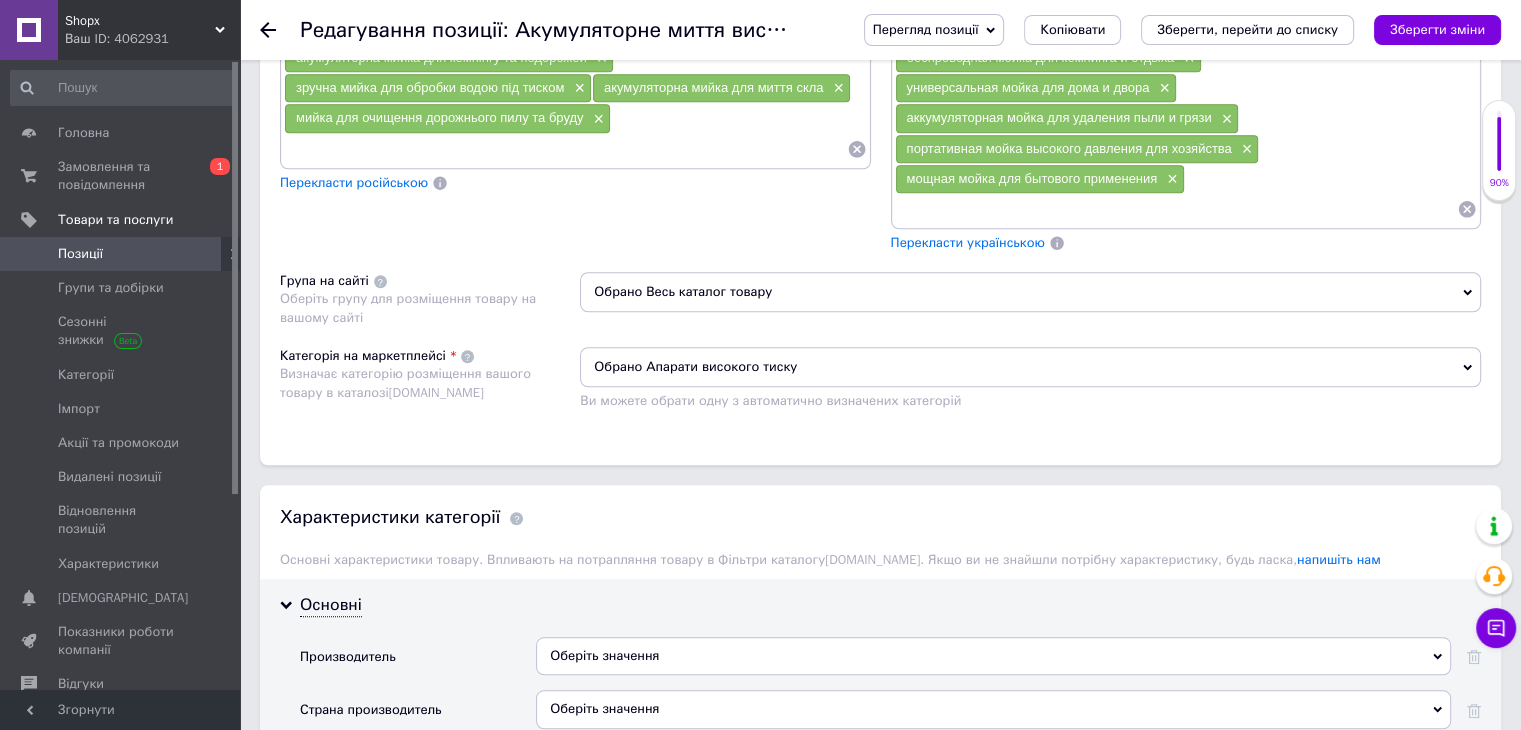 scroll, scrollTop: 1891, scrollLeft: 0, axis: vertical 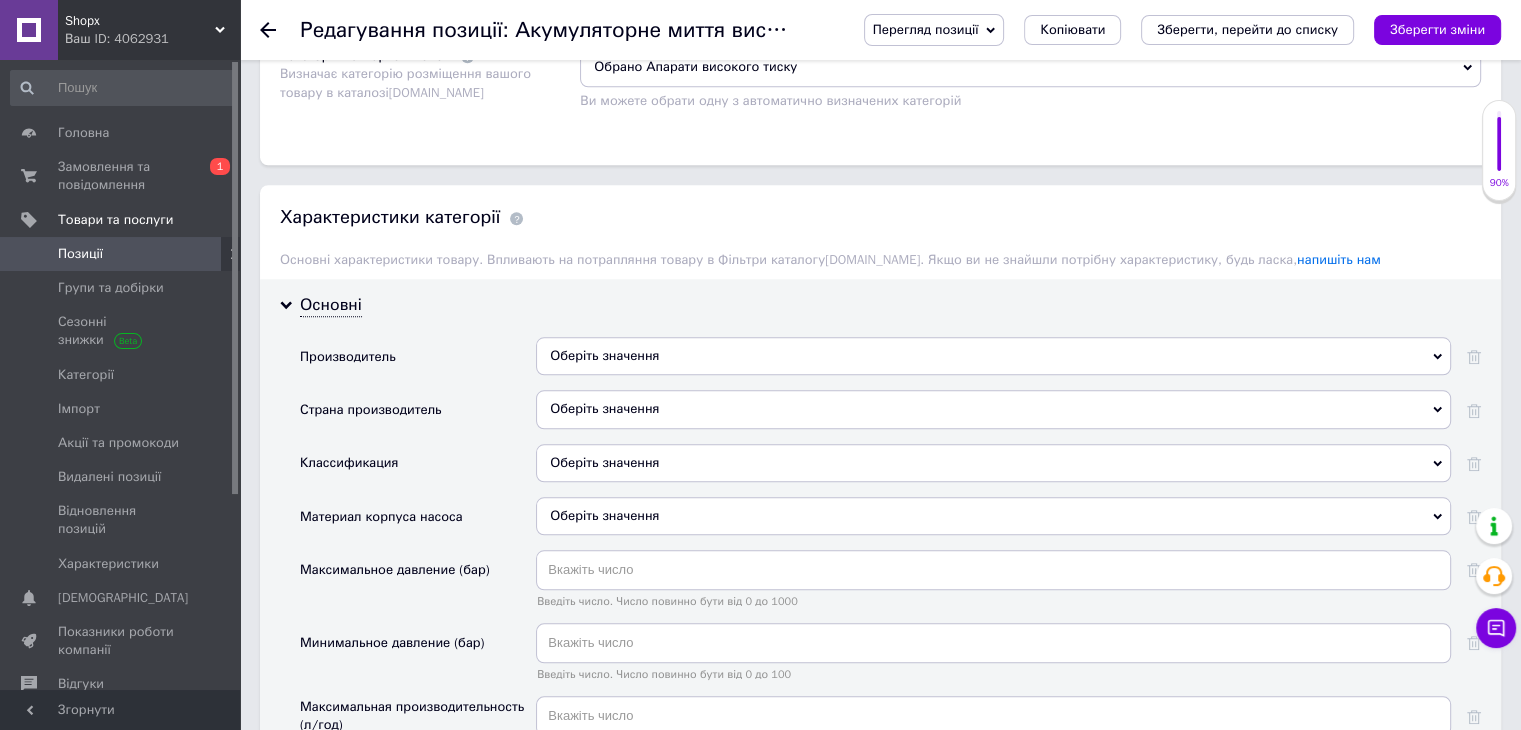 click on "Оберіть значення" at bounding box center (993, 356) 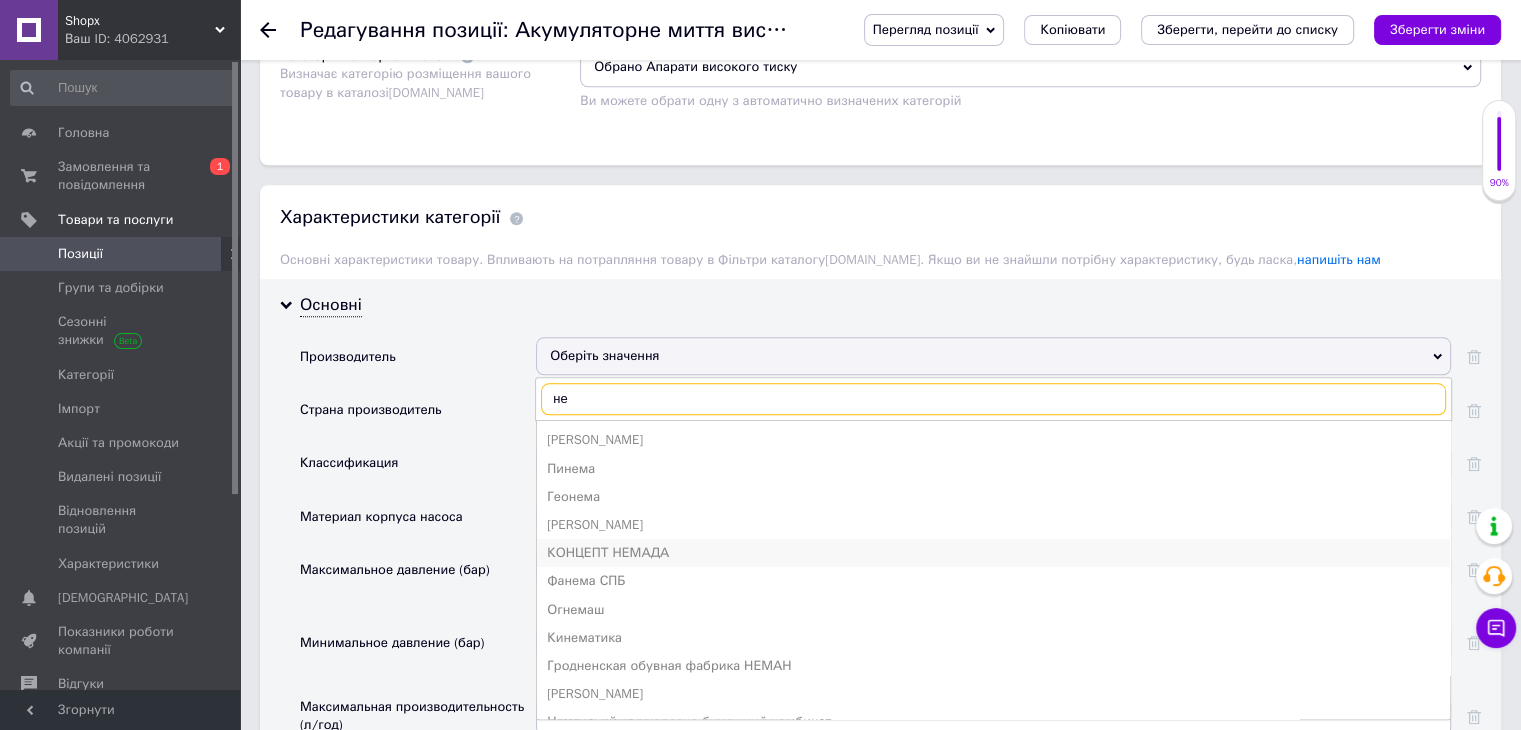 type on "н" 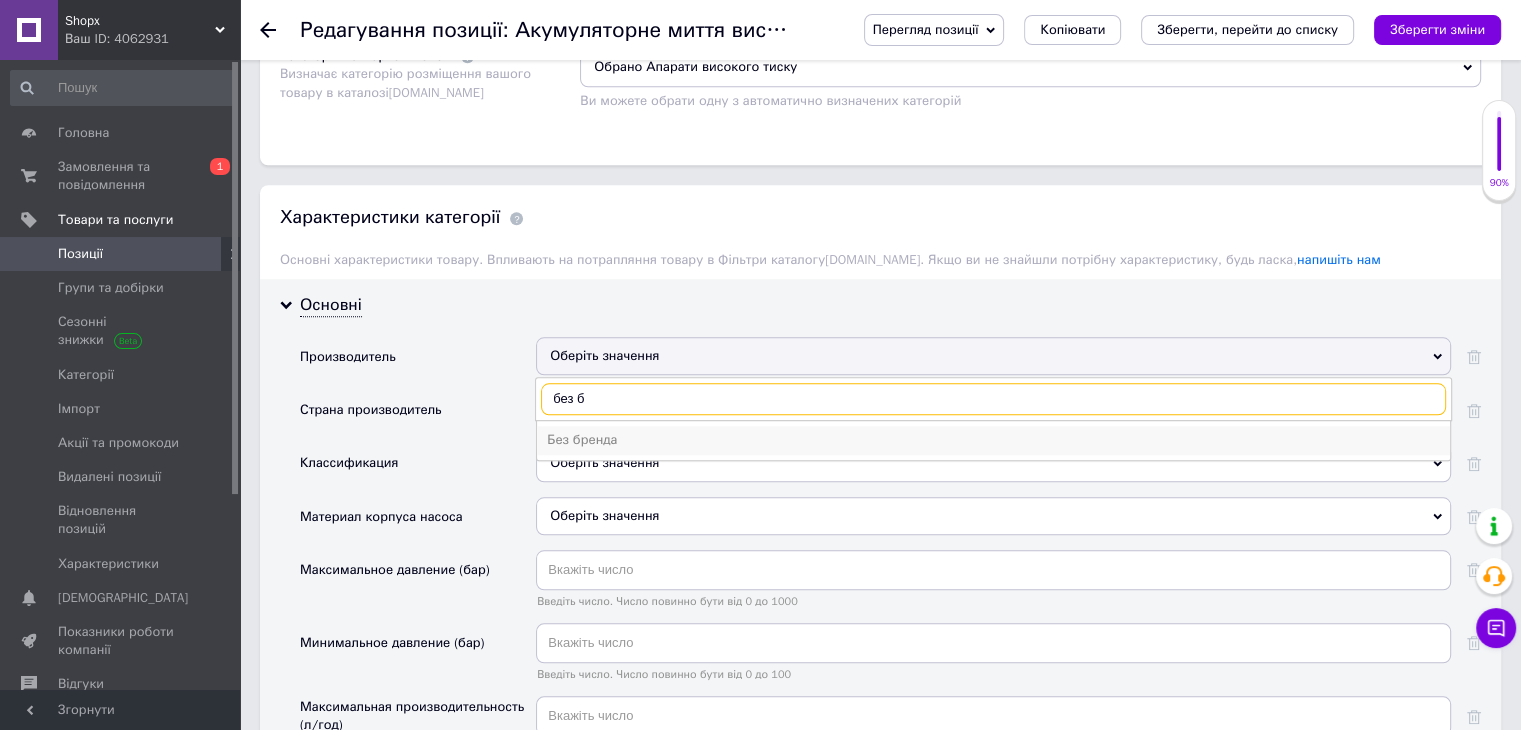 type on "без б" 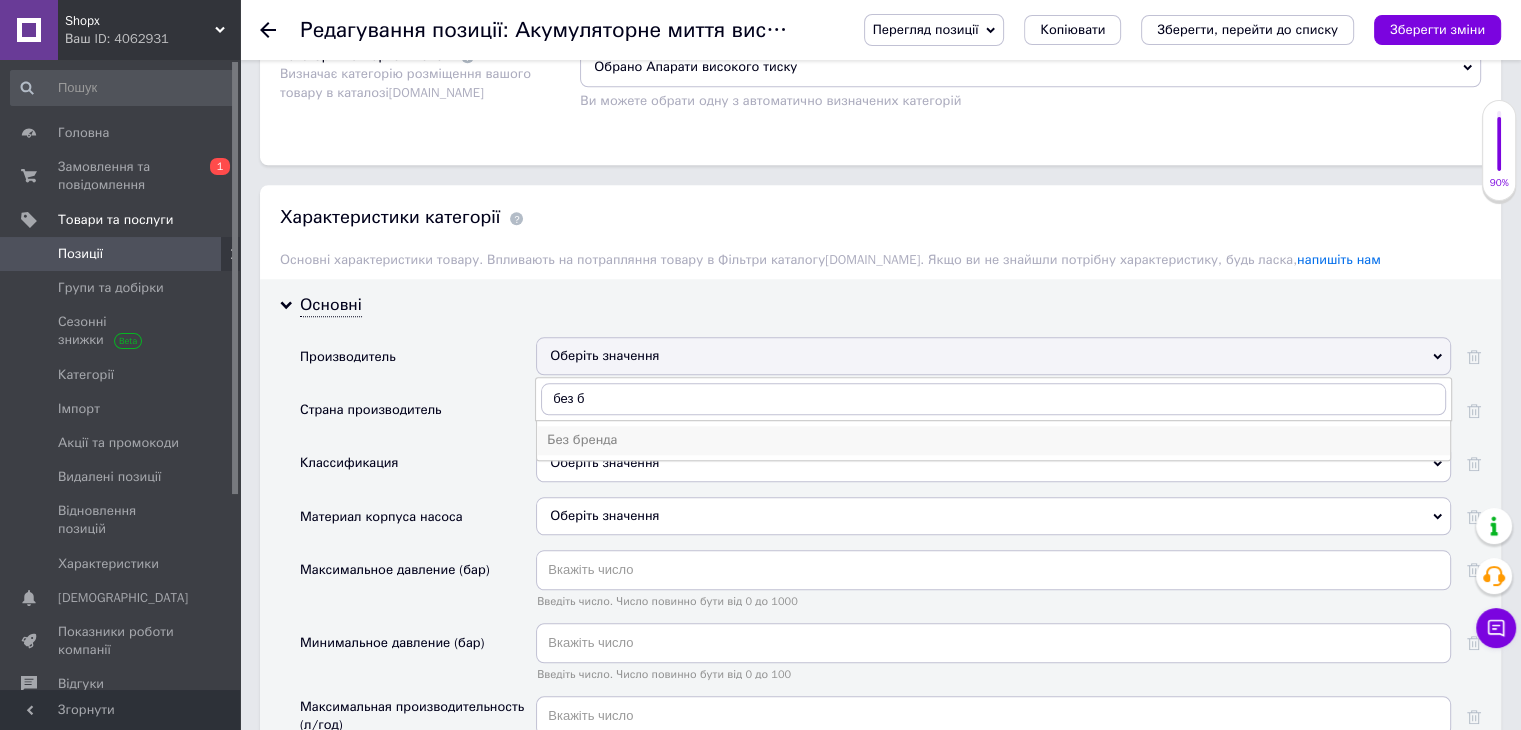 click on "Без бренда" at bounding box center [993, 440] 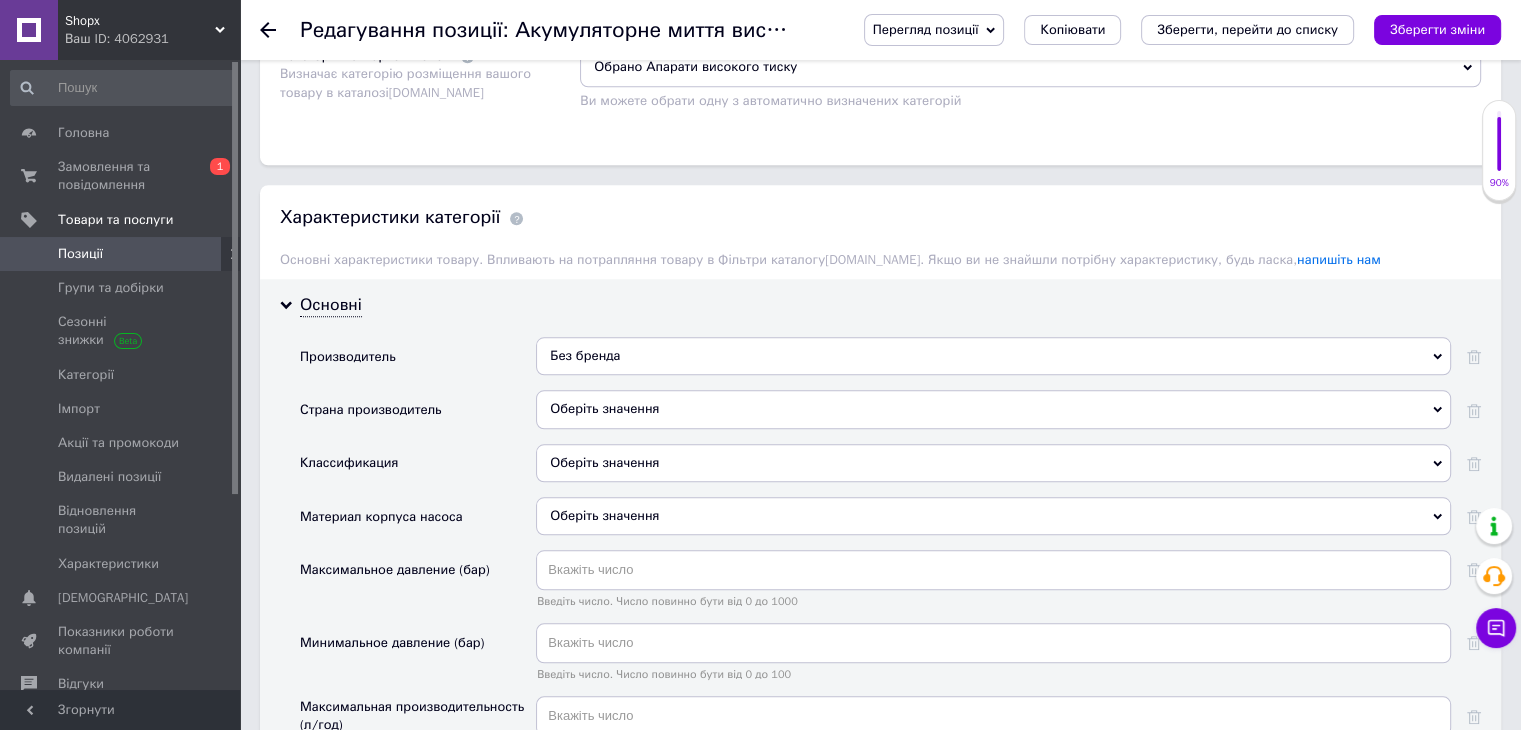 click on "Оберіть значення" at bounding box center (993, 409) 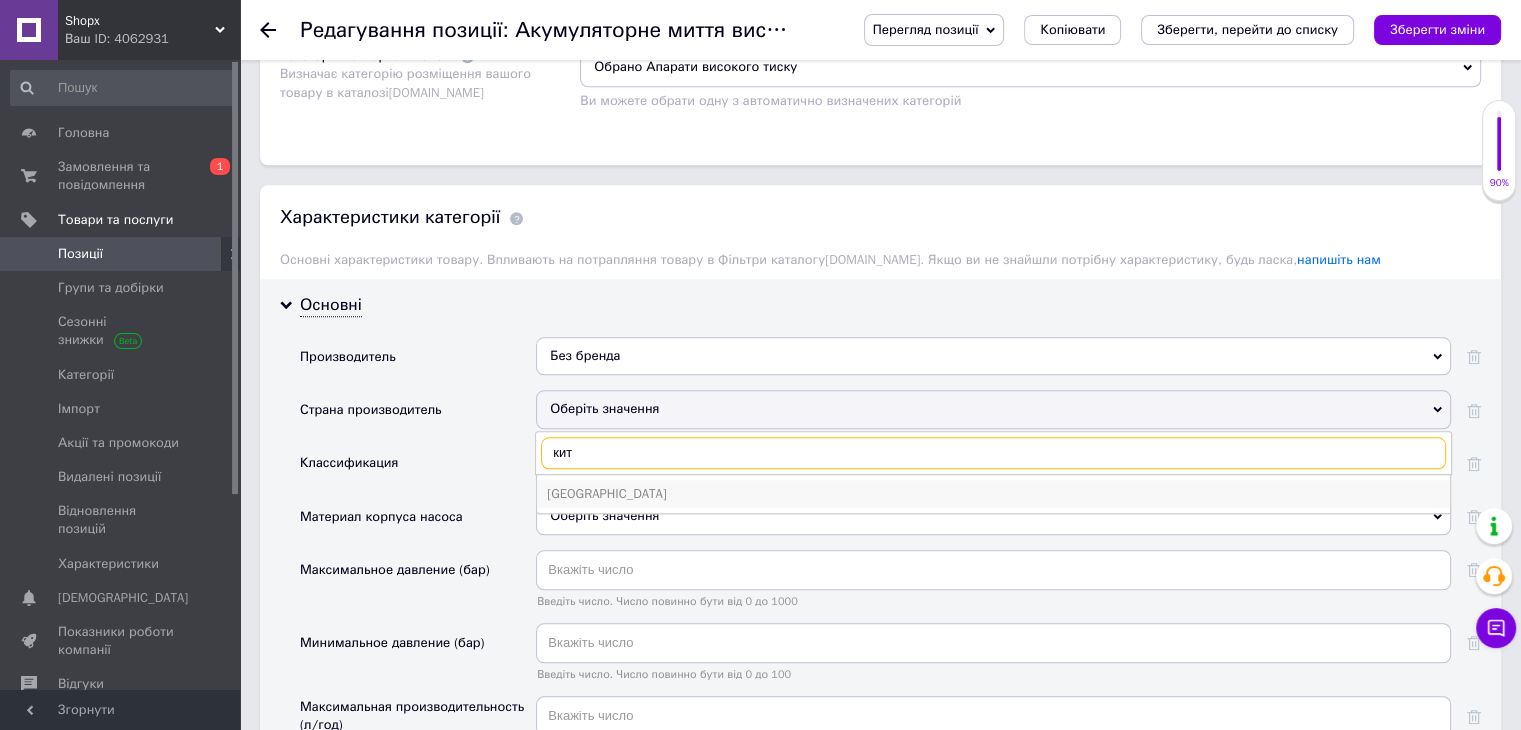 type on "кит" 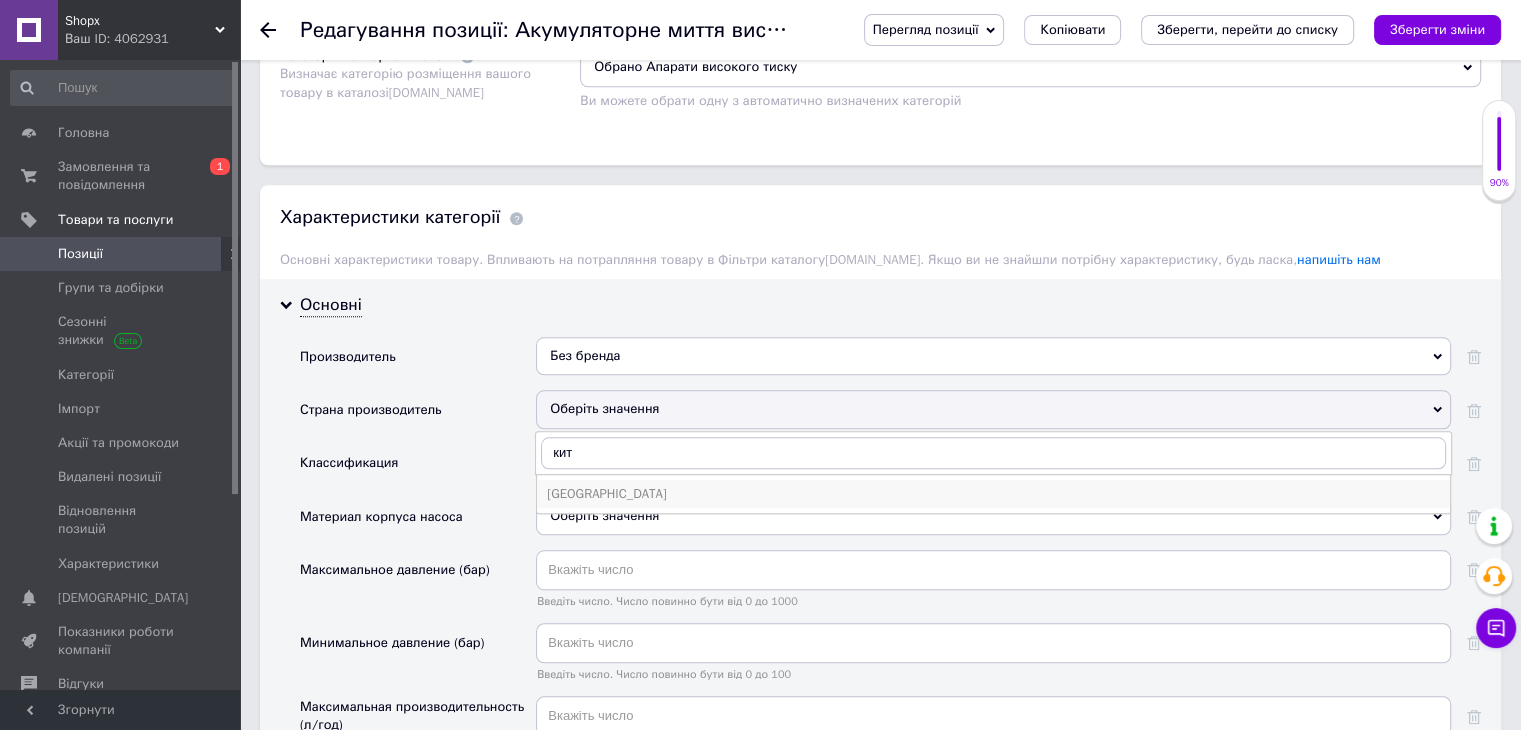 click on "[GEOGRAPHIC_DATA]" at bounding box center [993, 494] 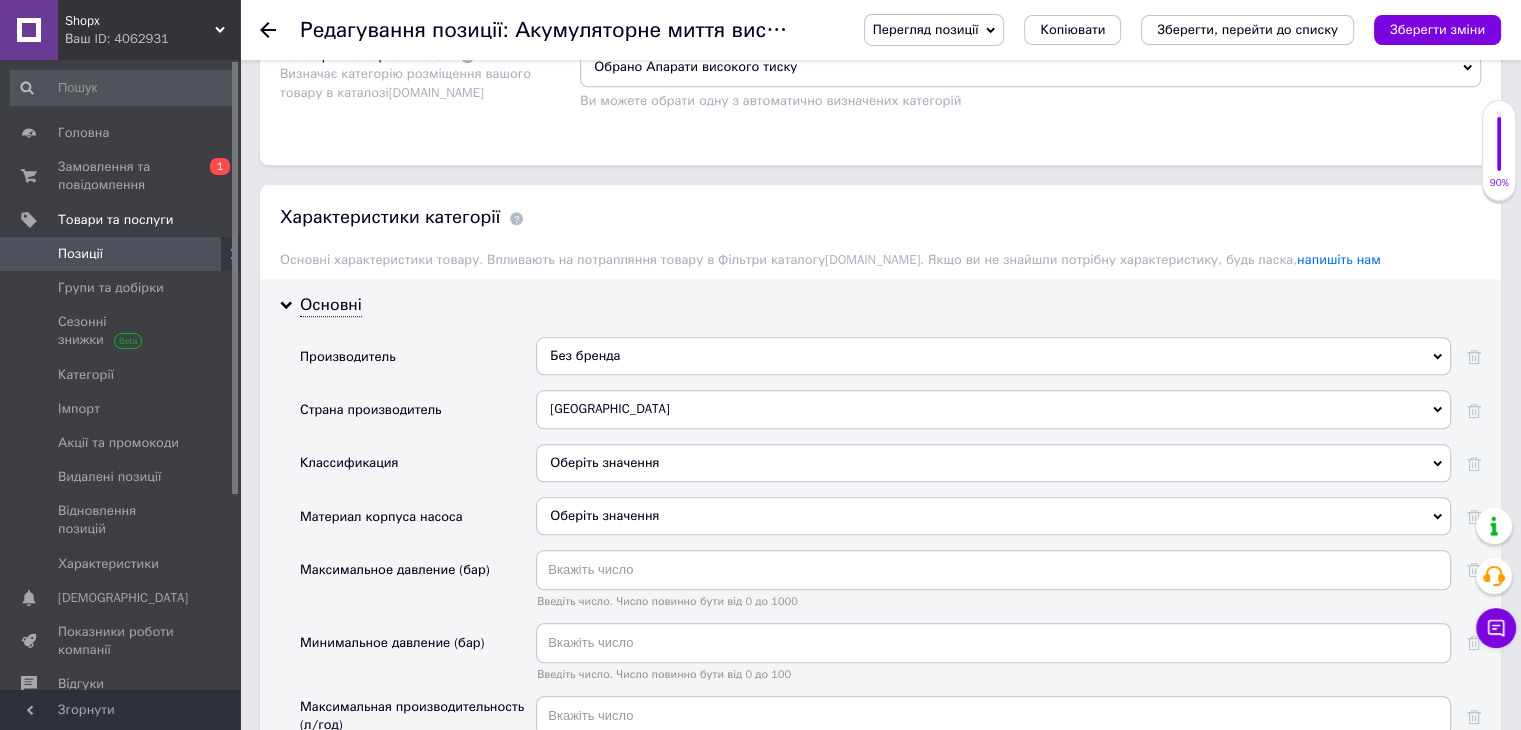 click on "Оберіть значення" at bounding box center [993, 463] 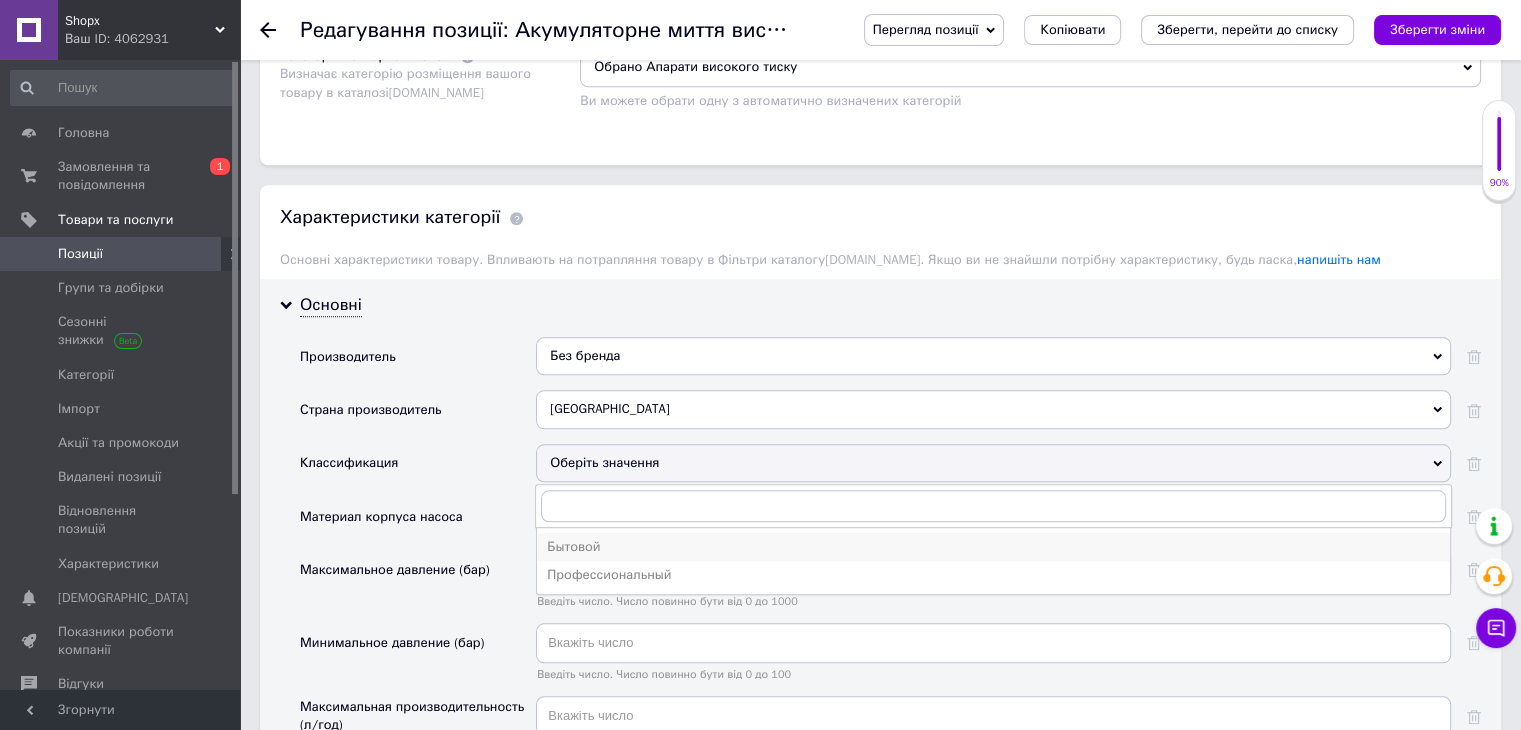 click on "Бытовой" at bounding box center (993, 547) 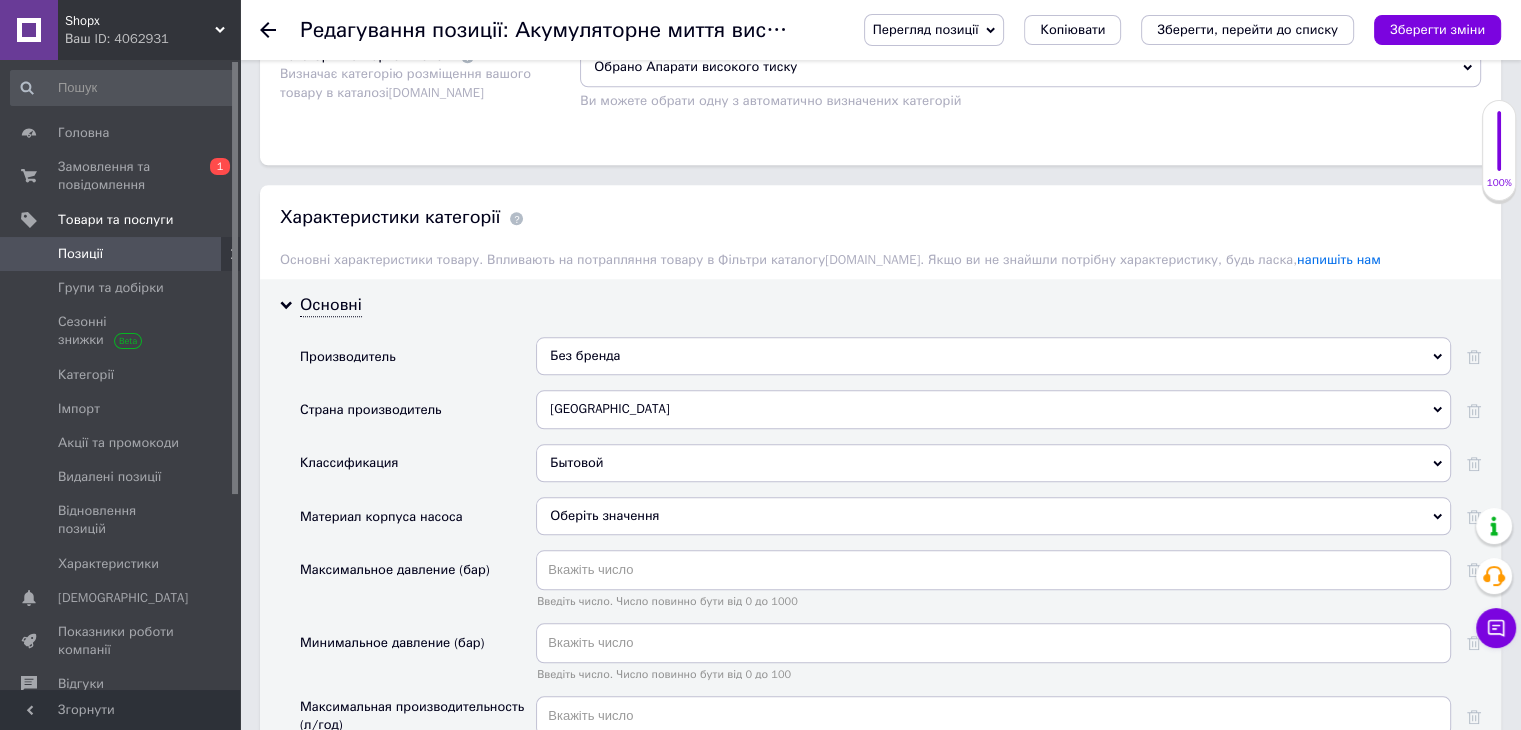 scroll, scrollTop: 2091, scrollLeft: 0, axis: vertical 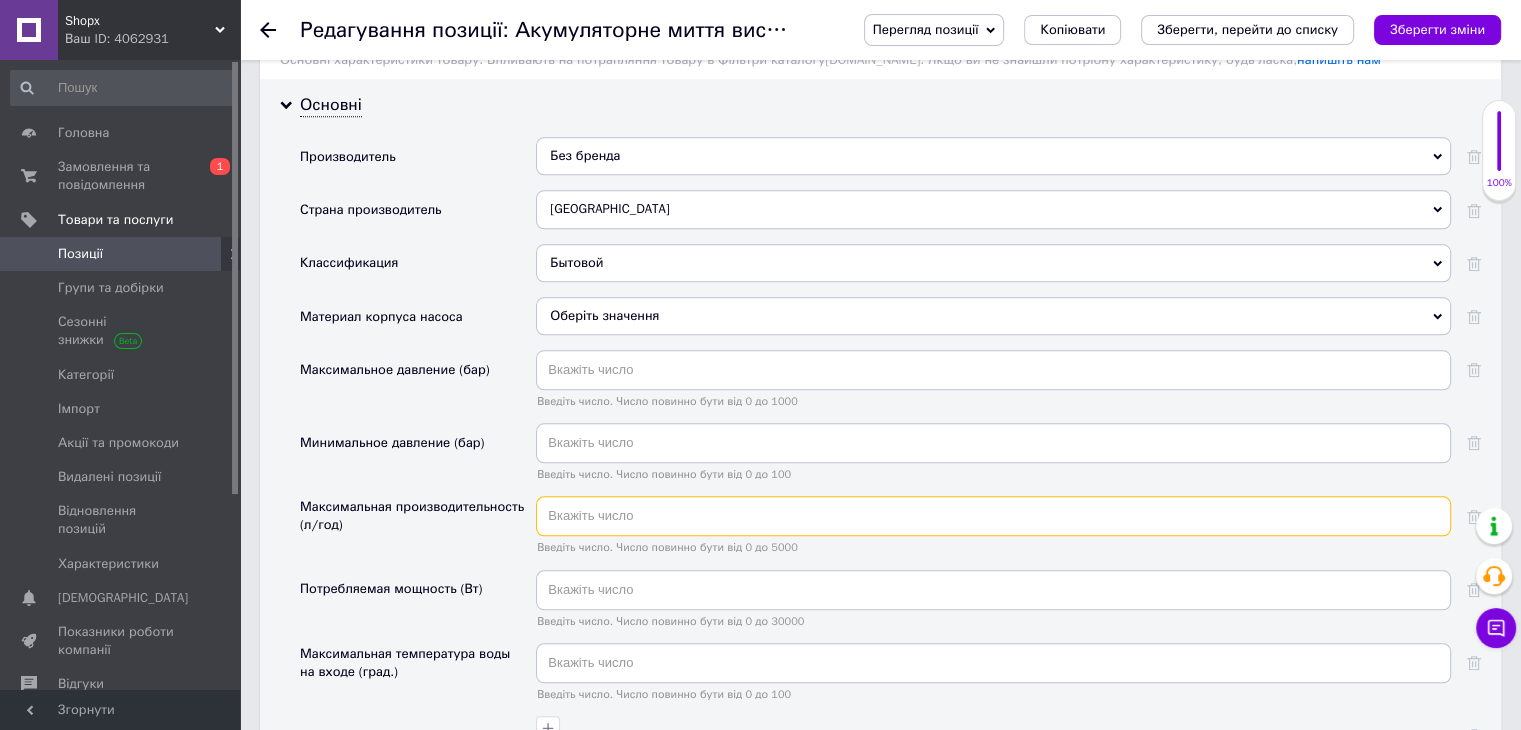 click at bounding box center (993, 516) 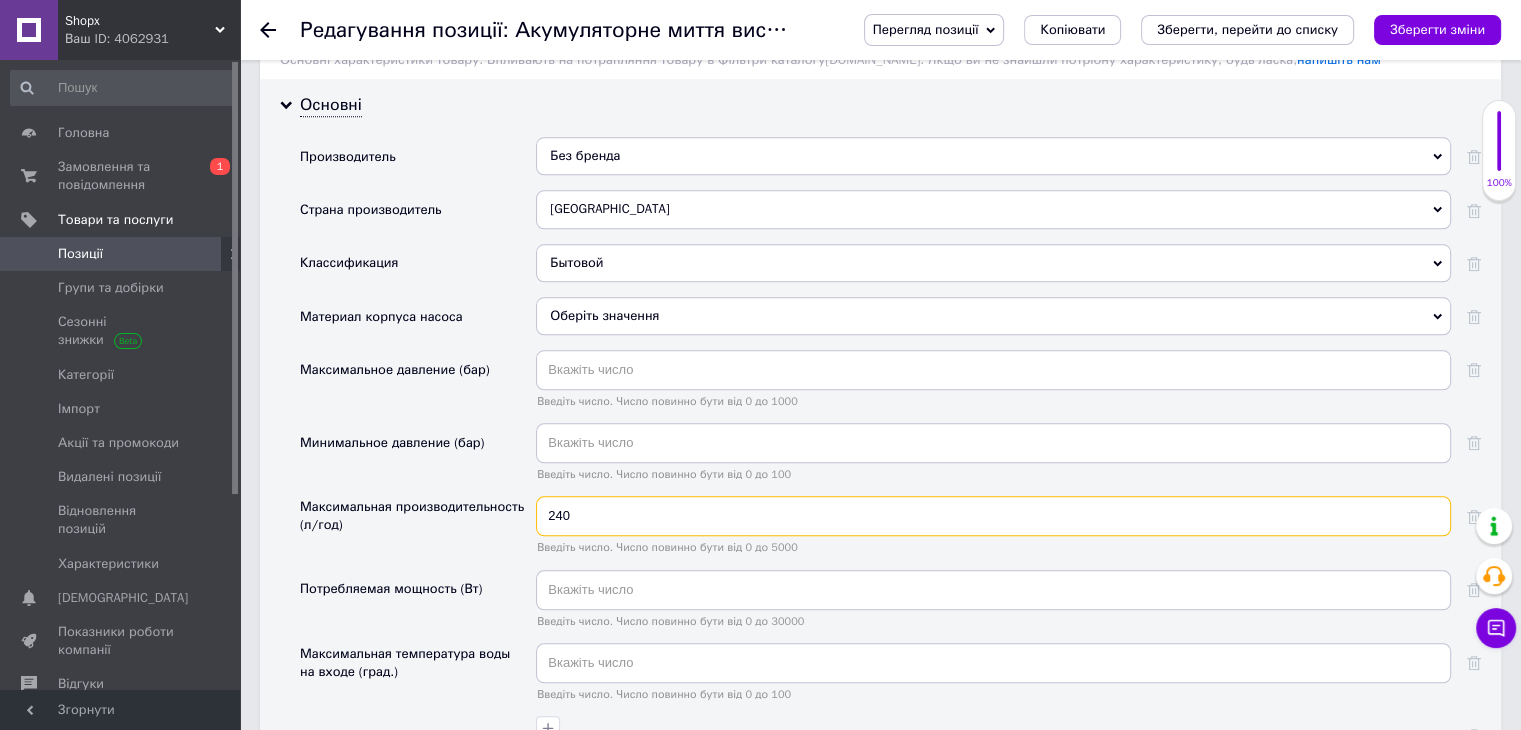 type on "240" 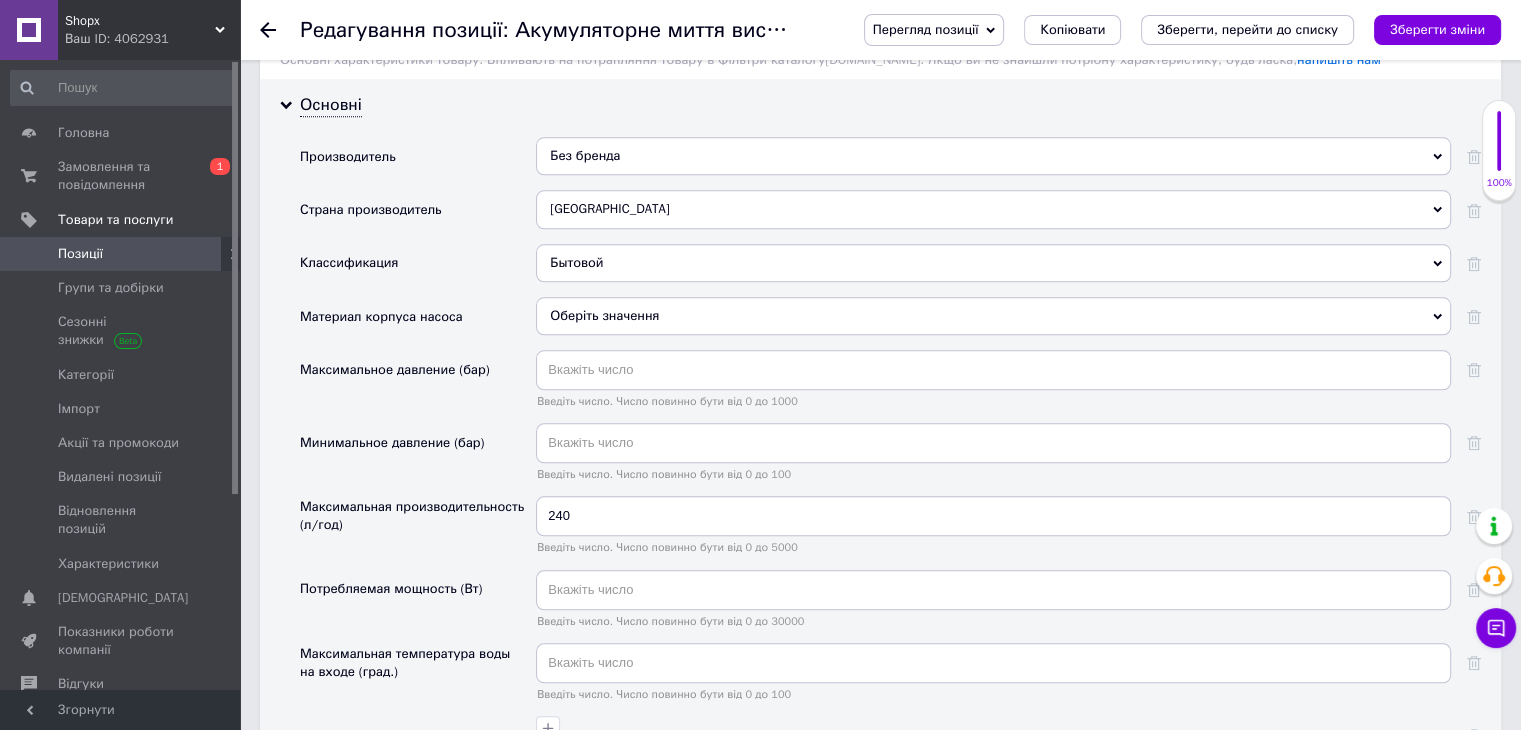 click on "Максимальная производительность (л/год)" at bounding box center (418, 532) 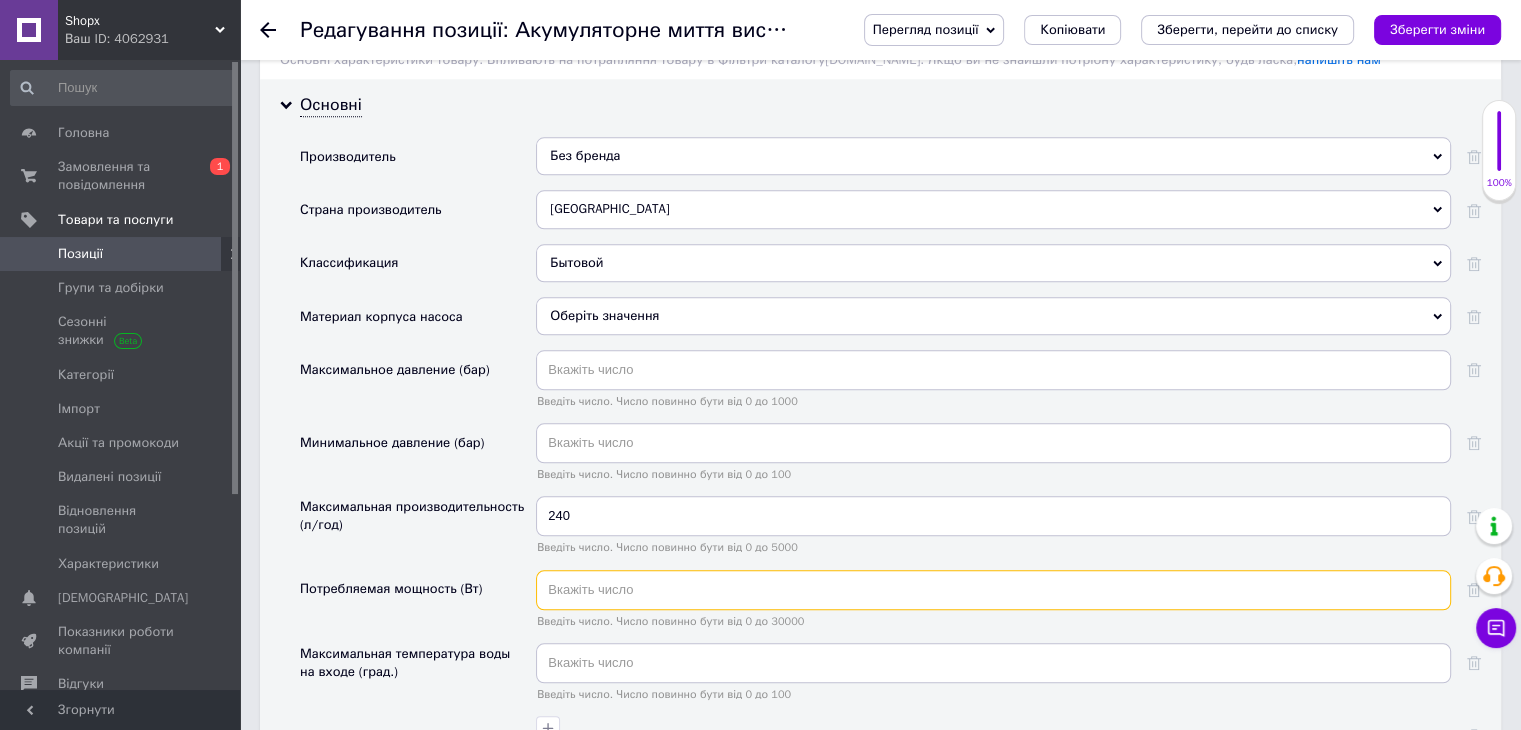 click at bounding box center (993, 590) 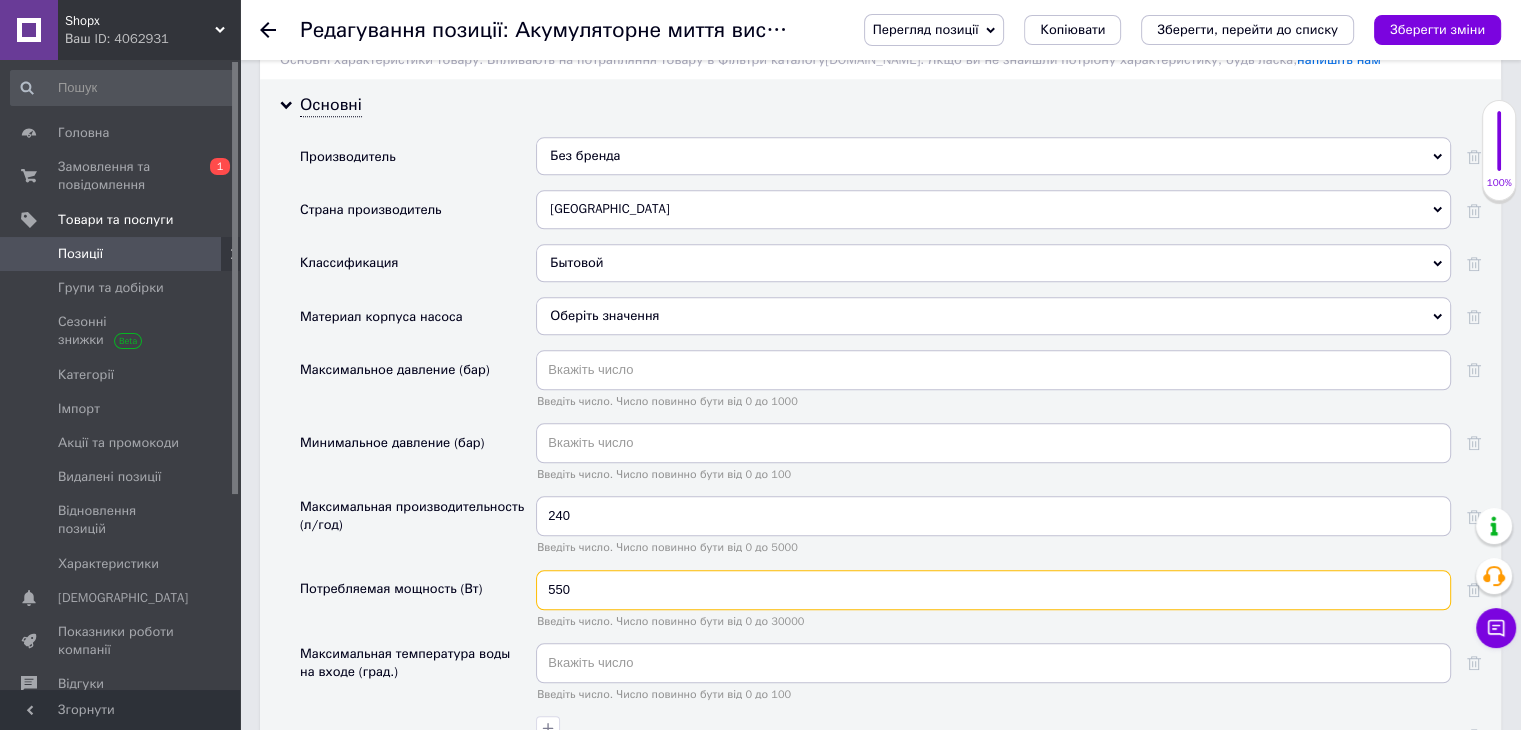 type on "550" 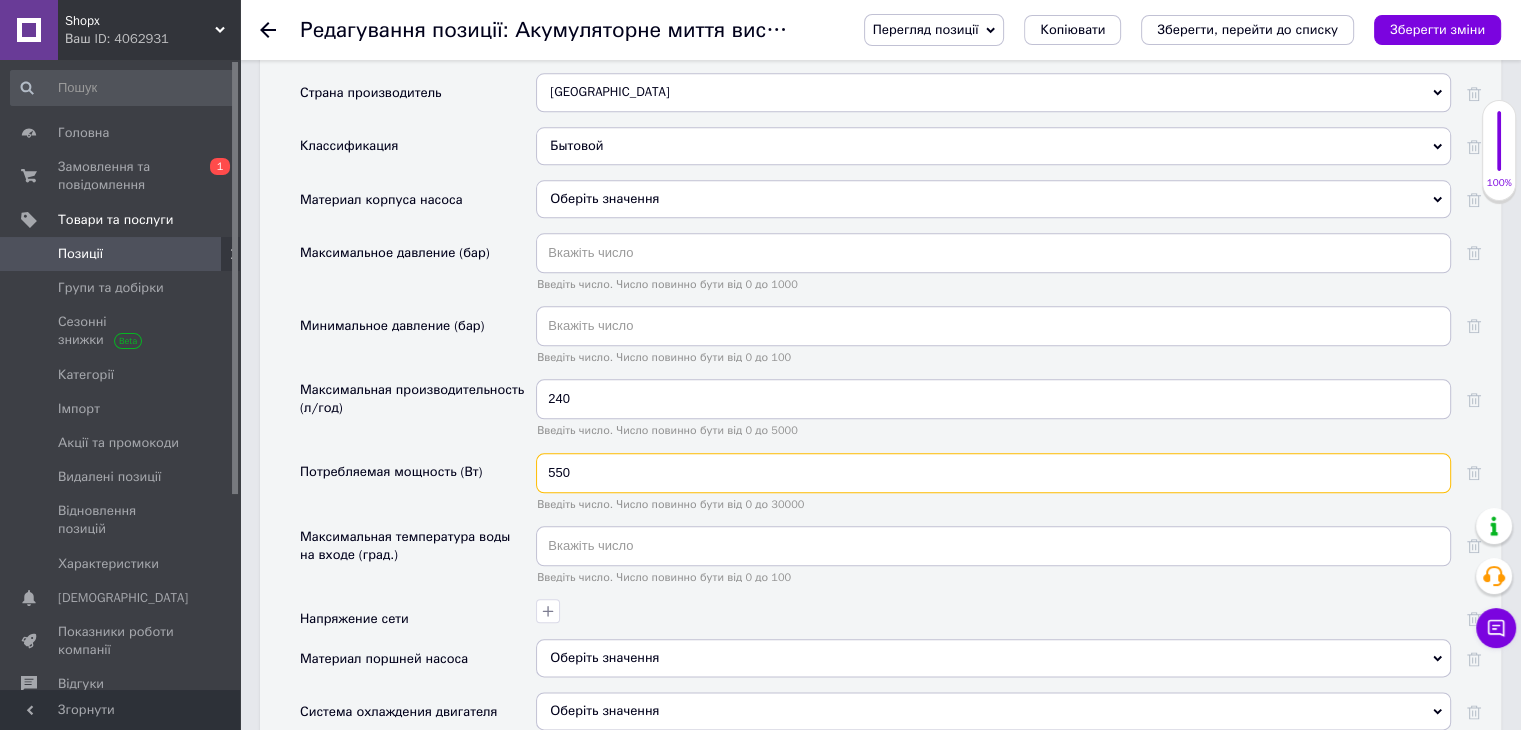 scroll, scrollTop: 2291, scrollLeft: 0, axis: vertical 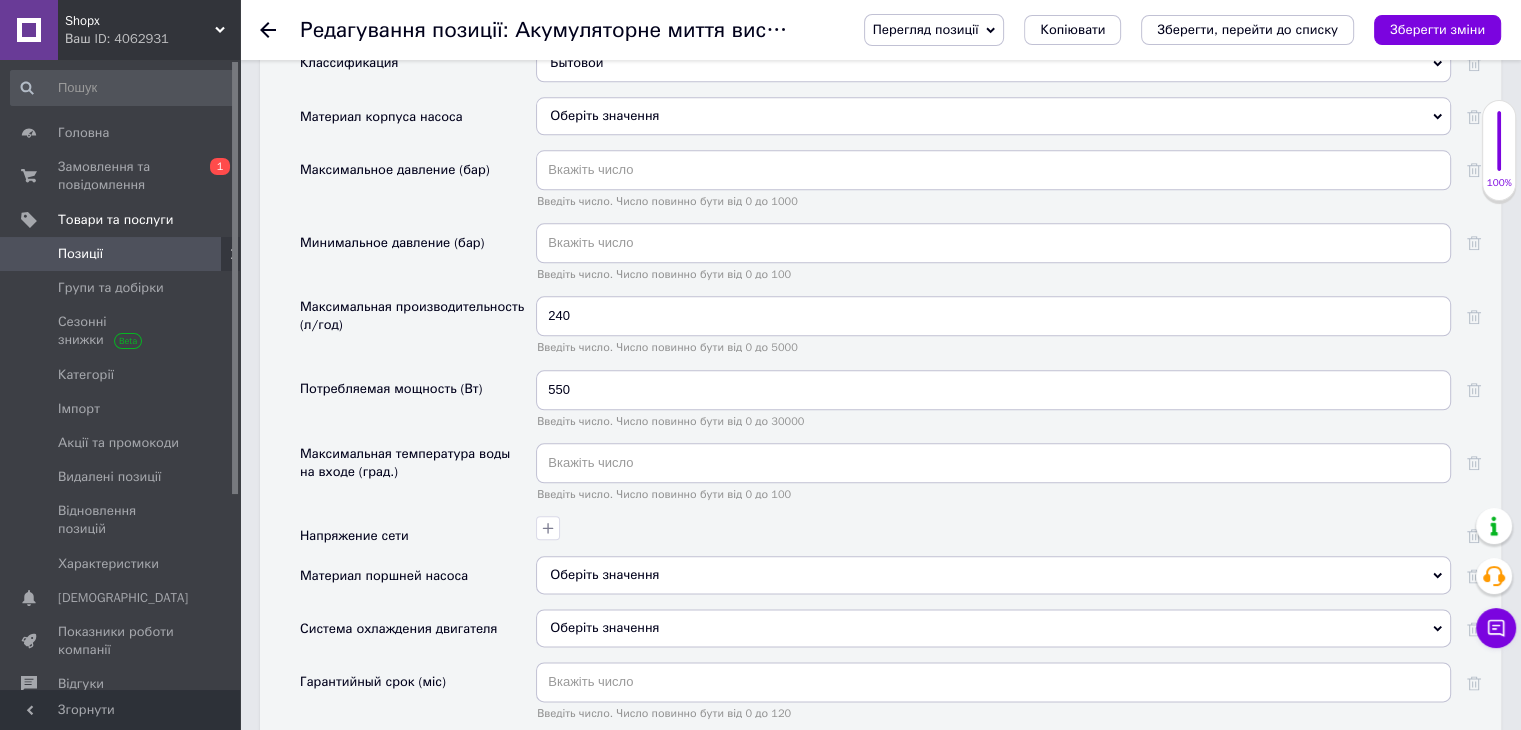 click at bounding box center (991, 525) 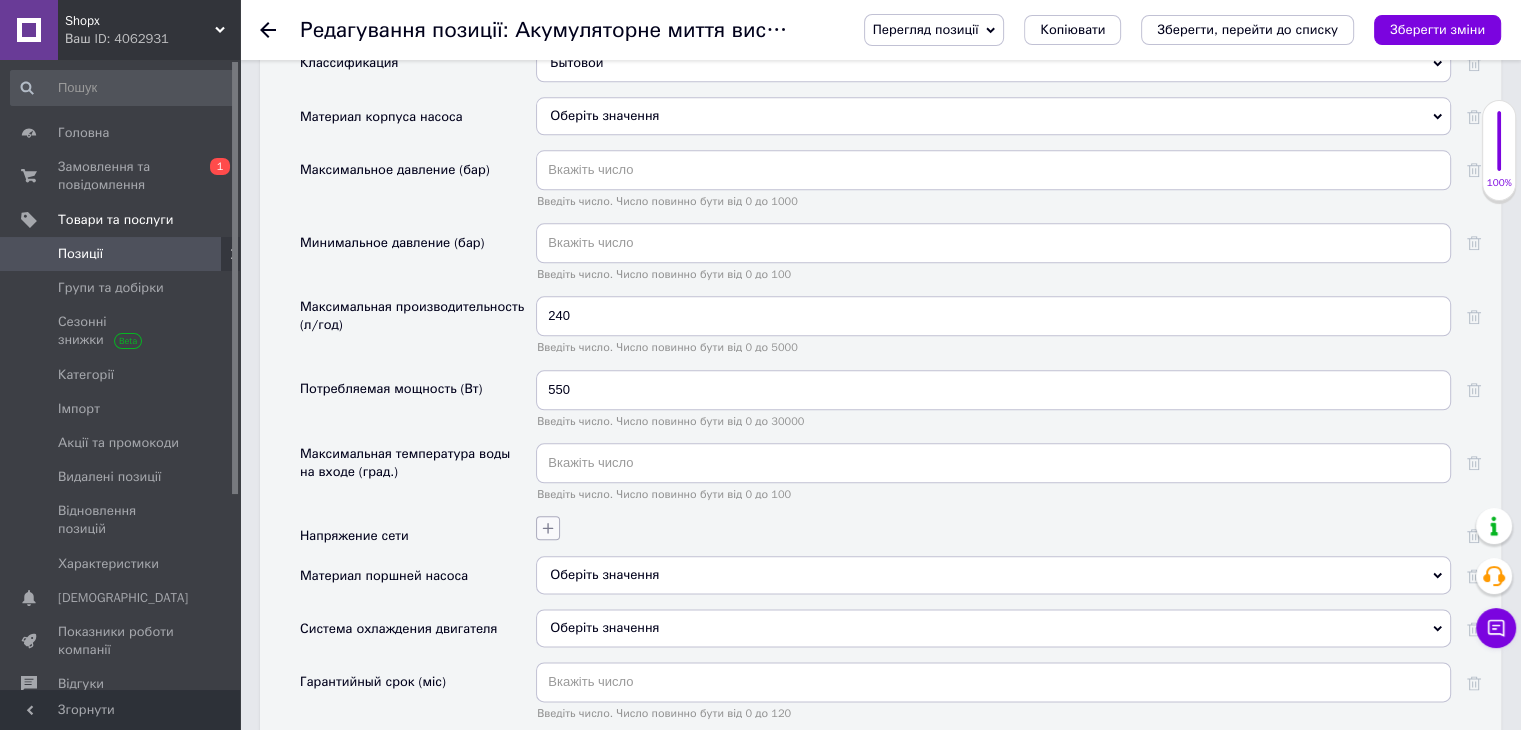 click 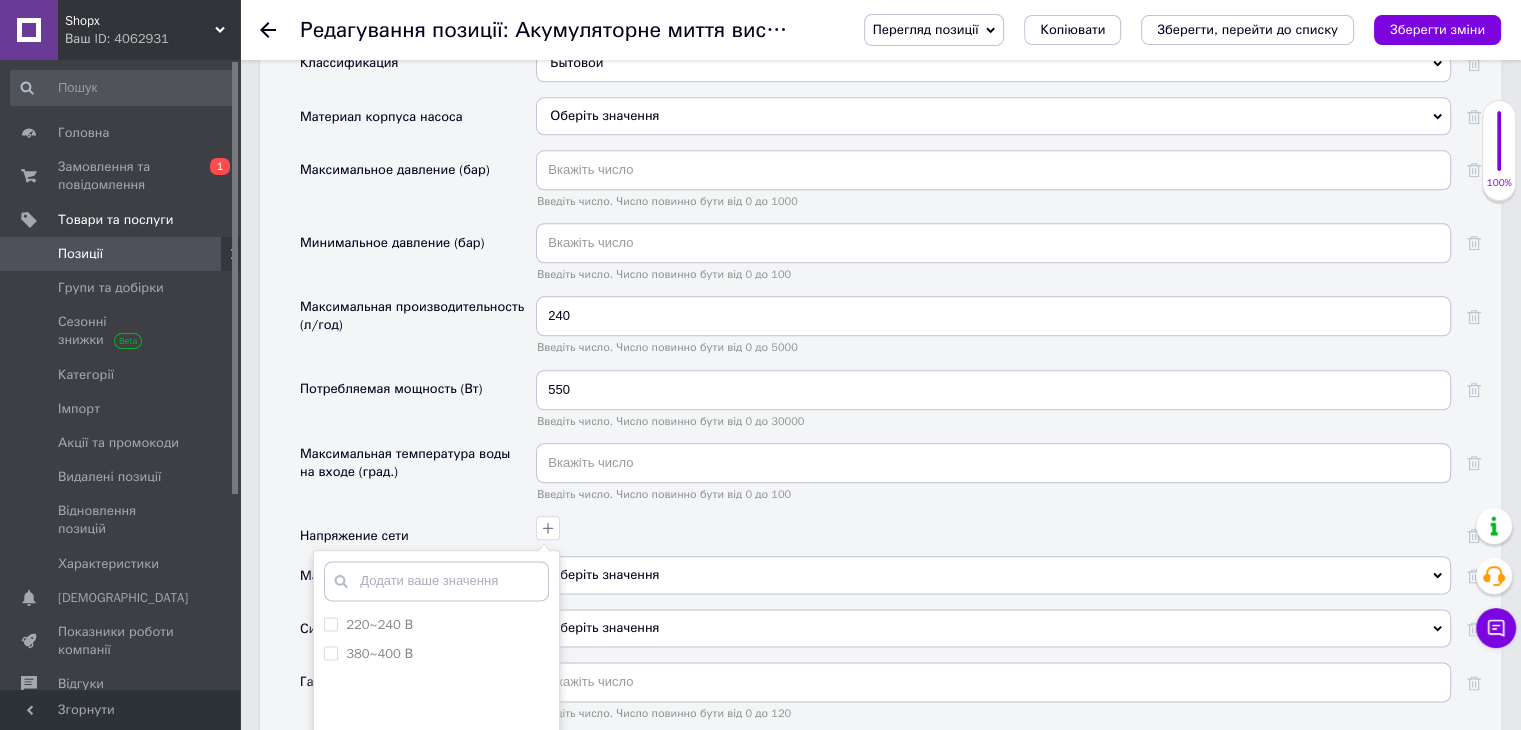 click on "220~240 В 380~400 В Додати ваше значення   Зберегти" at bounding box center (993, 536) 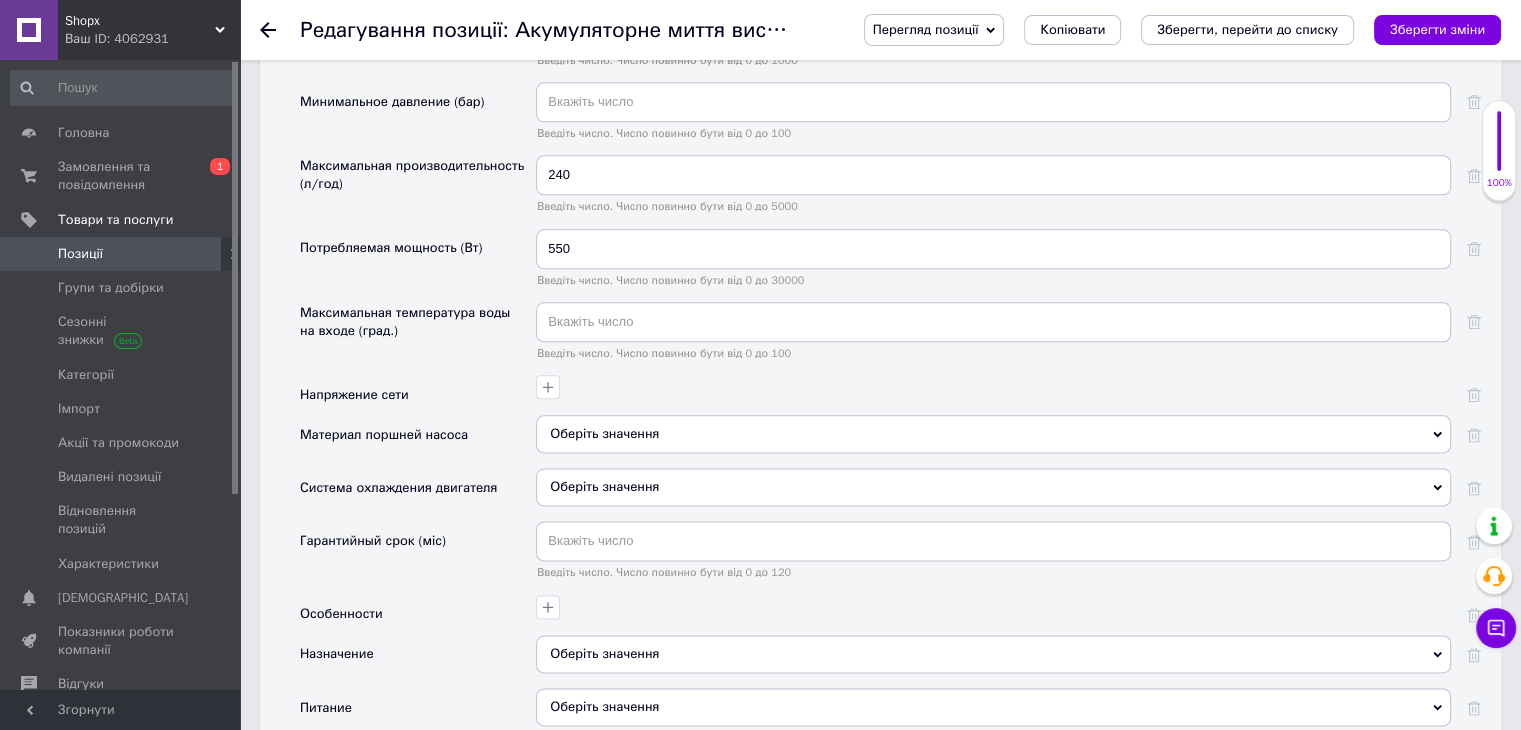 scroll, scrollTop: 2491, scrollLeft: 0, axis: vertical 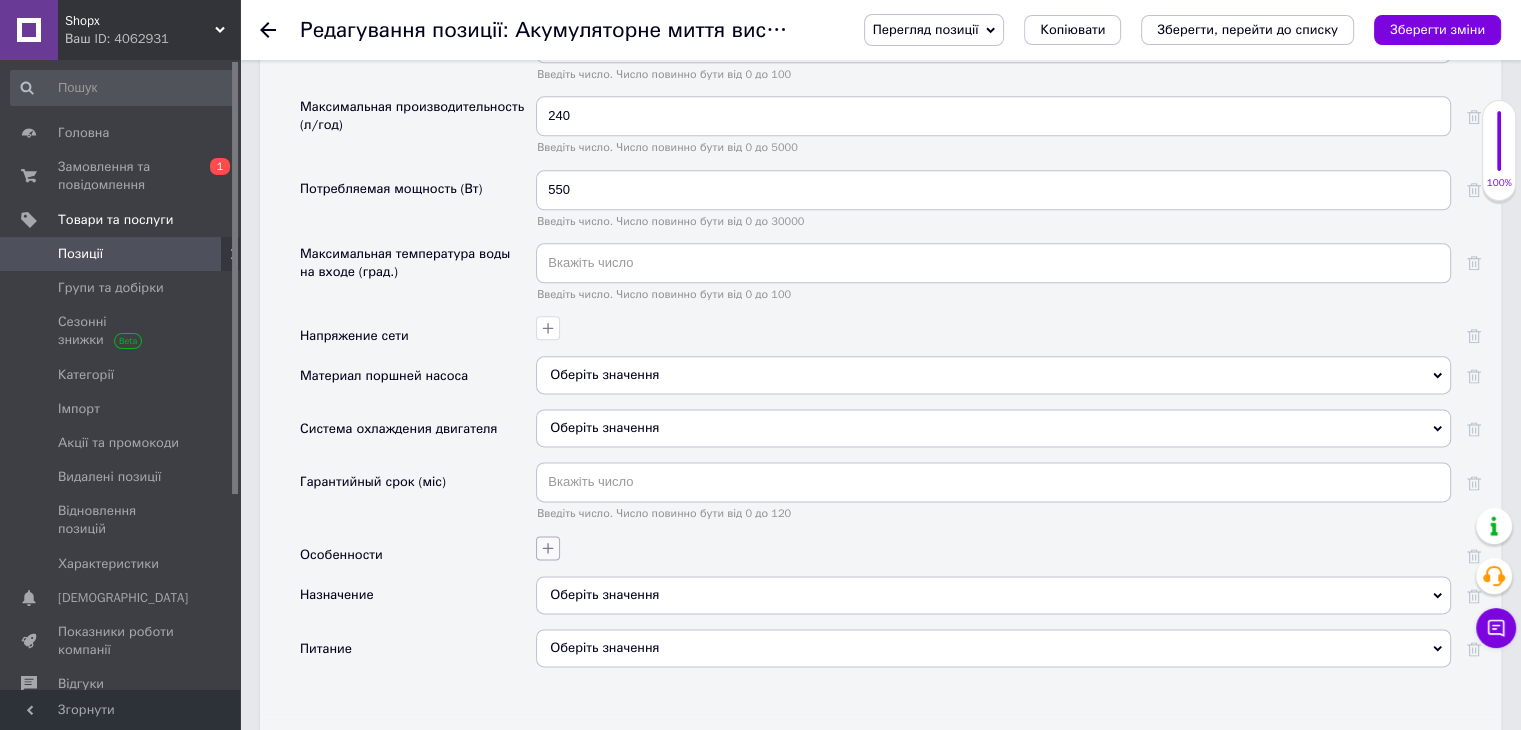 click 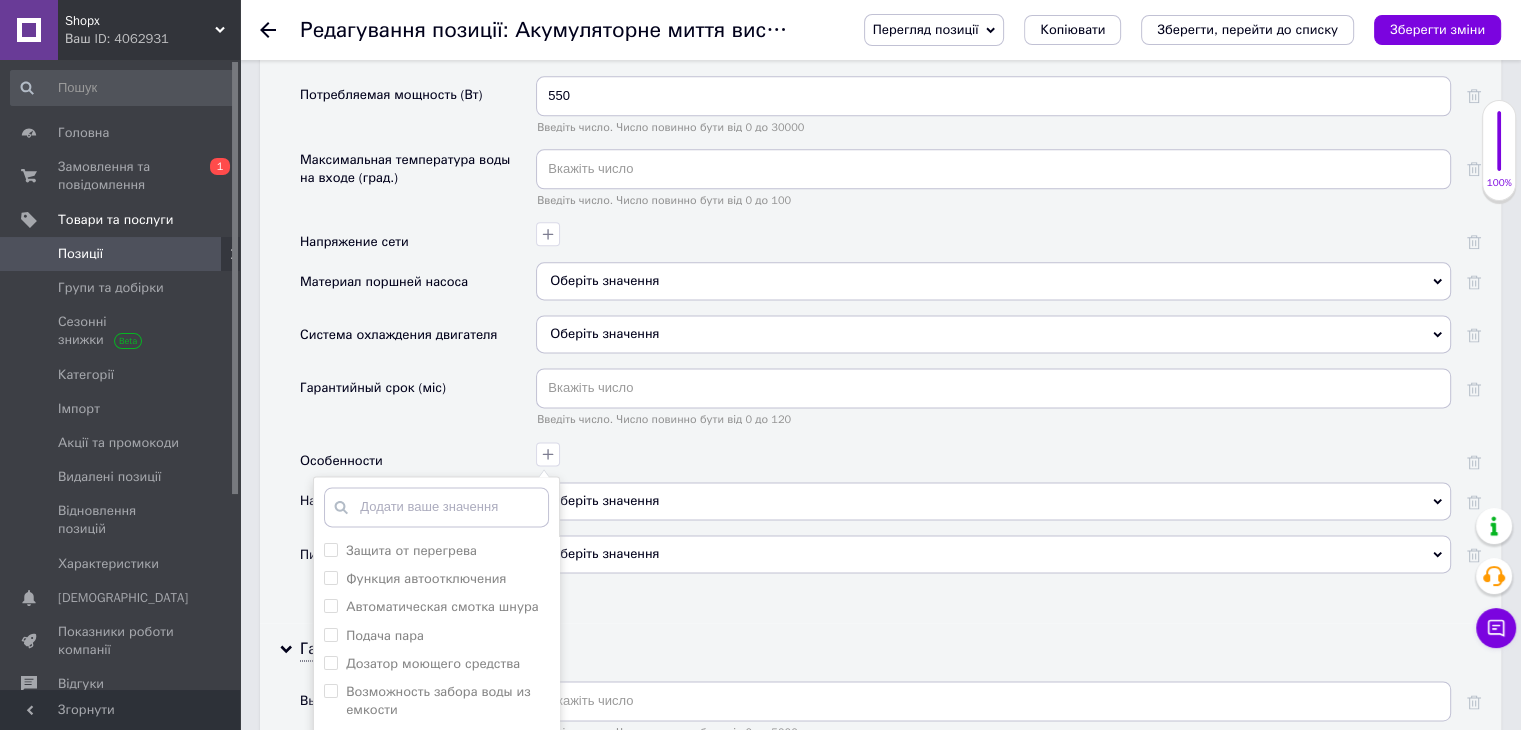 scroll, scrollTop: 2691, scrollLeft: 0, axis: vertical 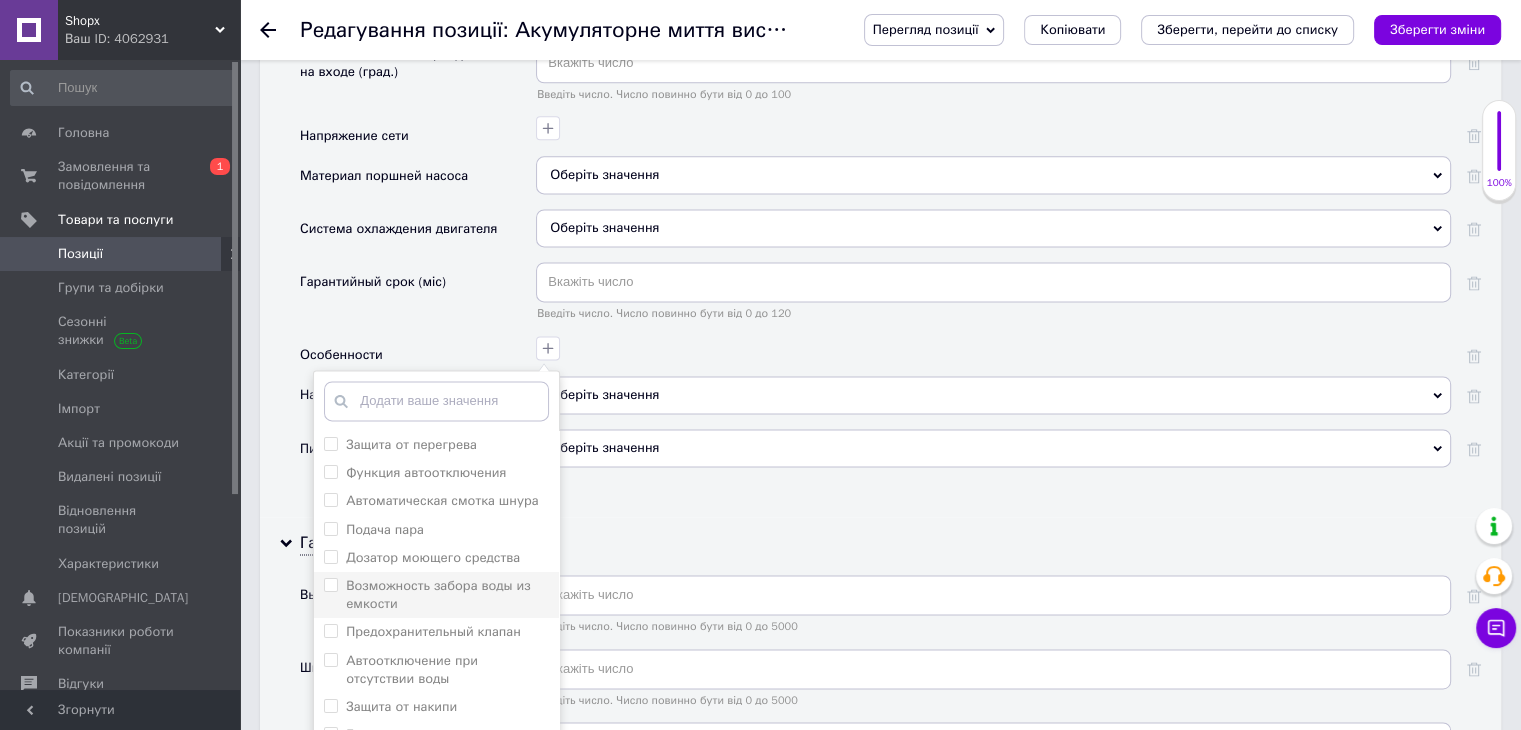 click on "Возможность забора воды из емкости" at bounding box center (447, 595) 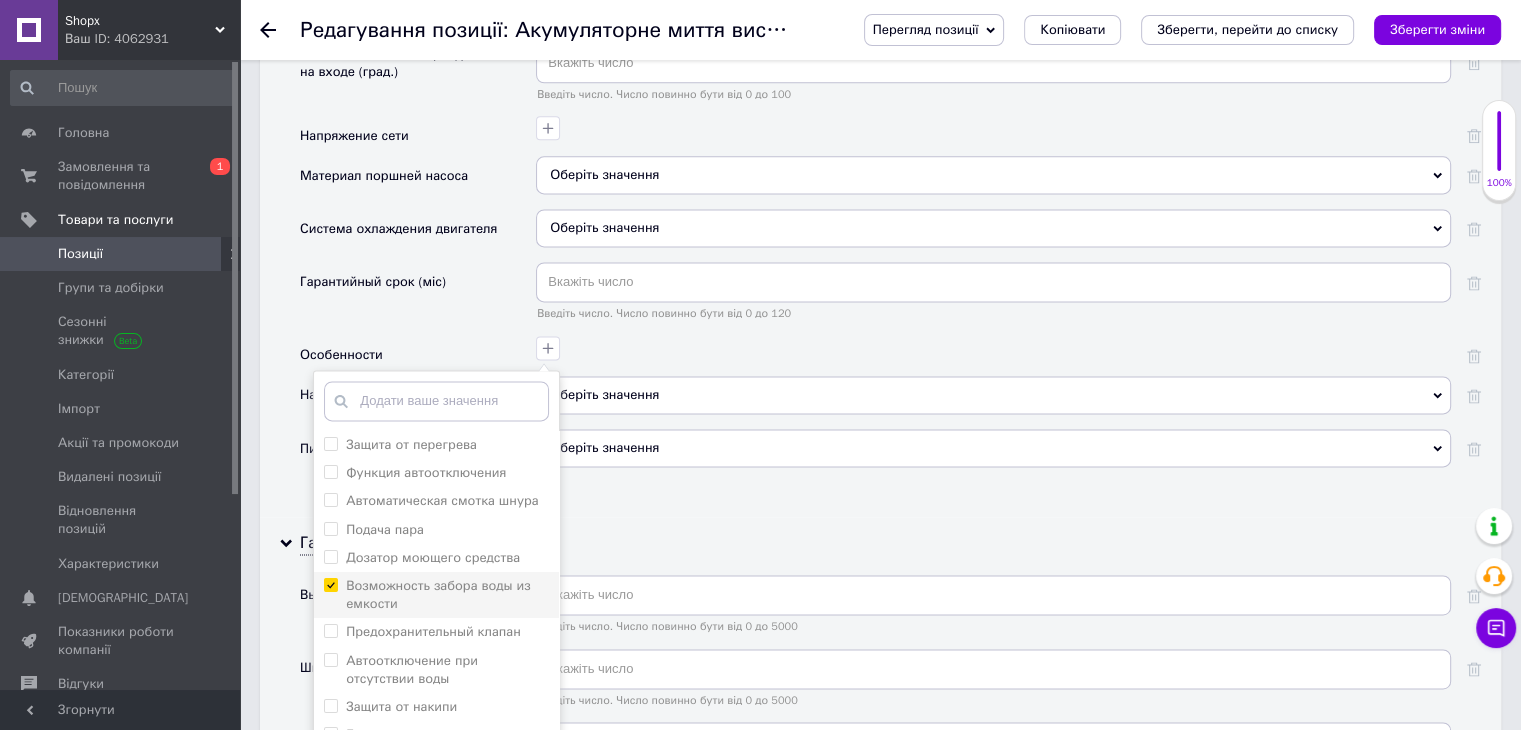 click on "Возможность забора воды из емкости" at bounding box center [330, 584] 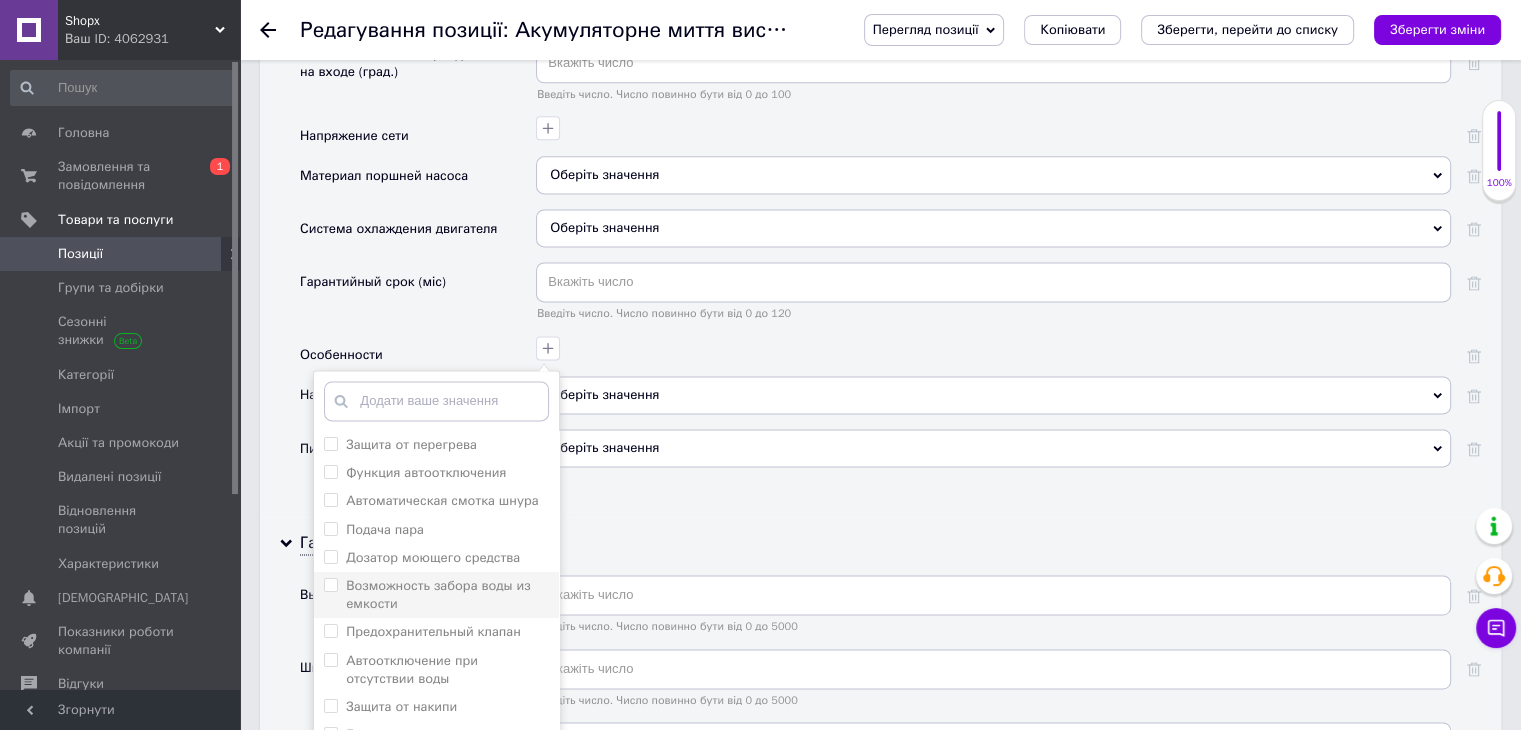 click on "Возможность забора воды из емкости" at bounding box center [330, 584] 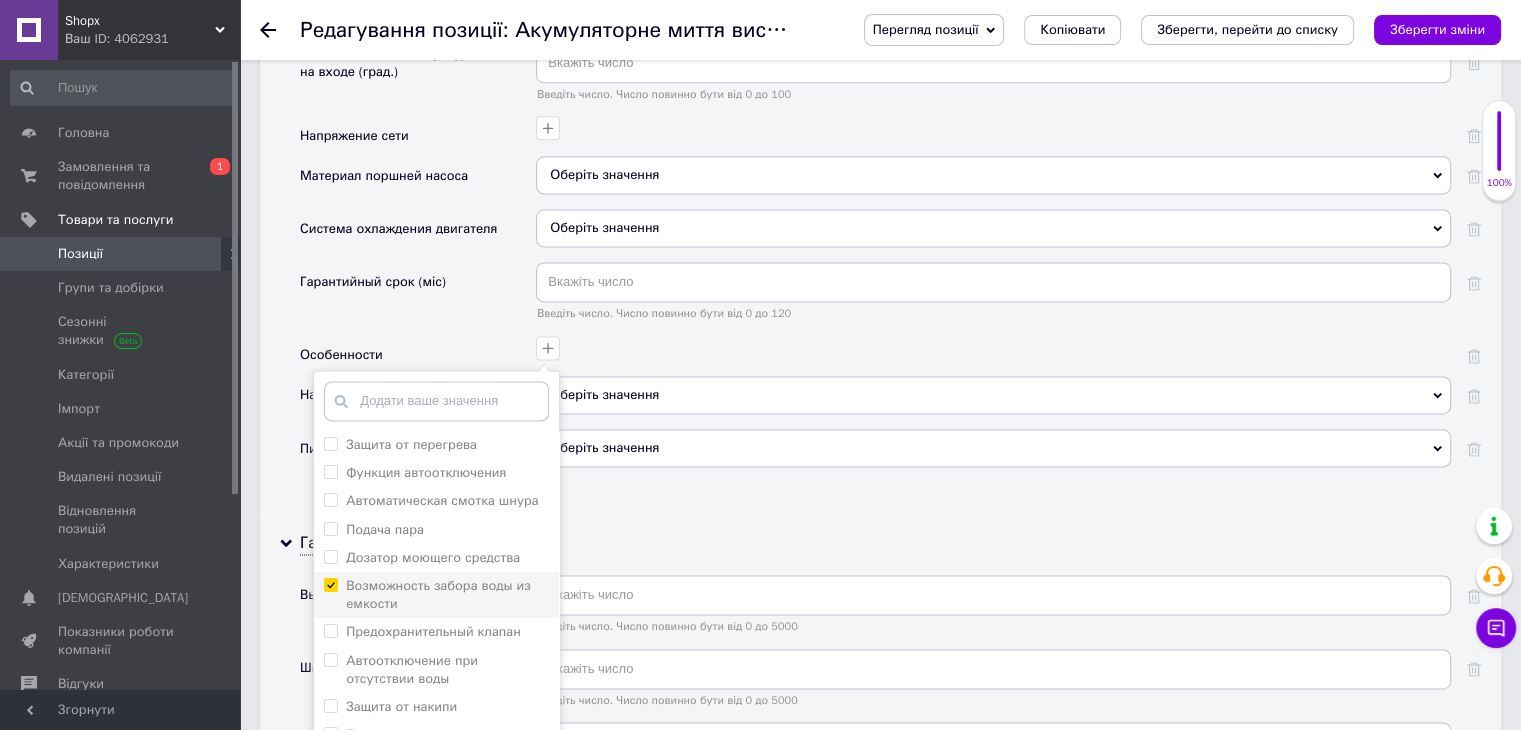 checkbox on "true" 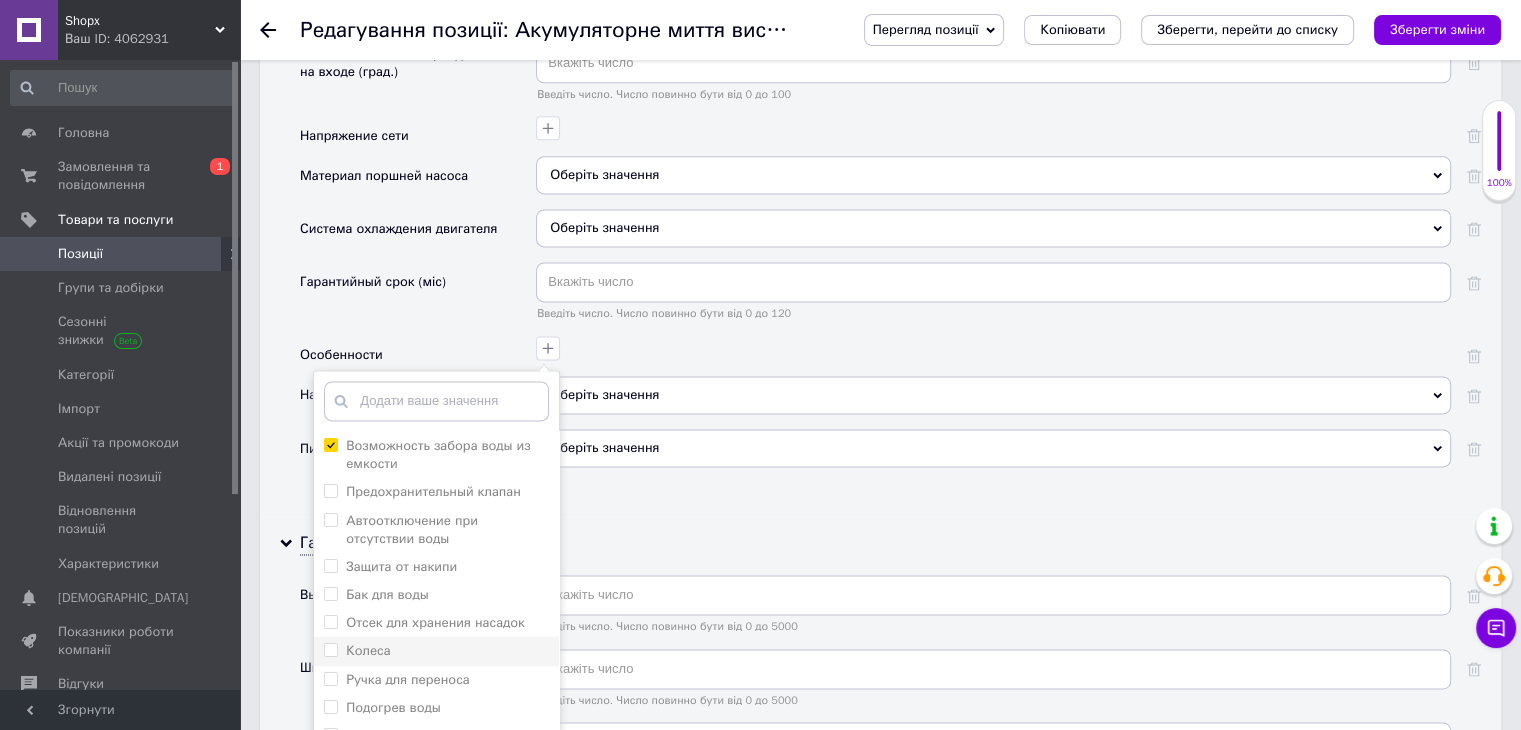 scroll, scrollTop: 159, scrollLeft: 0, axis: vertical 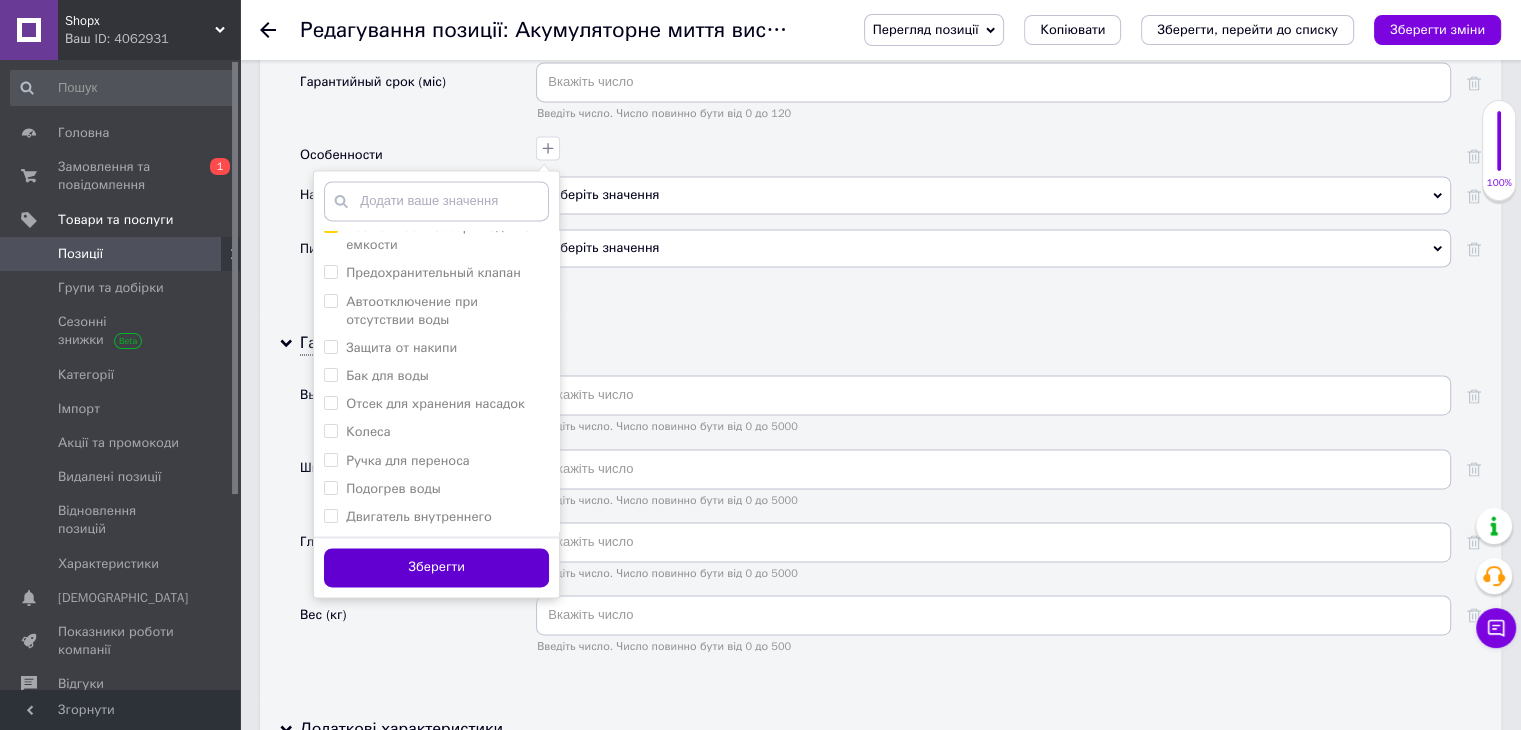 click on "Зберегти" at bounding box center [436, 567] 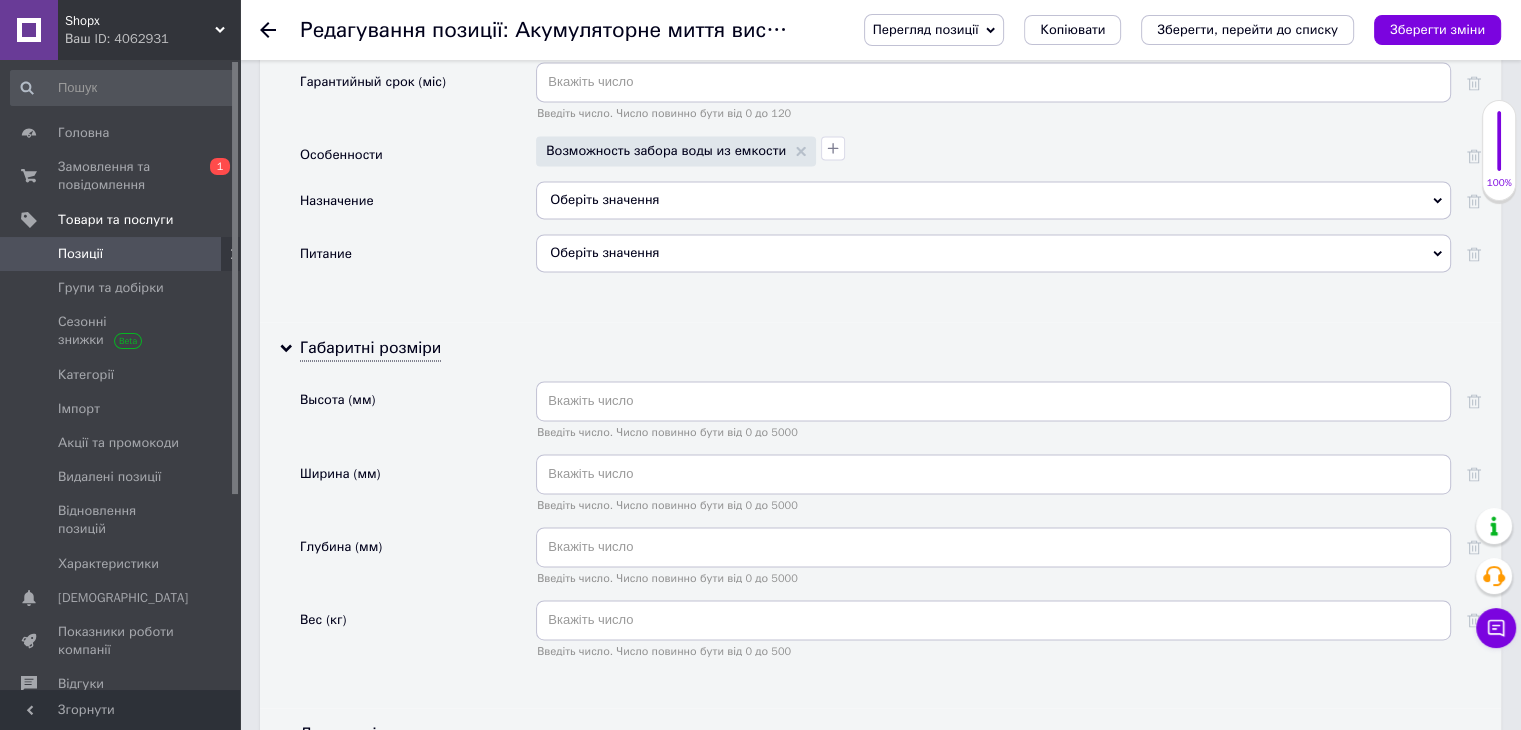 click on "Оберіть значення" at bounding box center [993, 200] 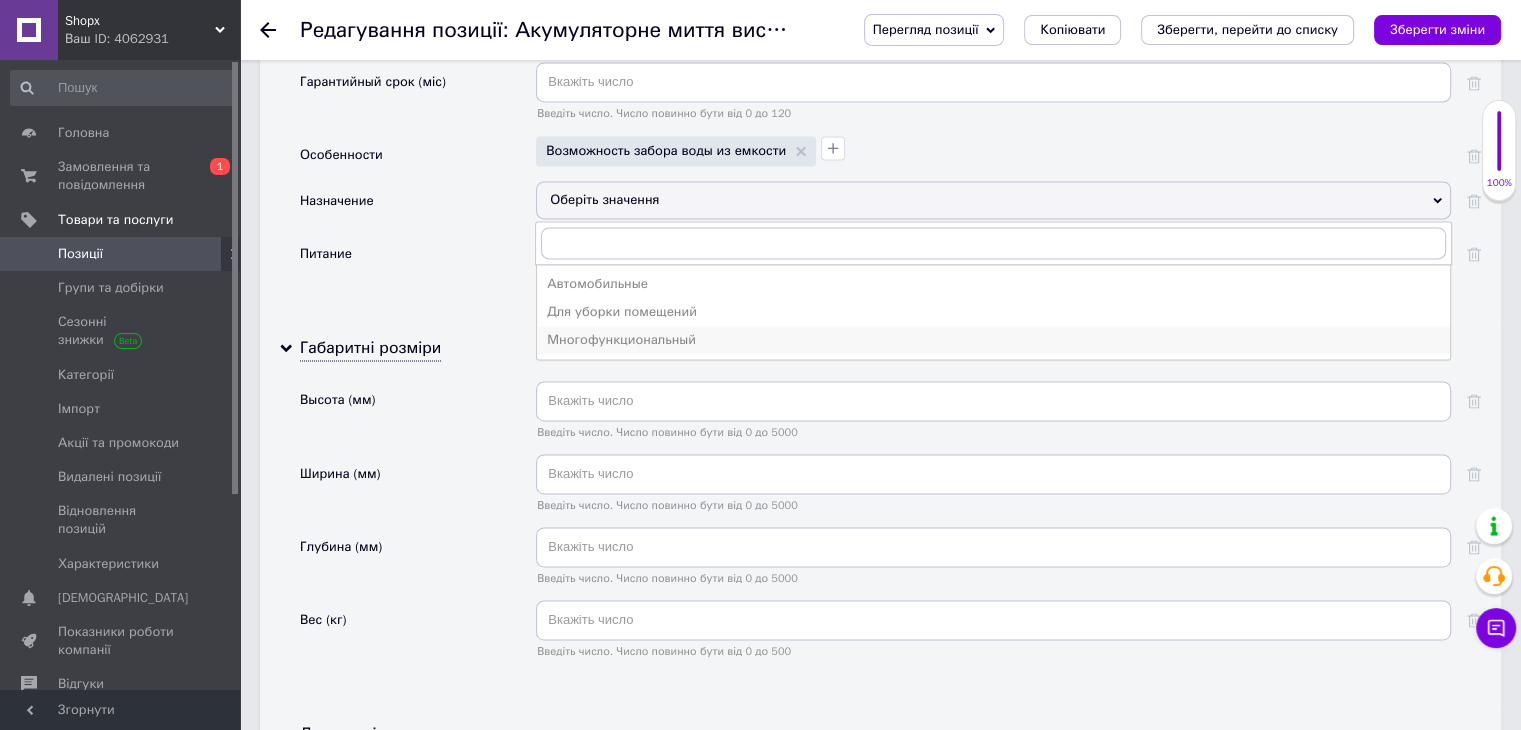 click on "Многофункциональный" at bounding box center [993, 340] 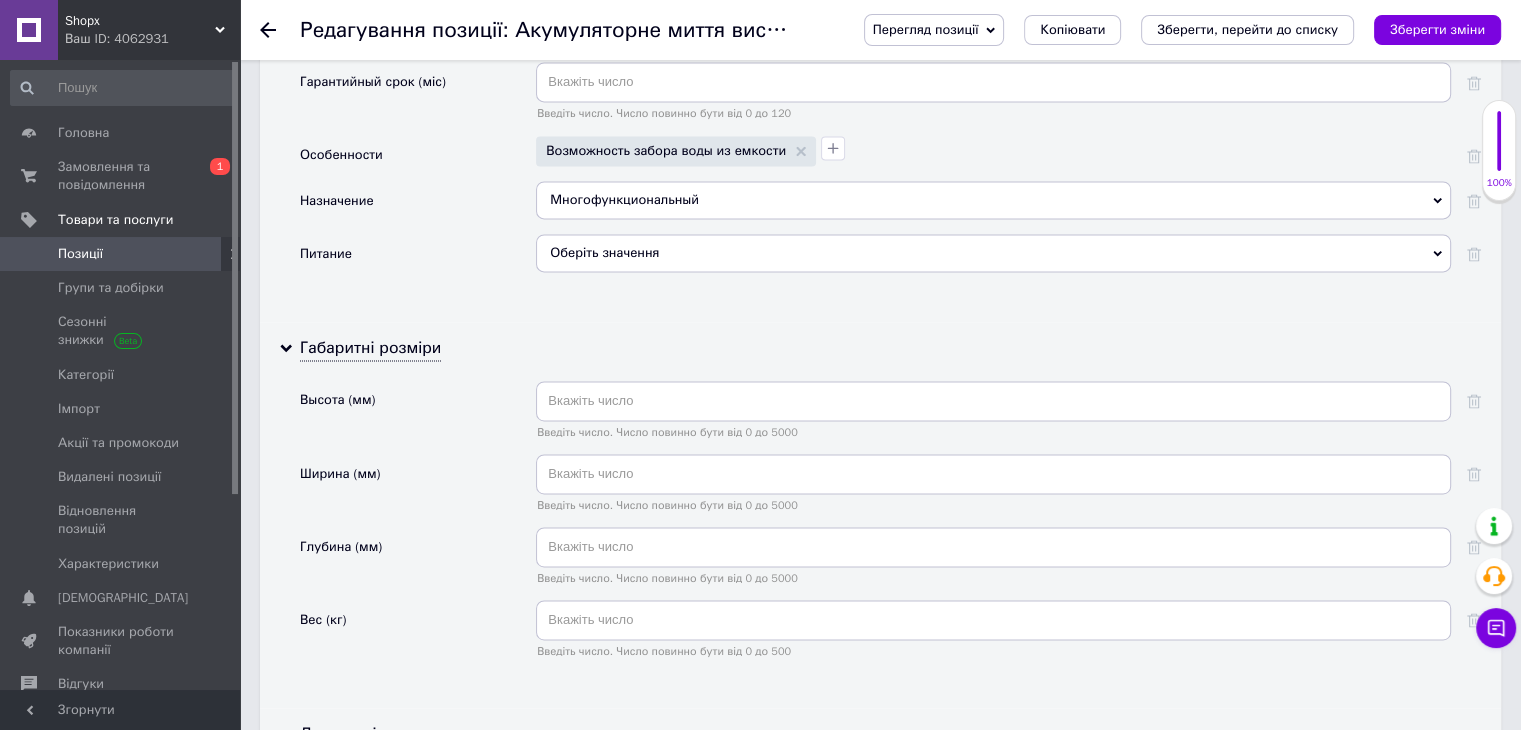 click on "Оберіть значення" at bounding box center (993, 253) 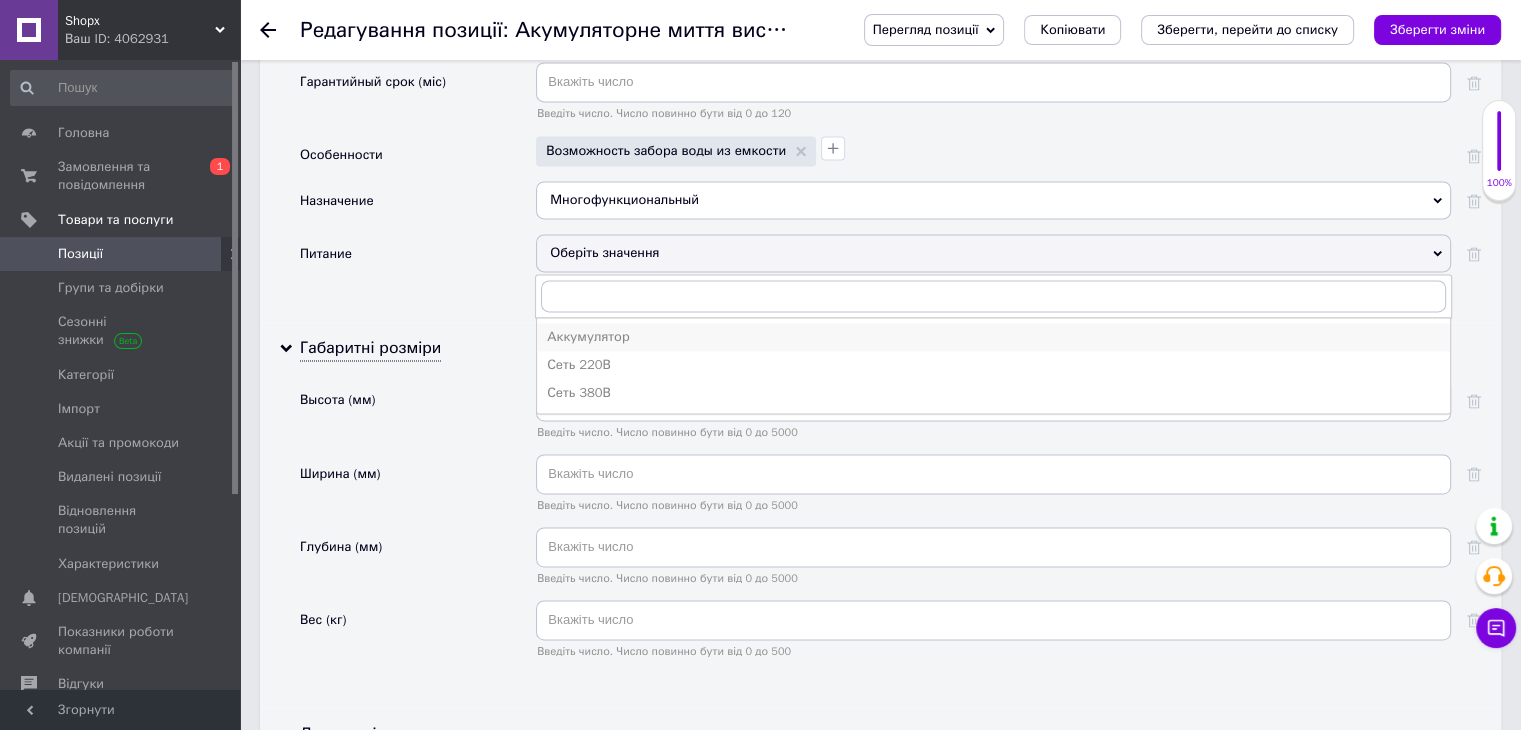 click on "Аккумулятор" at bounding box center (993, 337) 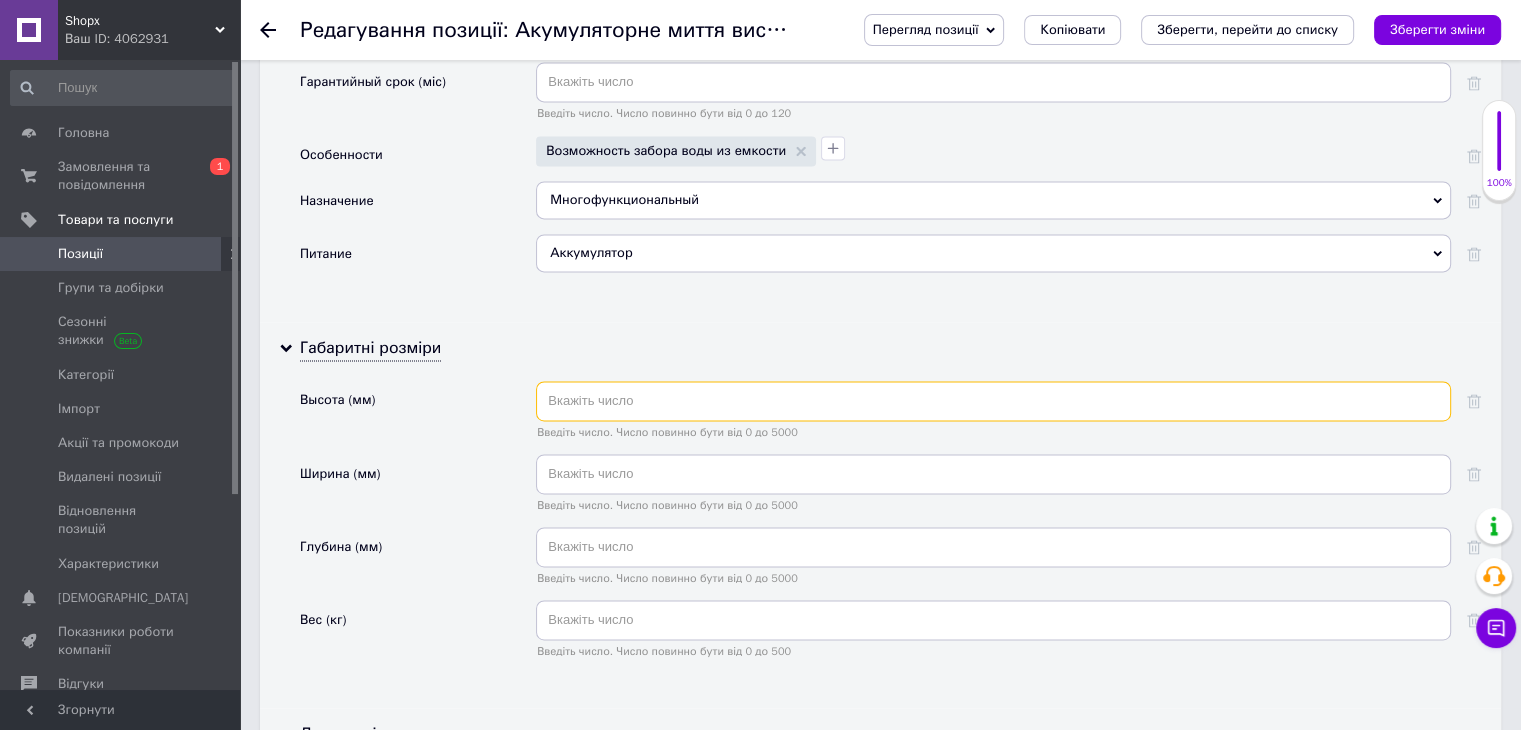 click at bounding box center [993, 401] 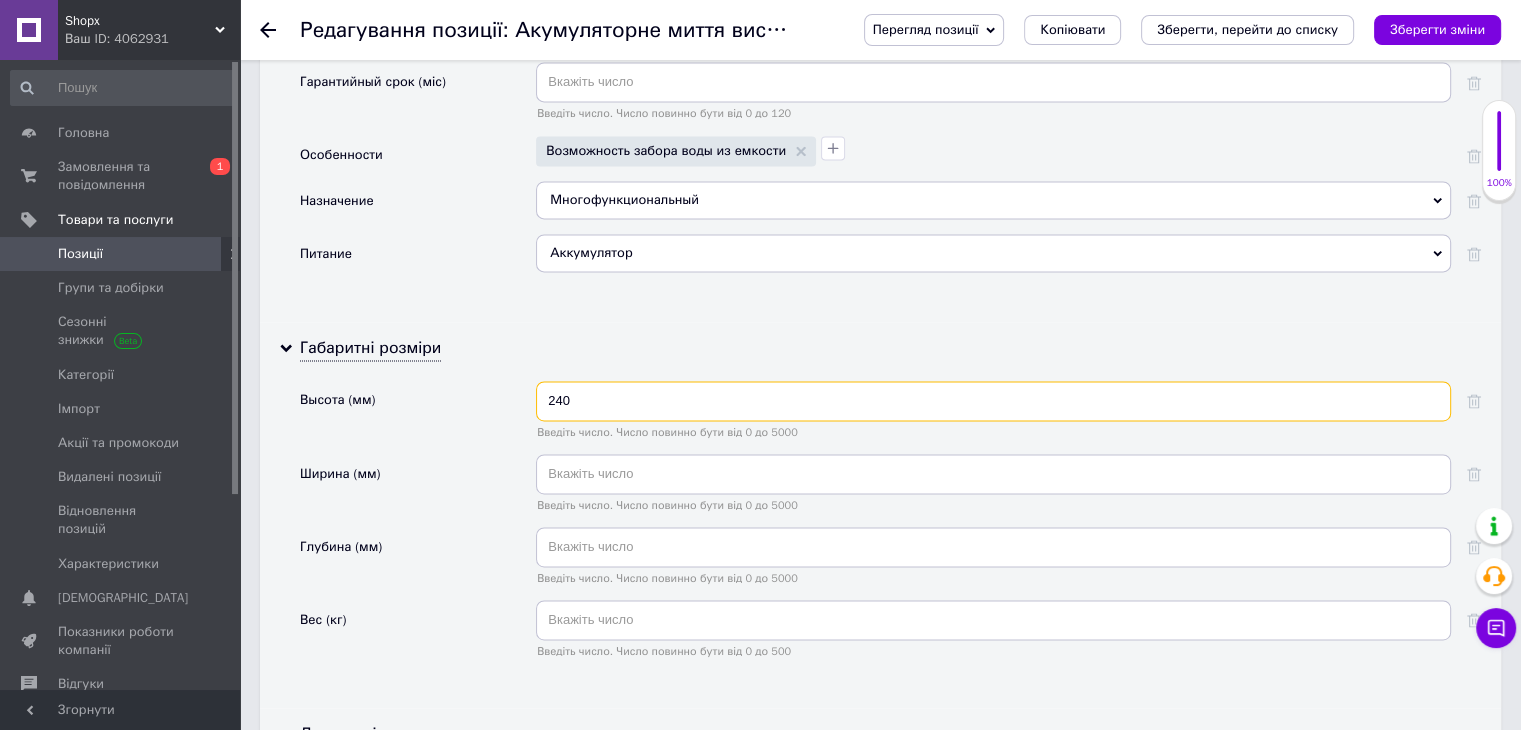 type on "240" 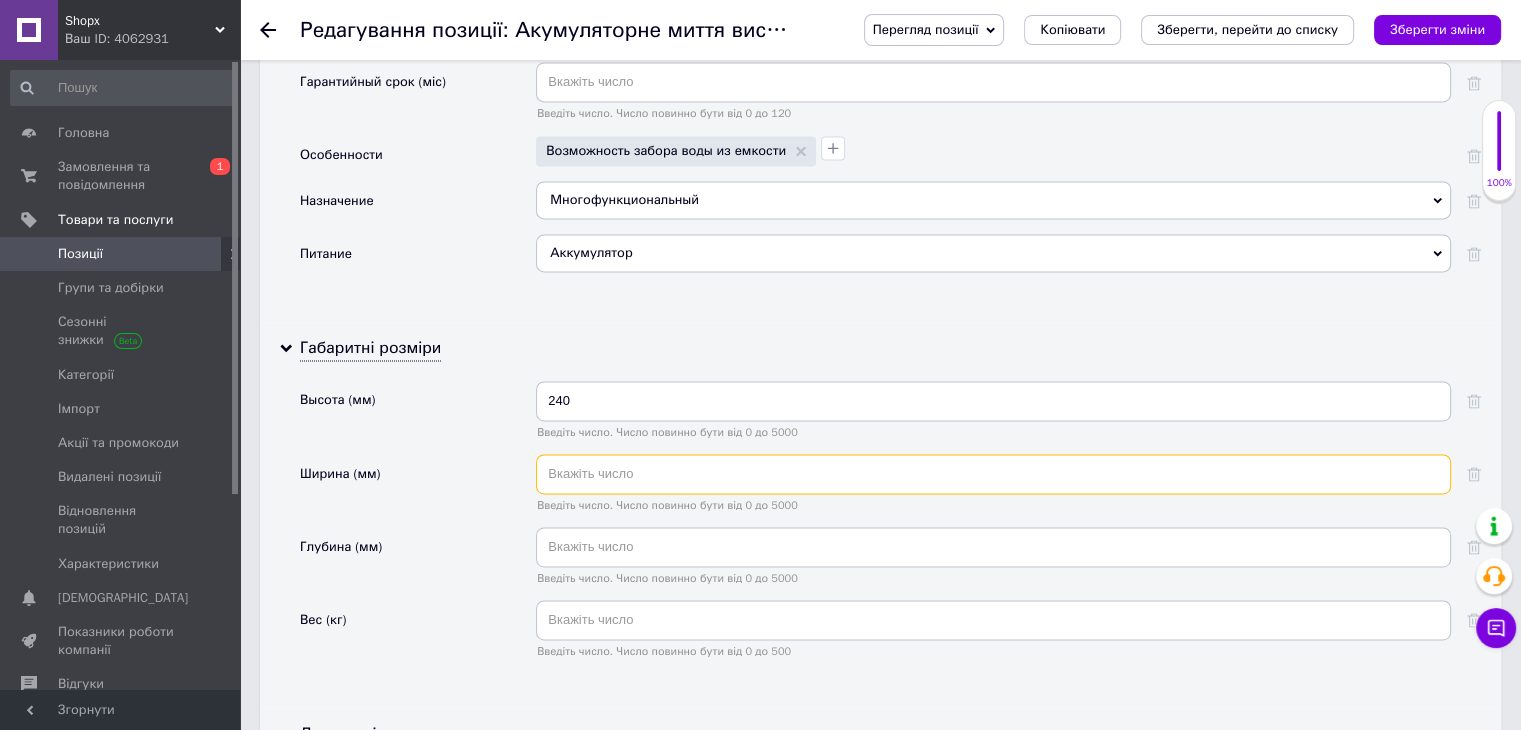 click at bounding box center [993, 474] 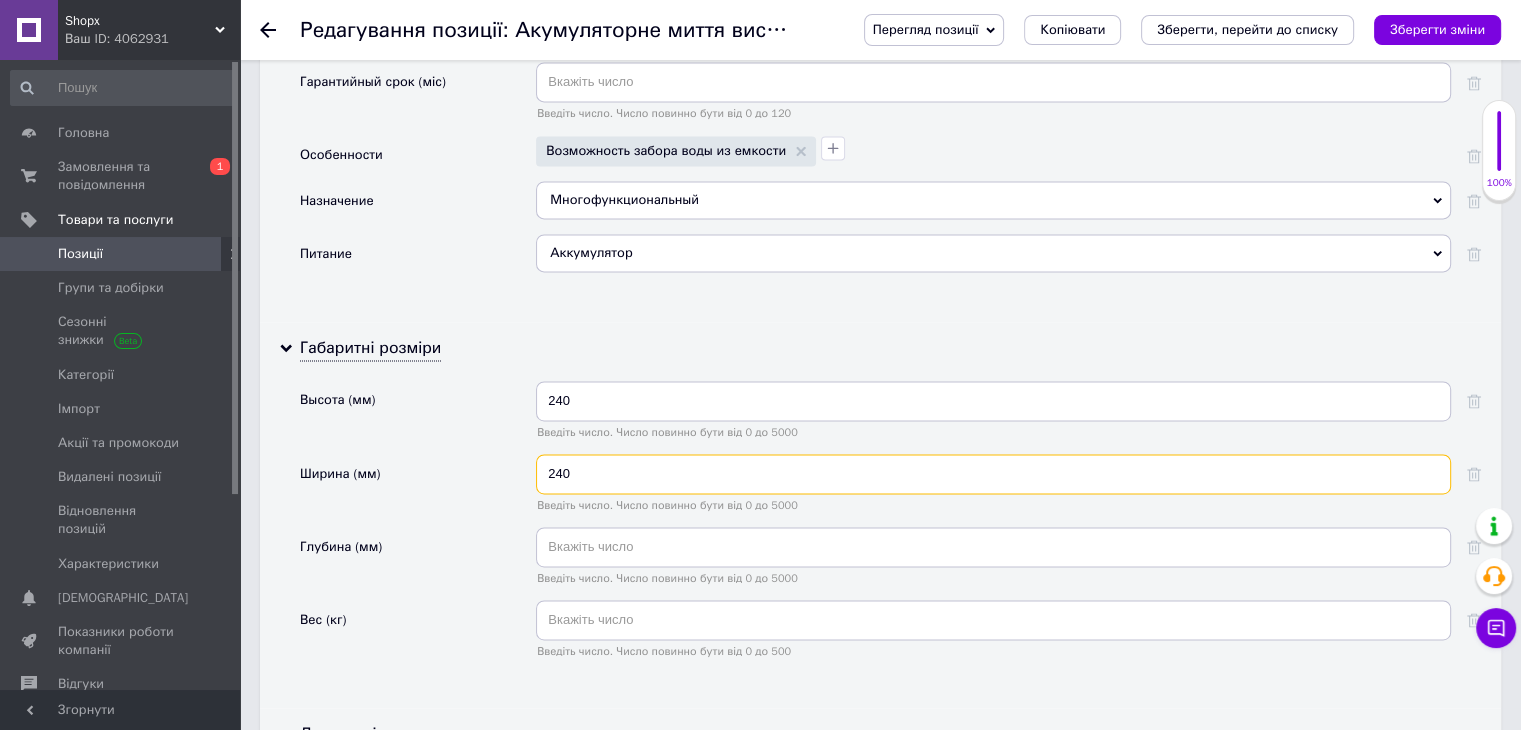 type on "240" 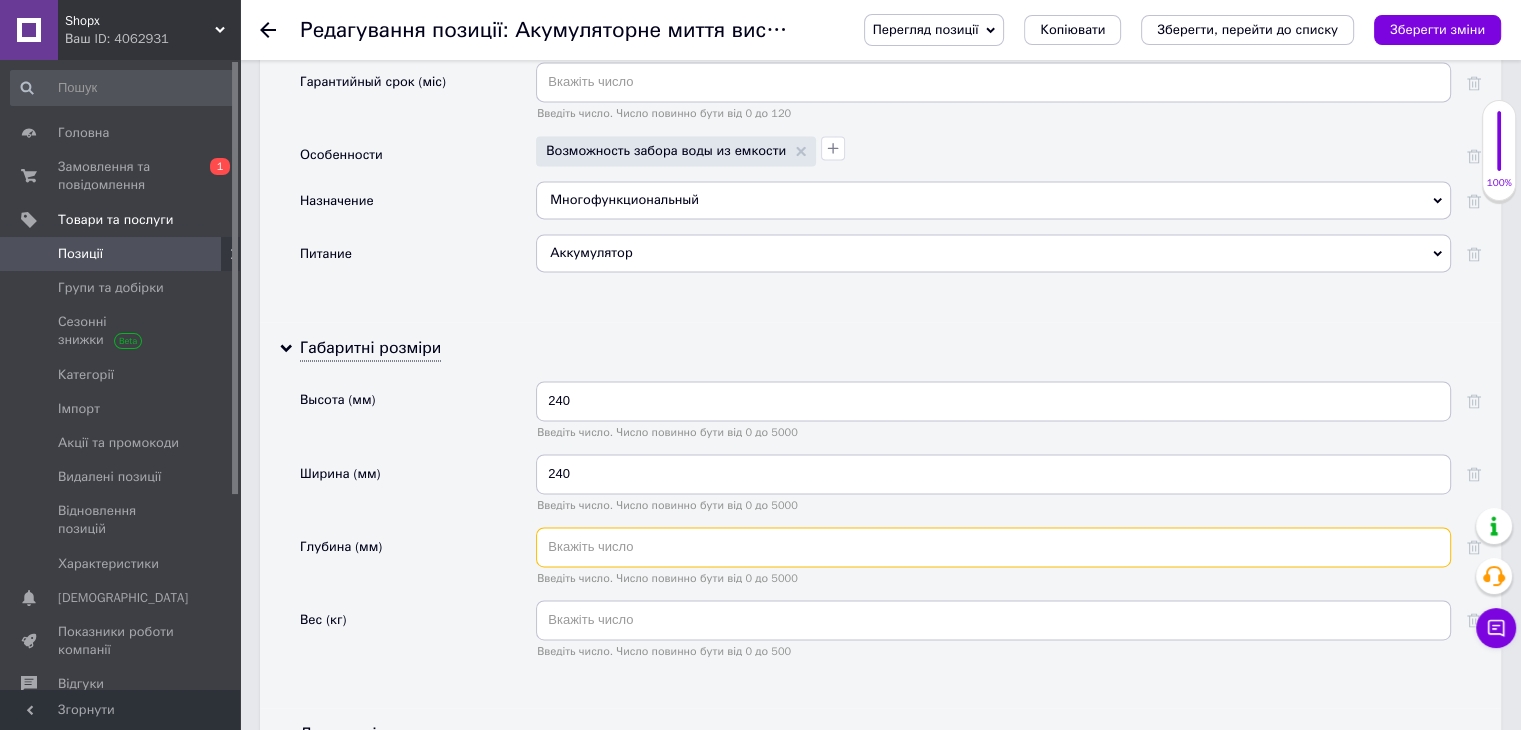 click at bounding box center [993, 547] 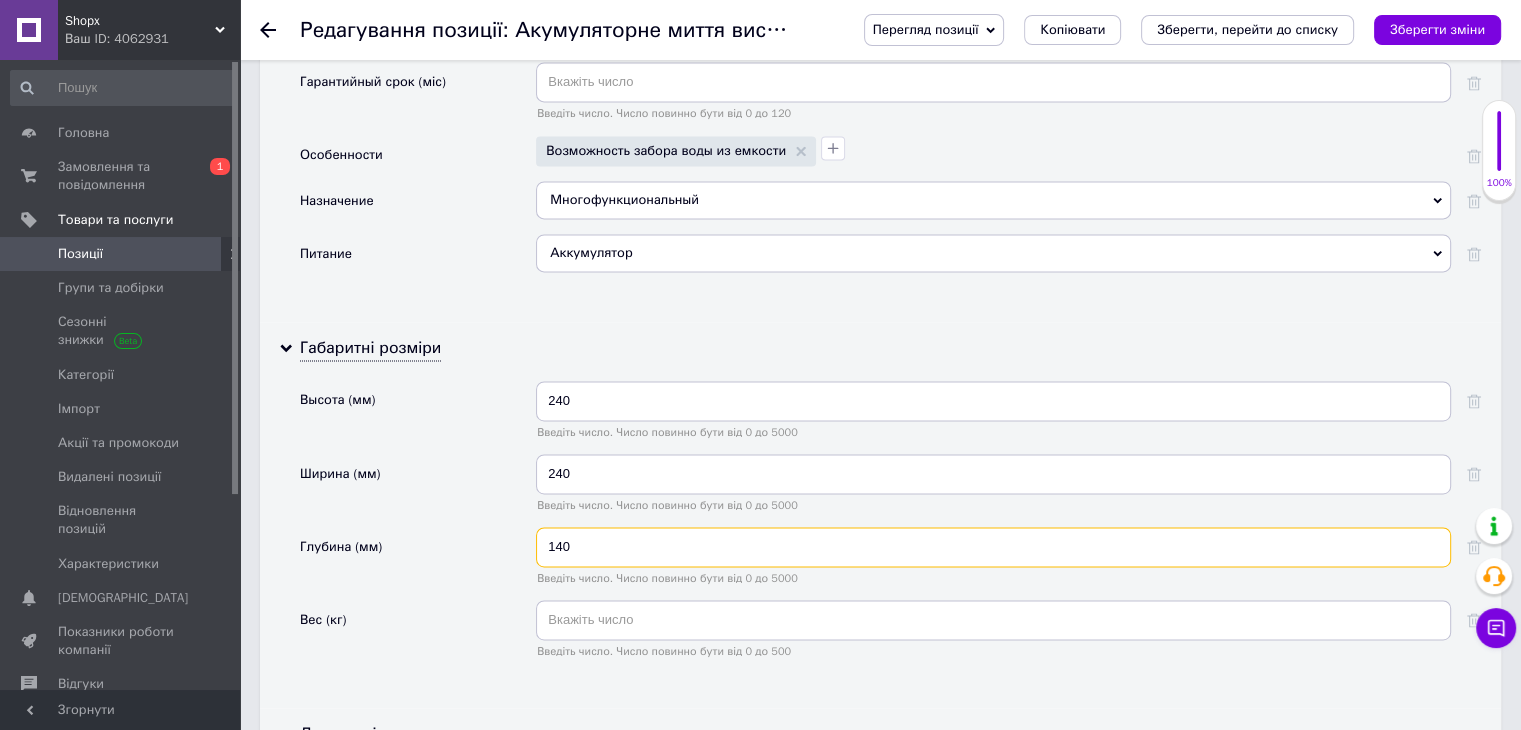 type on "140" 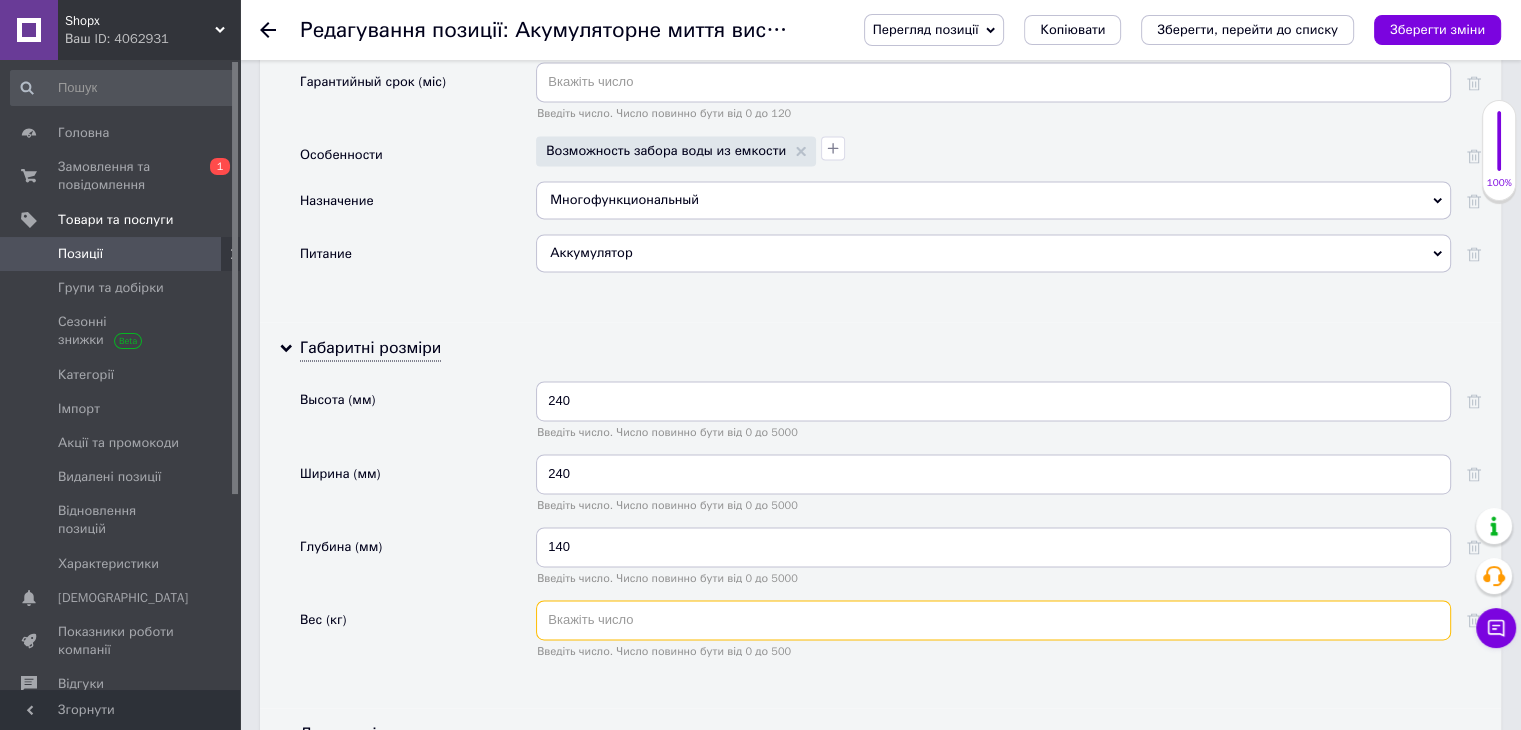 click at bounding box center (993, 620) 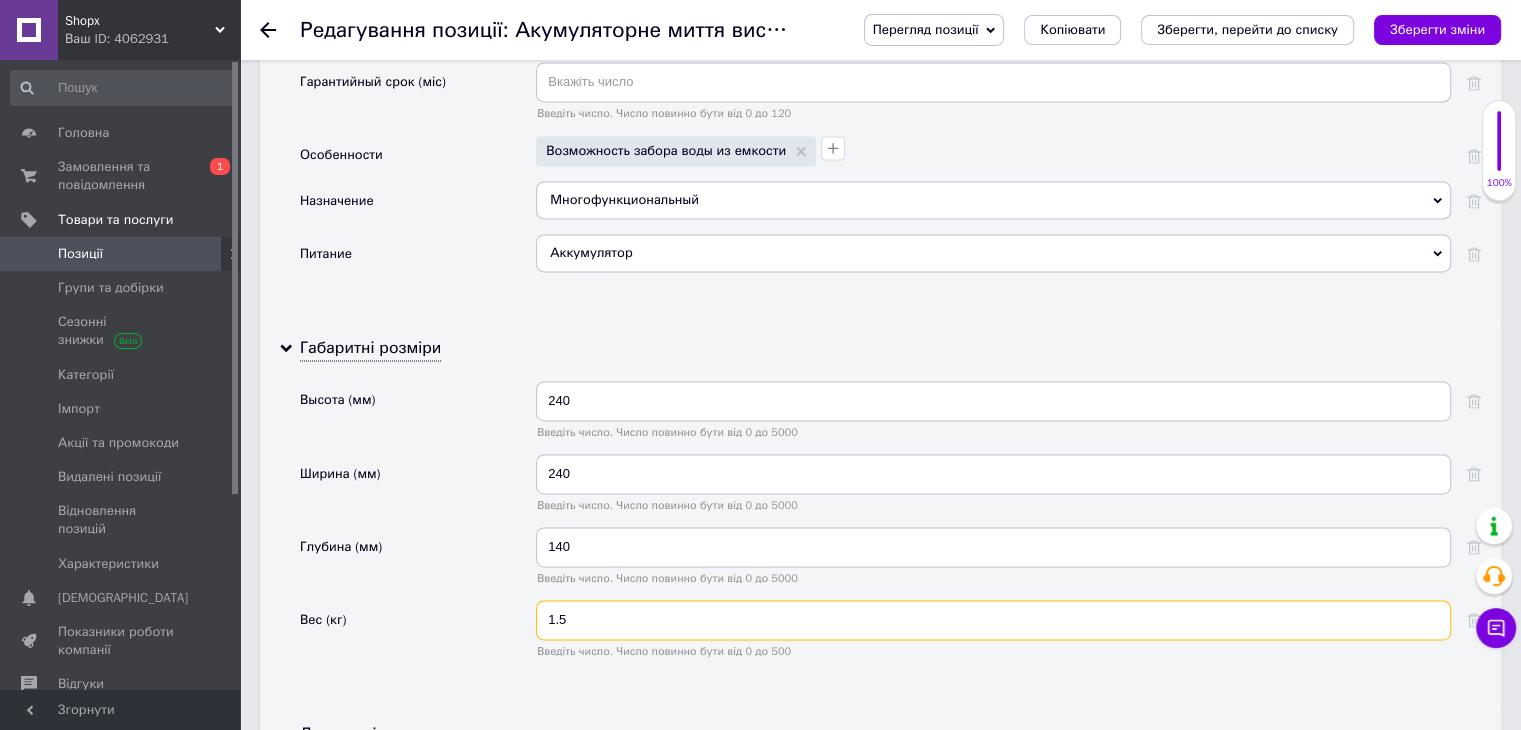 type on "1.5" 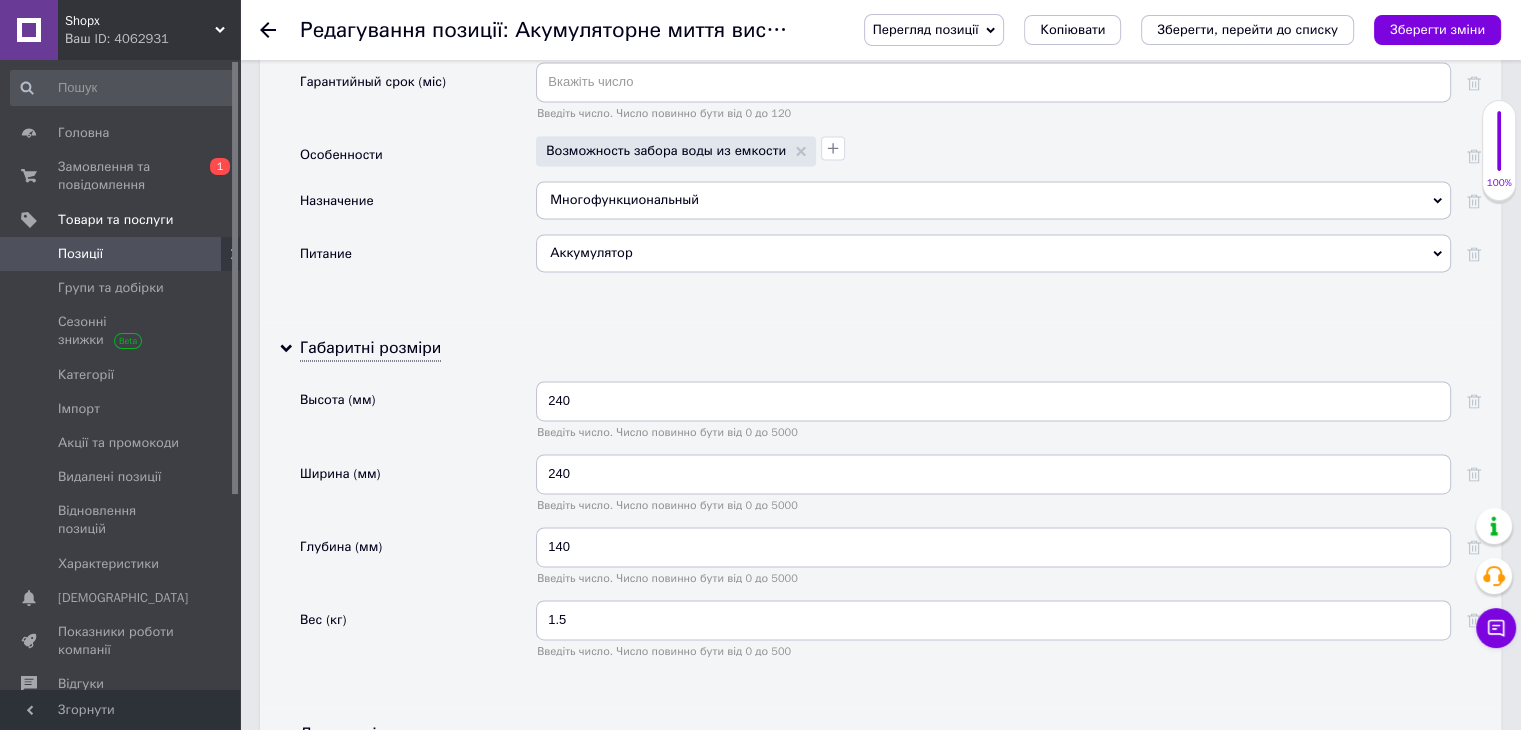 click on "Вес (кг)" at bounding box center [418, 636] 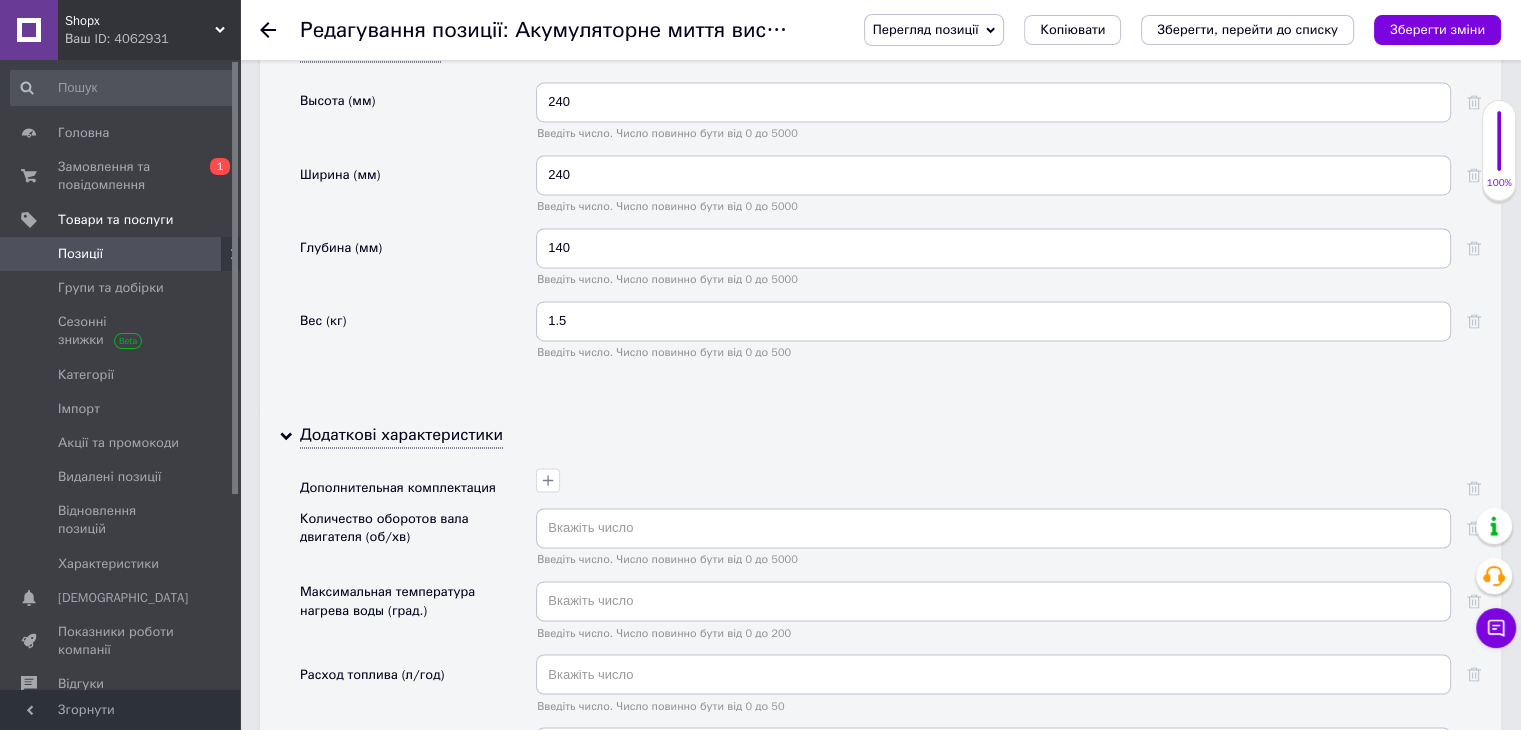 scroll, scrollTop: 3191, scrollLeft: 0, axis: vertical 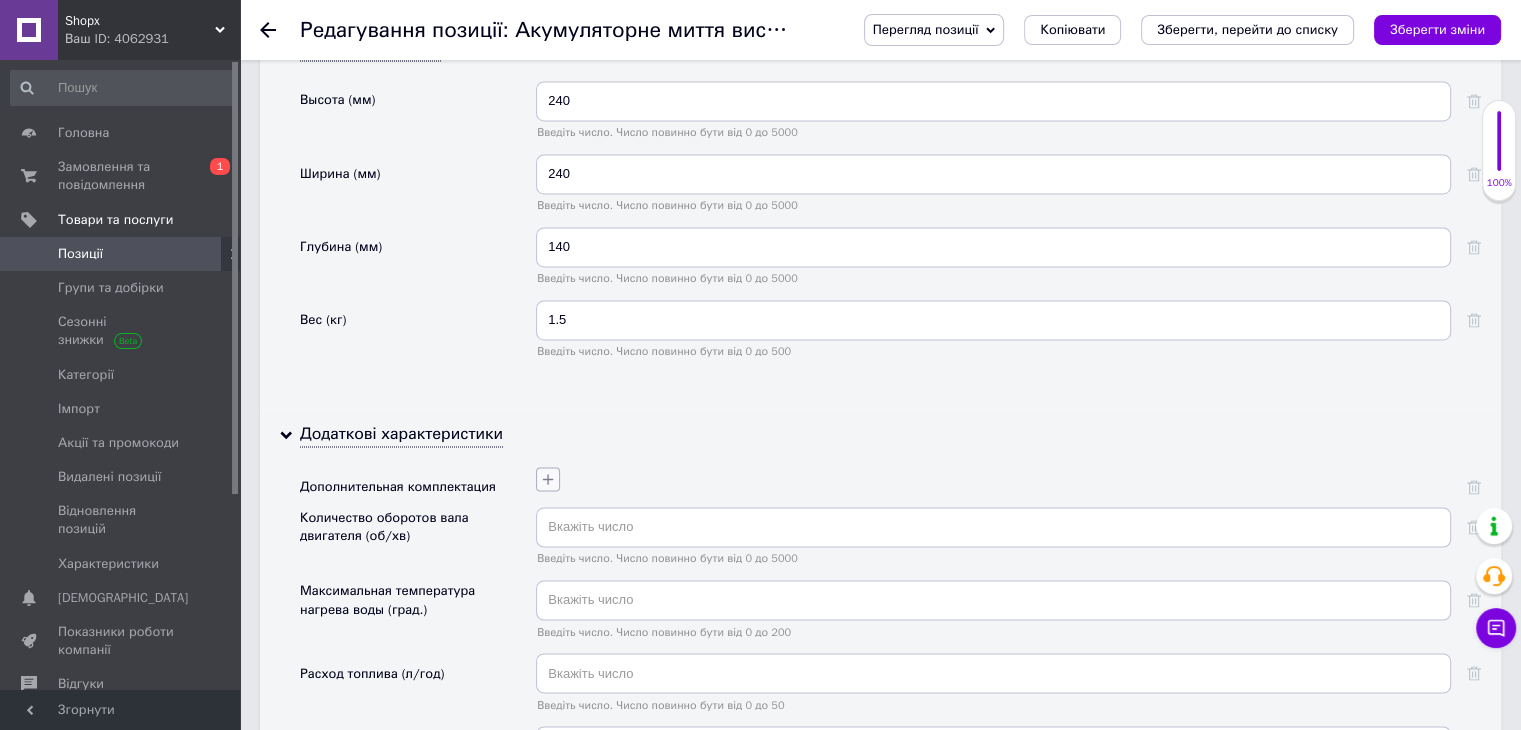 click 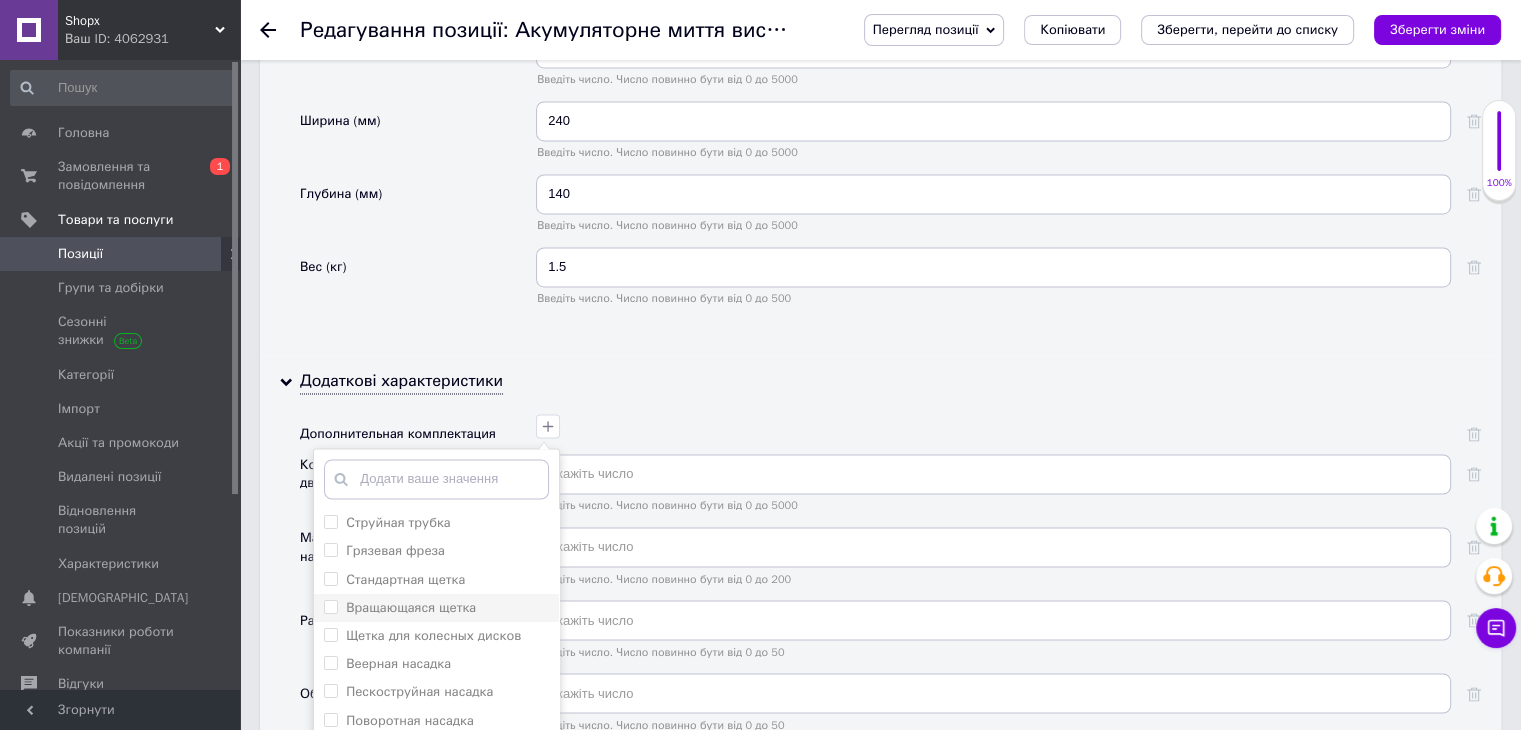 scroll, scrollTop: 3291, scrollLeft: 0, axis: vertical 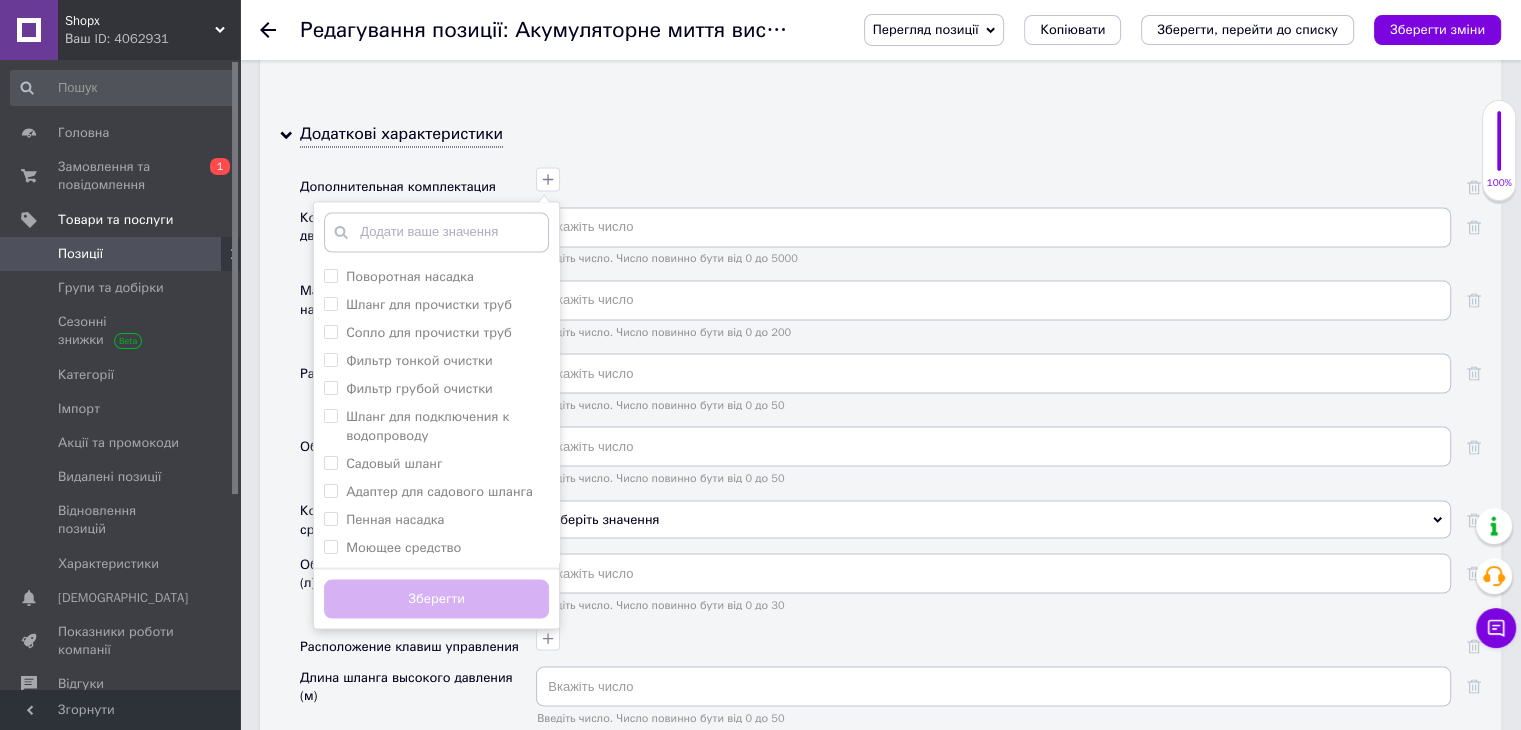 click on "Додаткові характеристики Дополнительная комплектация Струйная трубка Грязевая фреза Стандартная щетка Вращающаяся щетка Щетка для колесных дисков Веерная насадка Пескоструйная насадка Поворотная насадка Шланг для прочистки труб Сопло для прочистки труб Фильтр тонкой очистки Фильтр грубой очистки Шланг для подключения к водопроводу Садовый шланг Адаптер для садового шланга Пенная насадка Моющее средство Додати ваше значення   Зберегти Количество оборотов вала двигателя (об/хв) Введіть число. Число повинно бути від 0 до 5000 Расход топлива (л/год)" at bounding box center (880, 567) 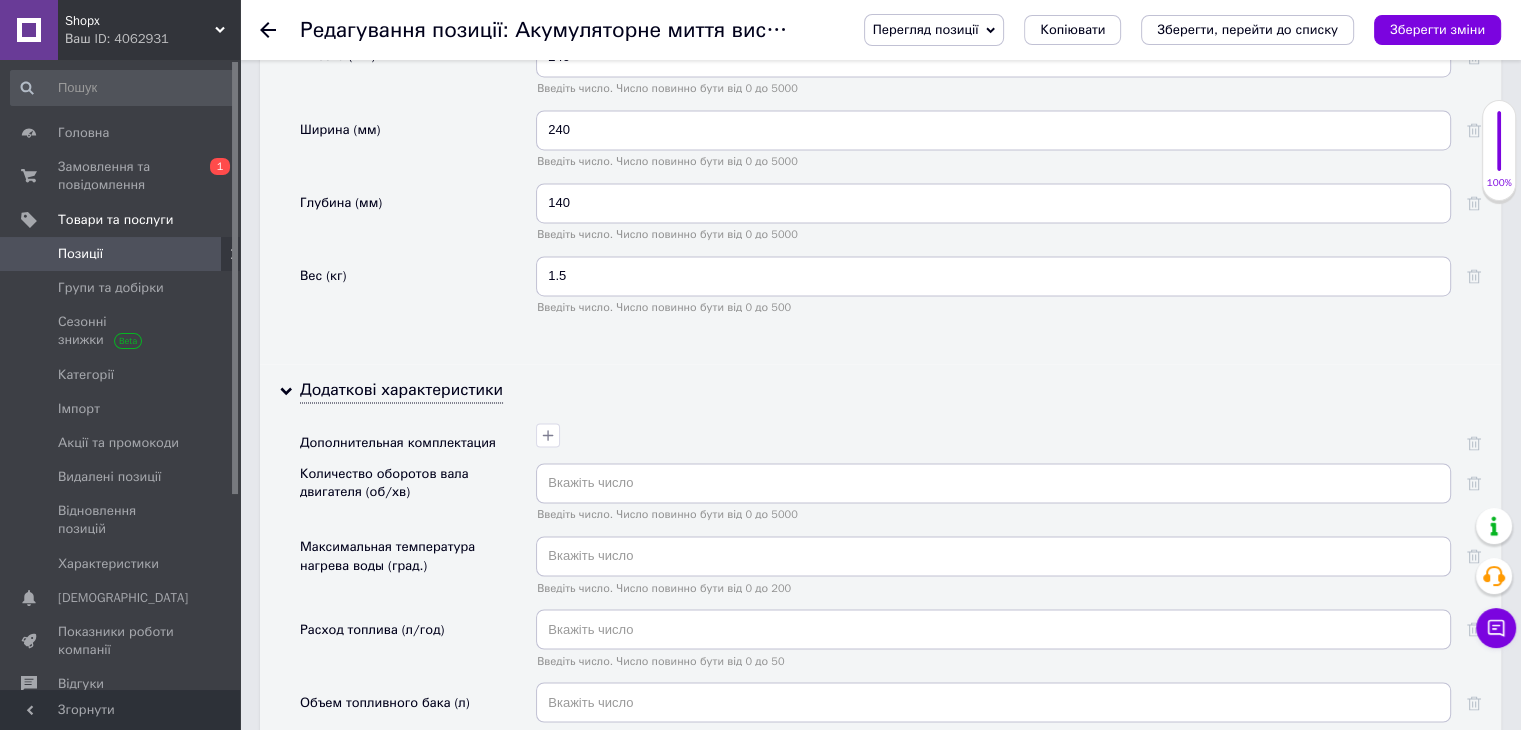 scroll, scrollTop: 2991, scrollLeft: 0, axis: vertical 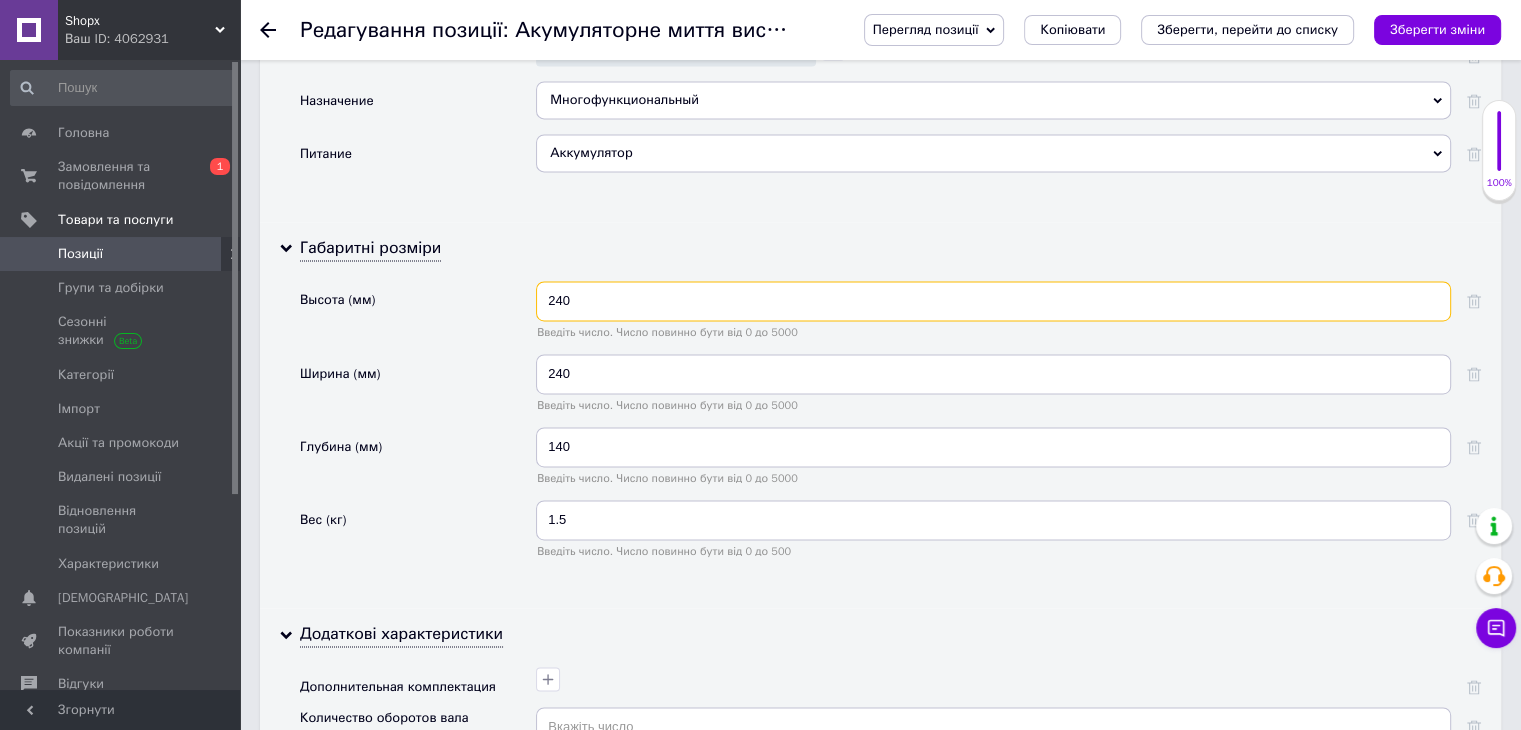 drag, startPoint x: 624, startPoint y: 261, endPoint x: 486, endPoint y: 249, distance: 138.52075 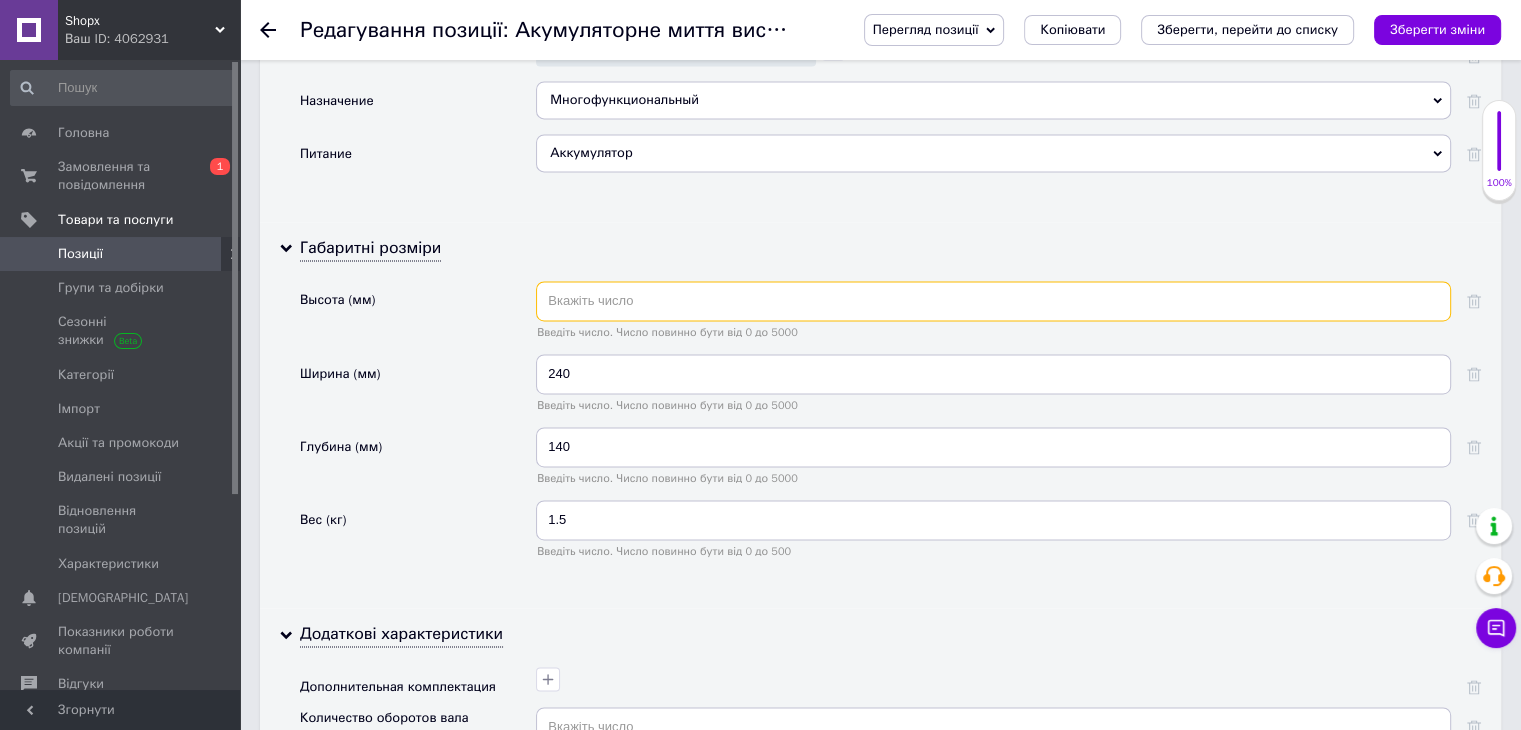 type 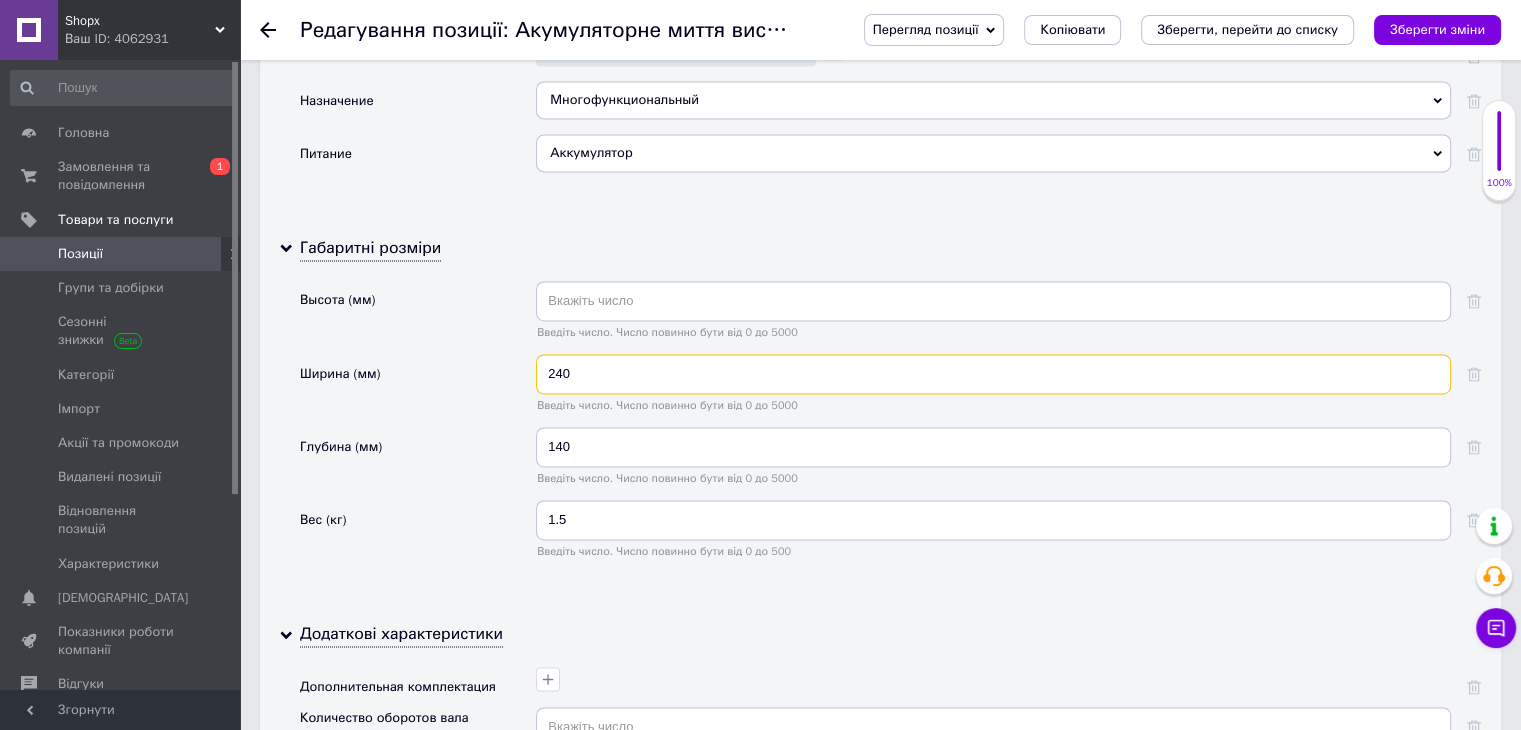 drag, startPoint x: 574, startPoint y: 323, endPoint x: 518, endPoint y: 328, distance: 56.22277 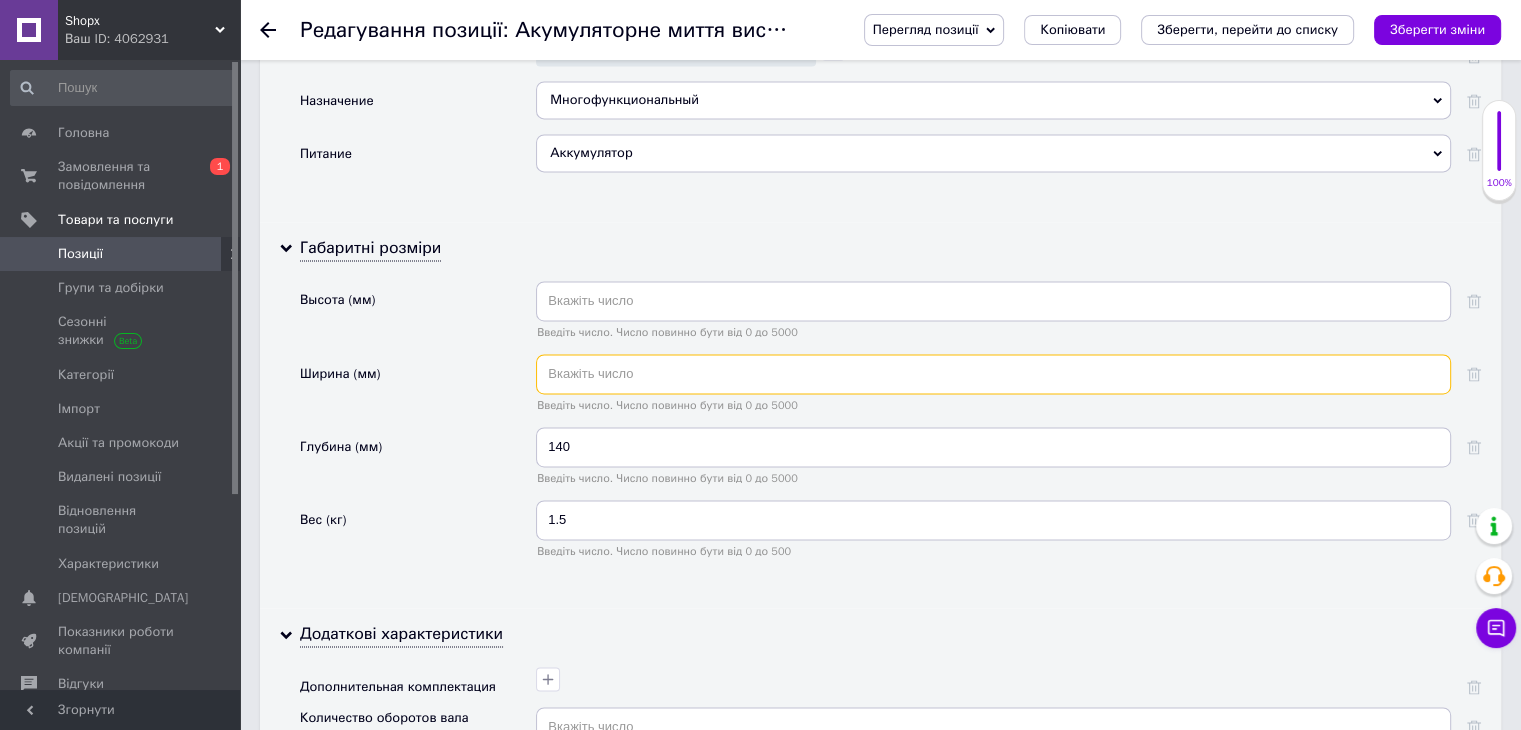 type 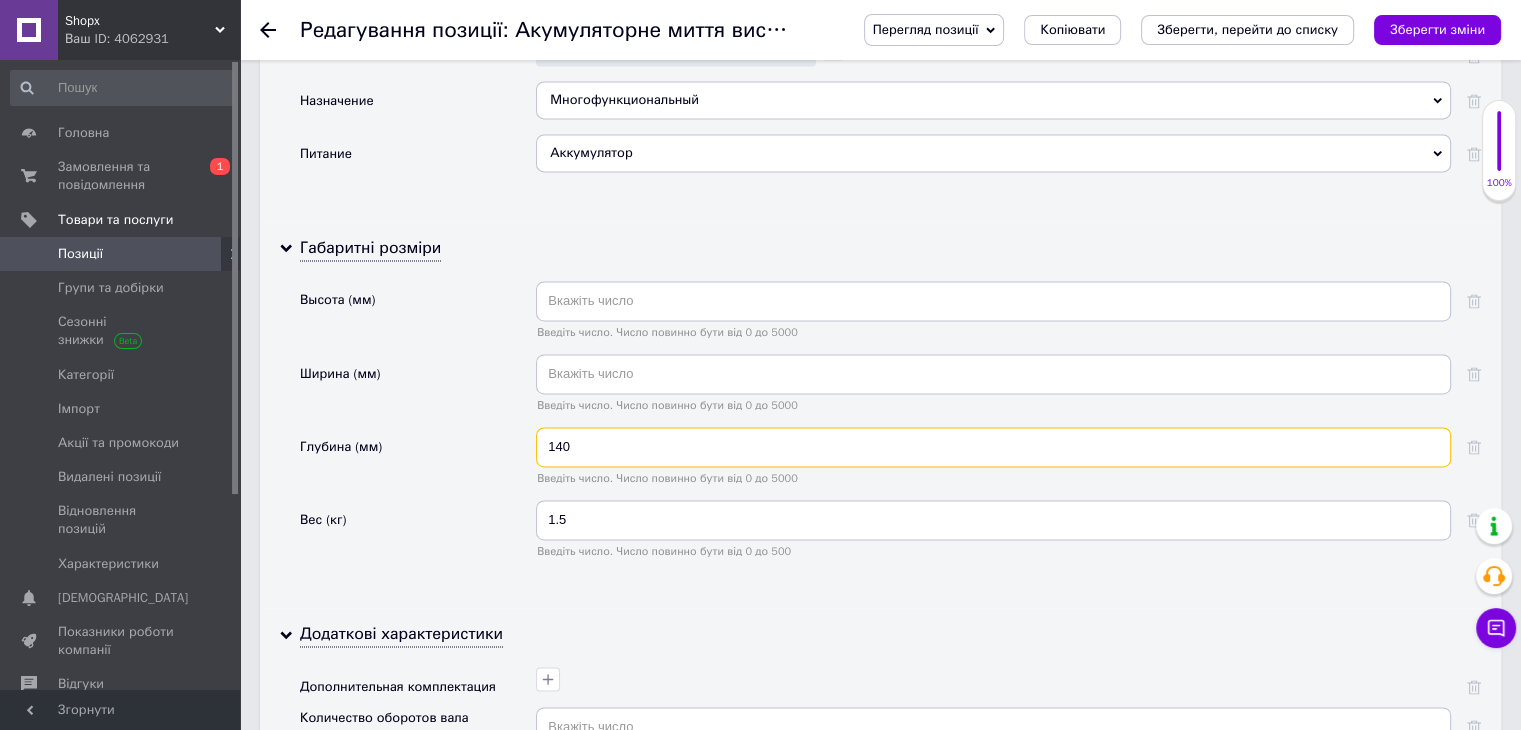 drag, startPoint x: 607, startPoint y: 389, endPoint x: 530, endPoint y: 397, distance: 77.41447 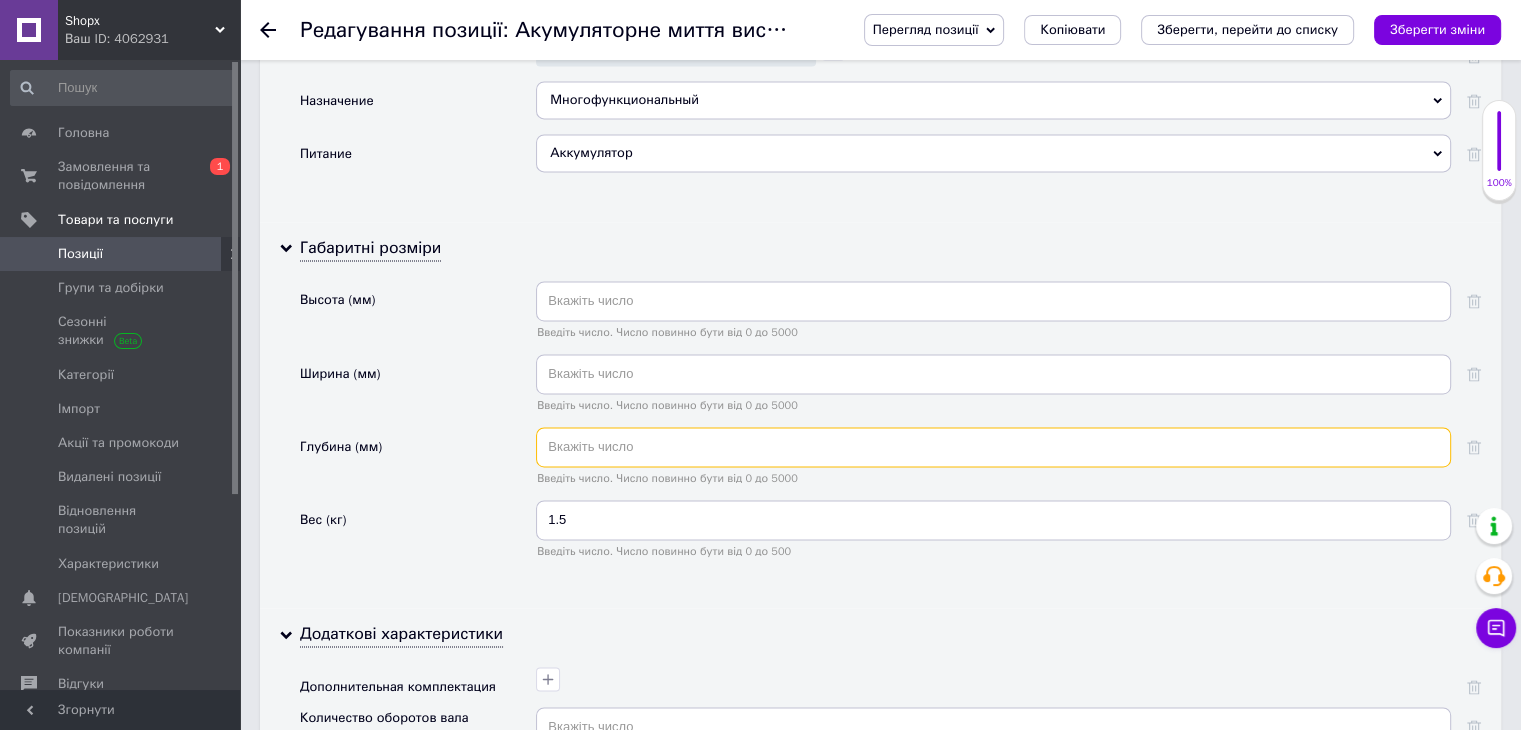 type 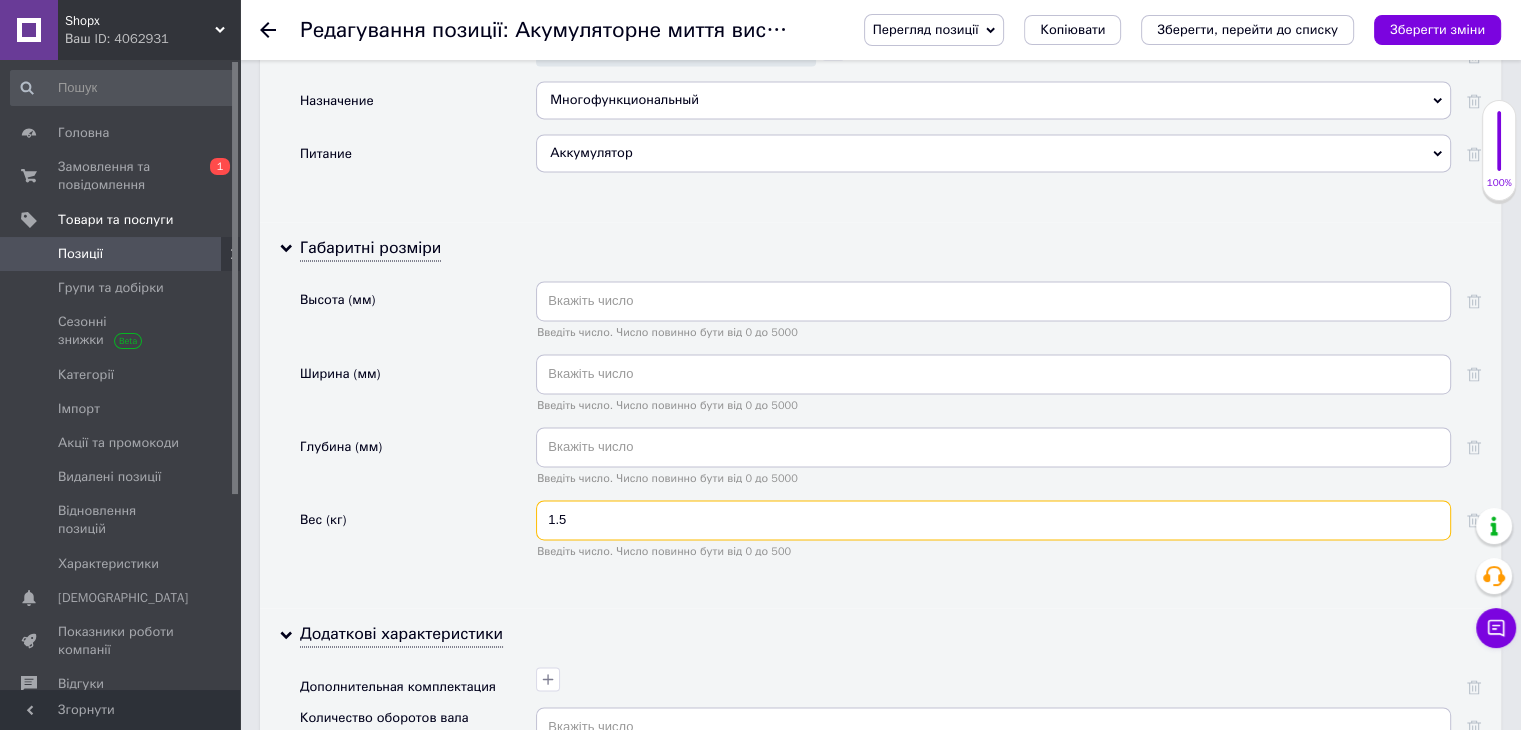drag, startPoint x: 592, startPoint y: 484, endPoint x: 508, endPoint y: 483, distance: 84.00595 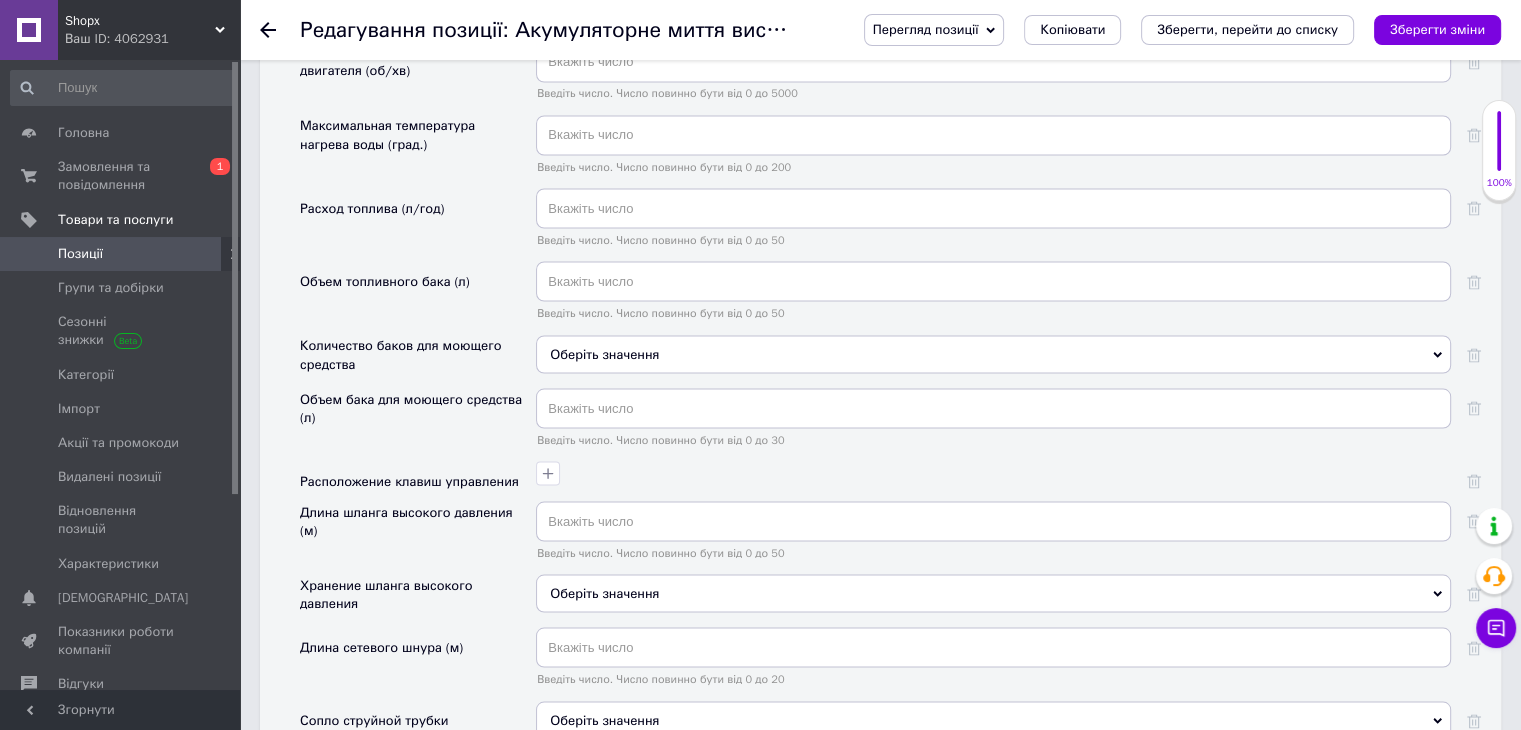 scroll, scrollTop: 3691, scrollLeft: 0, axis: vertical 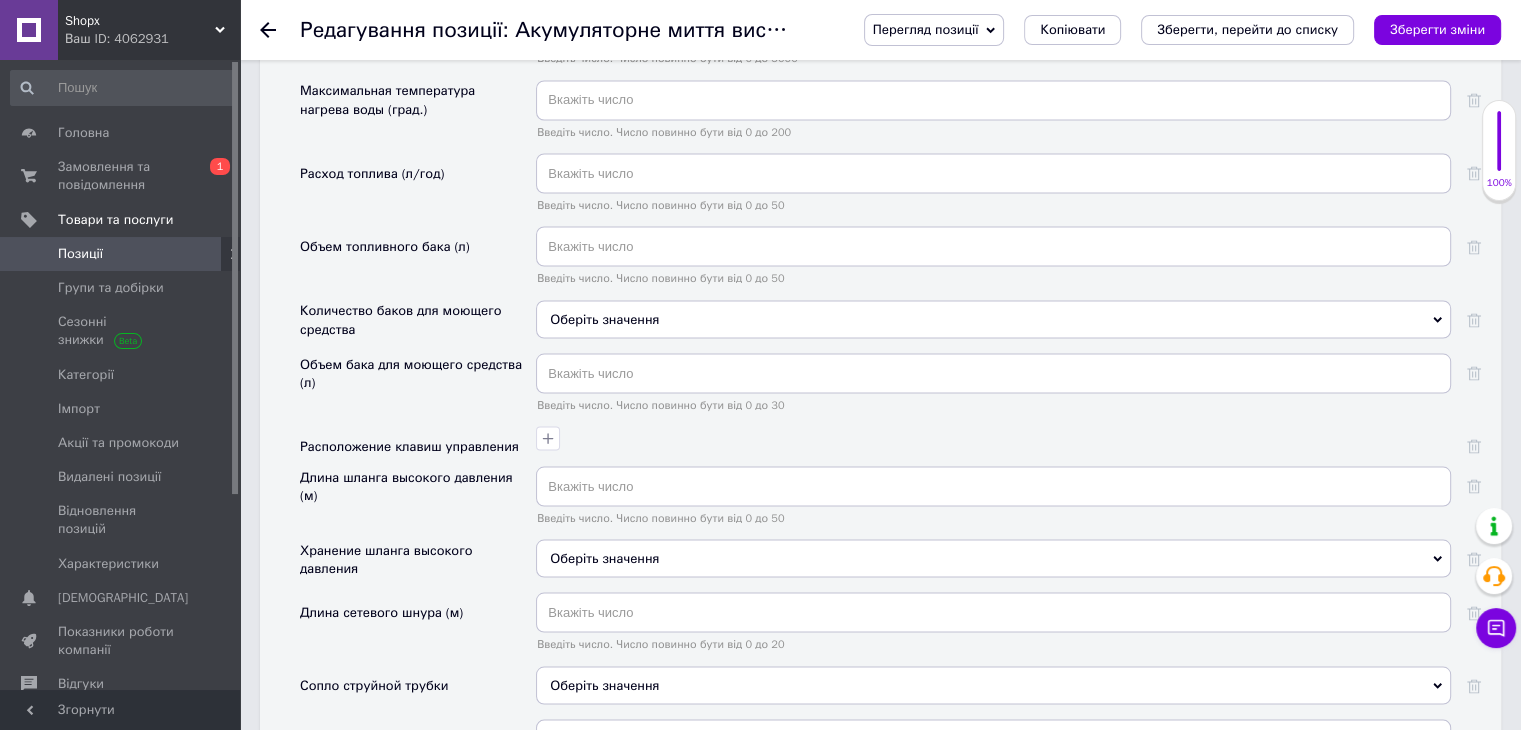 type 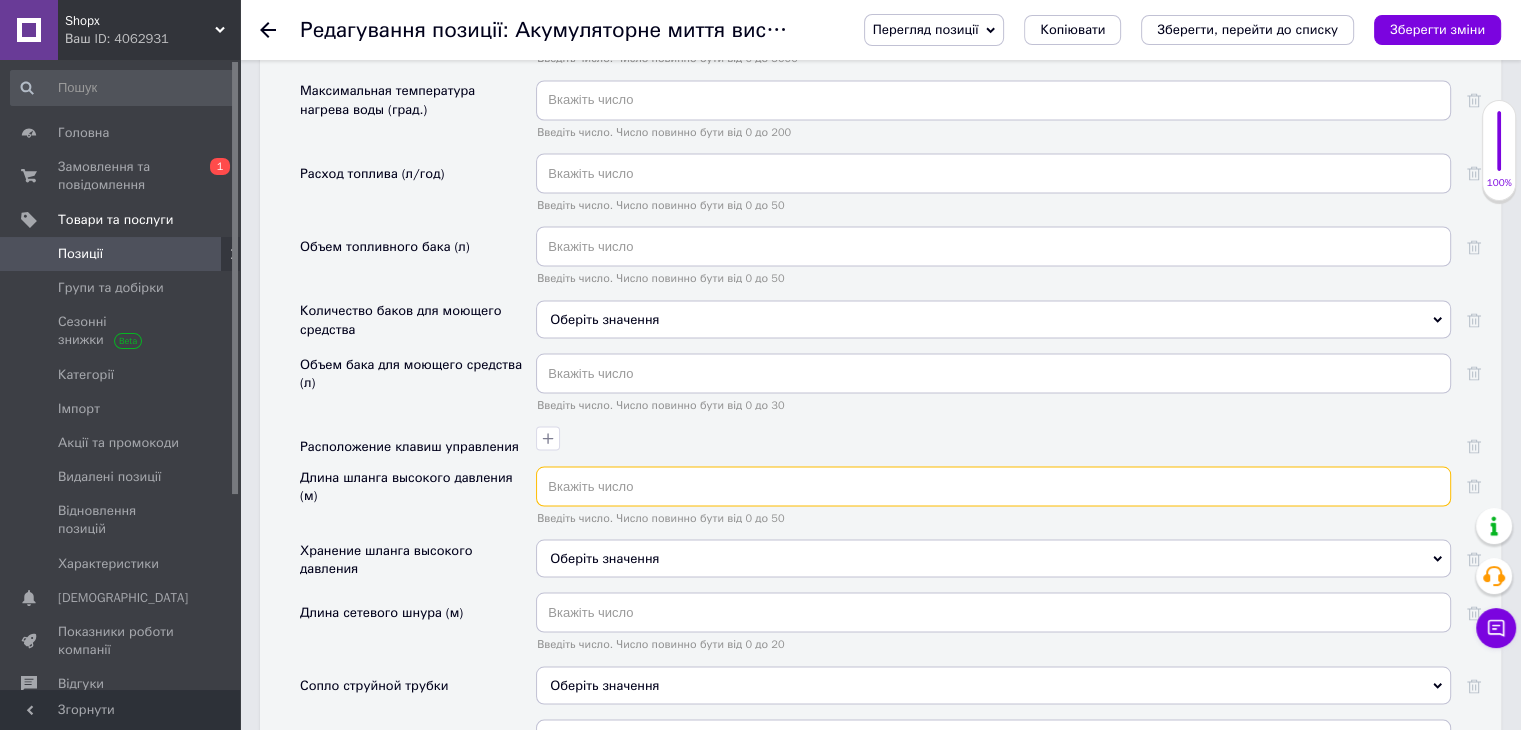 click at bounding box center (993, 486) 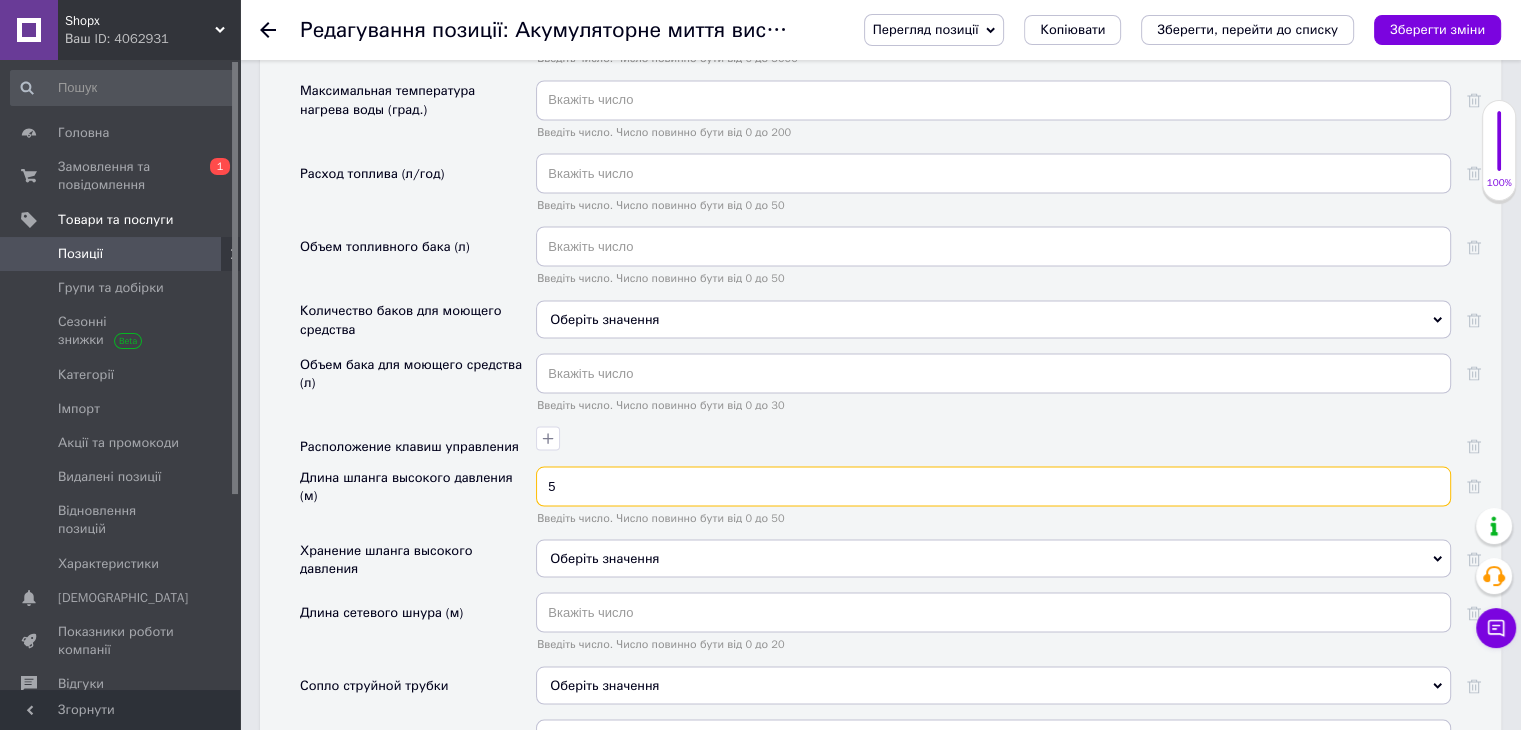 type on "5" 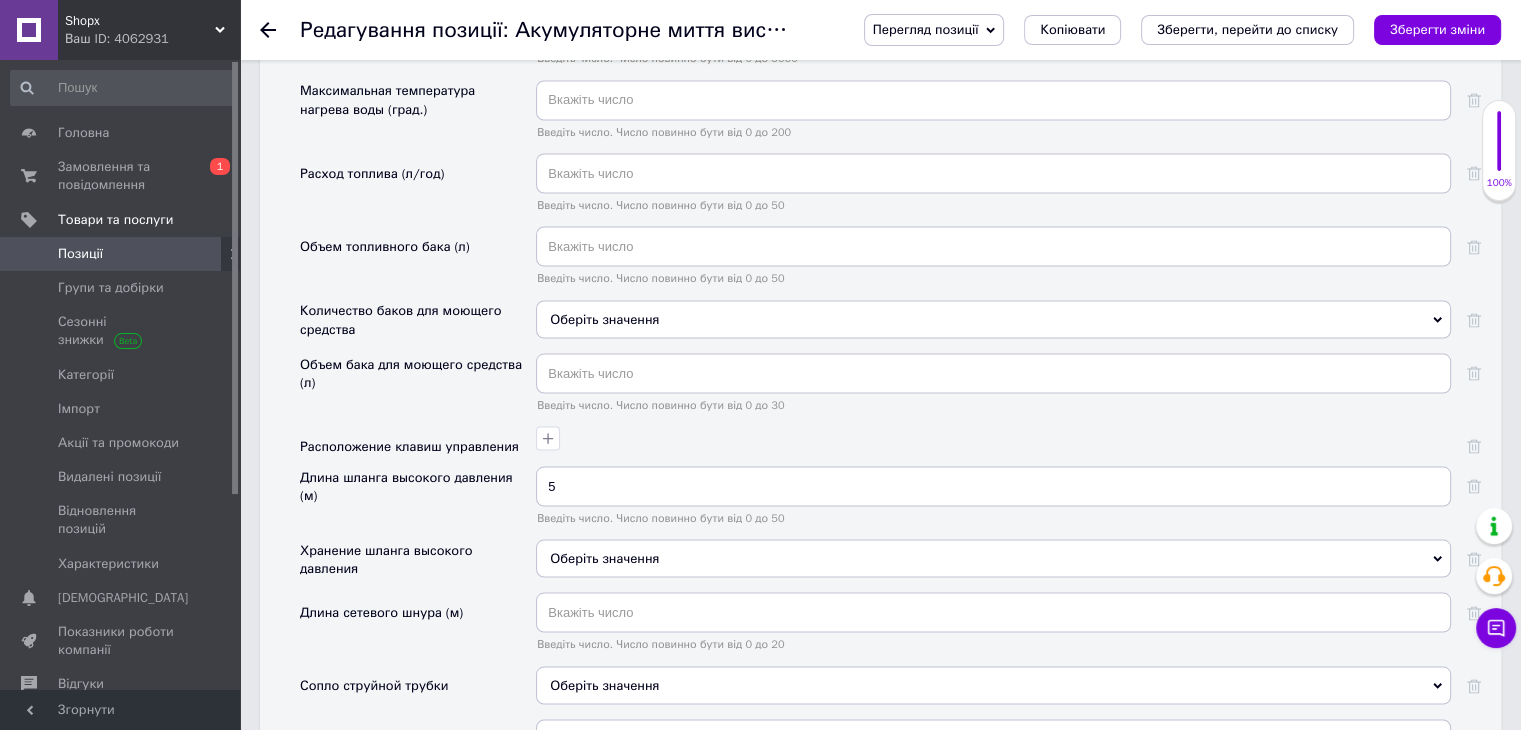 click on "Длина шланга высокого давления (м)" at bounding box center [418, 502] 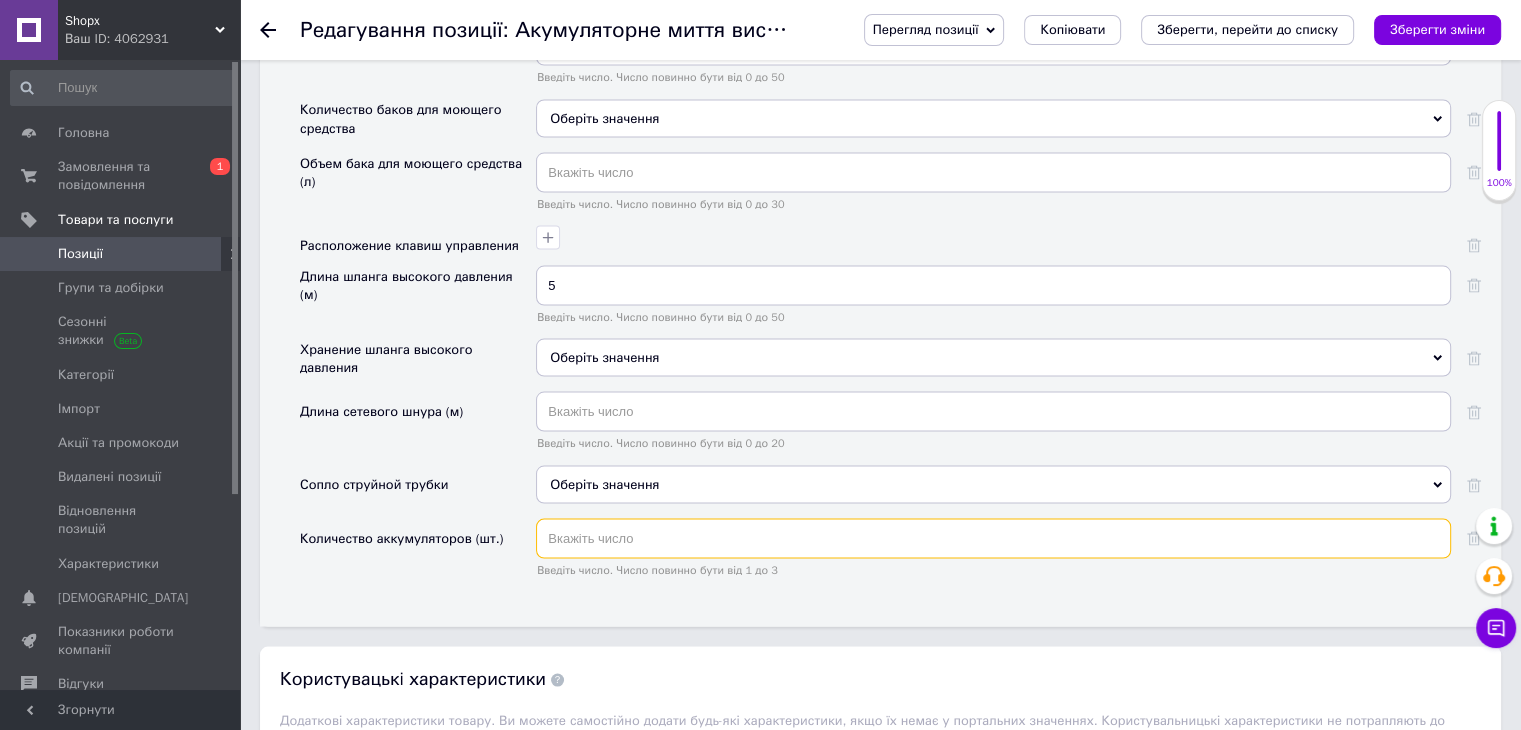 click at bounding box center (993, 539) 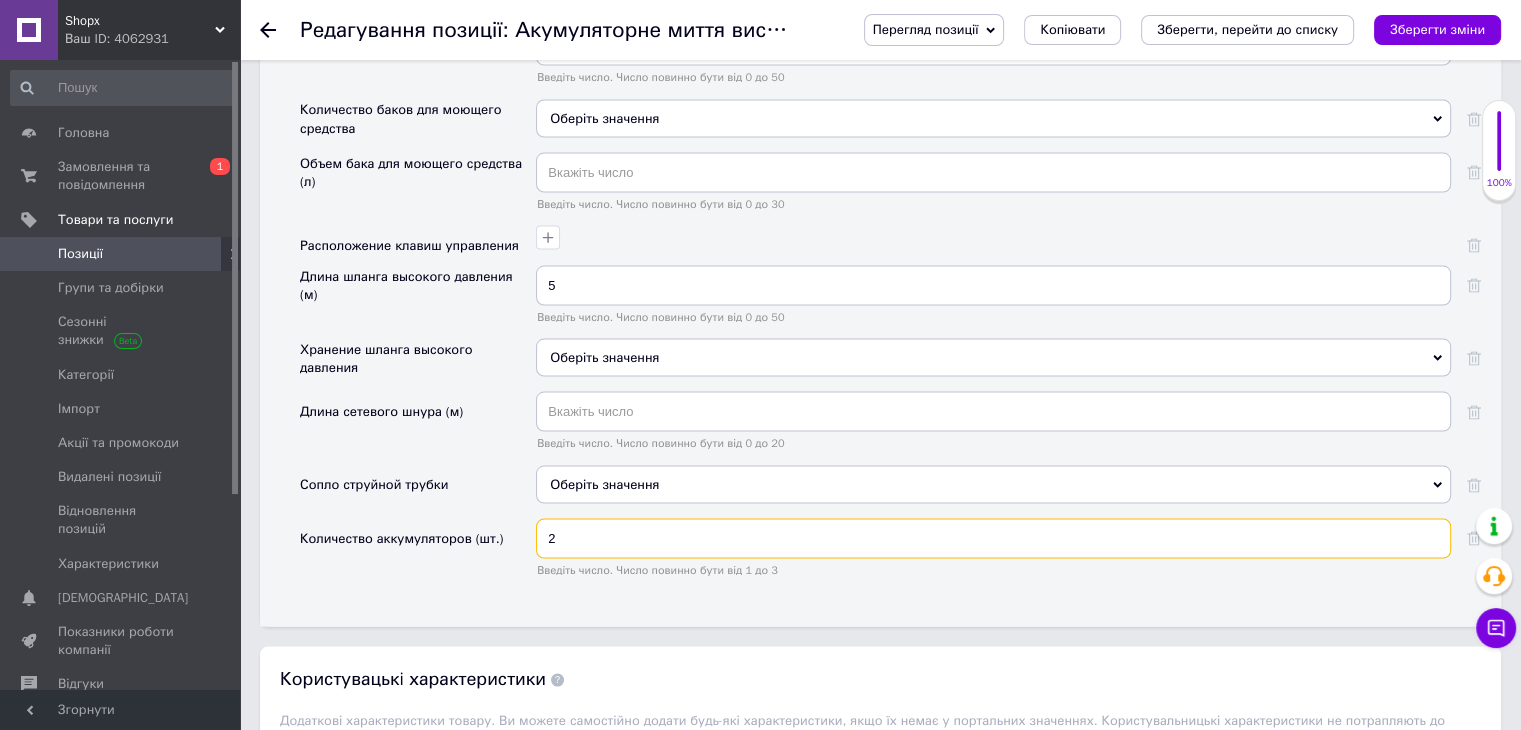 type on "2" 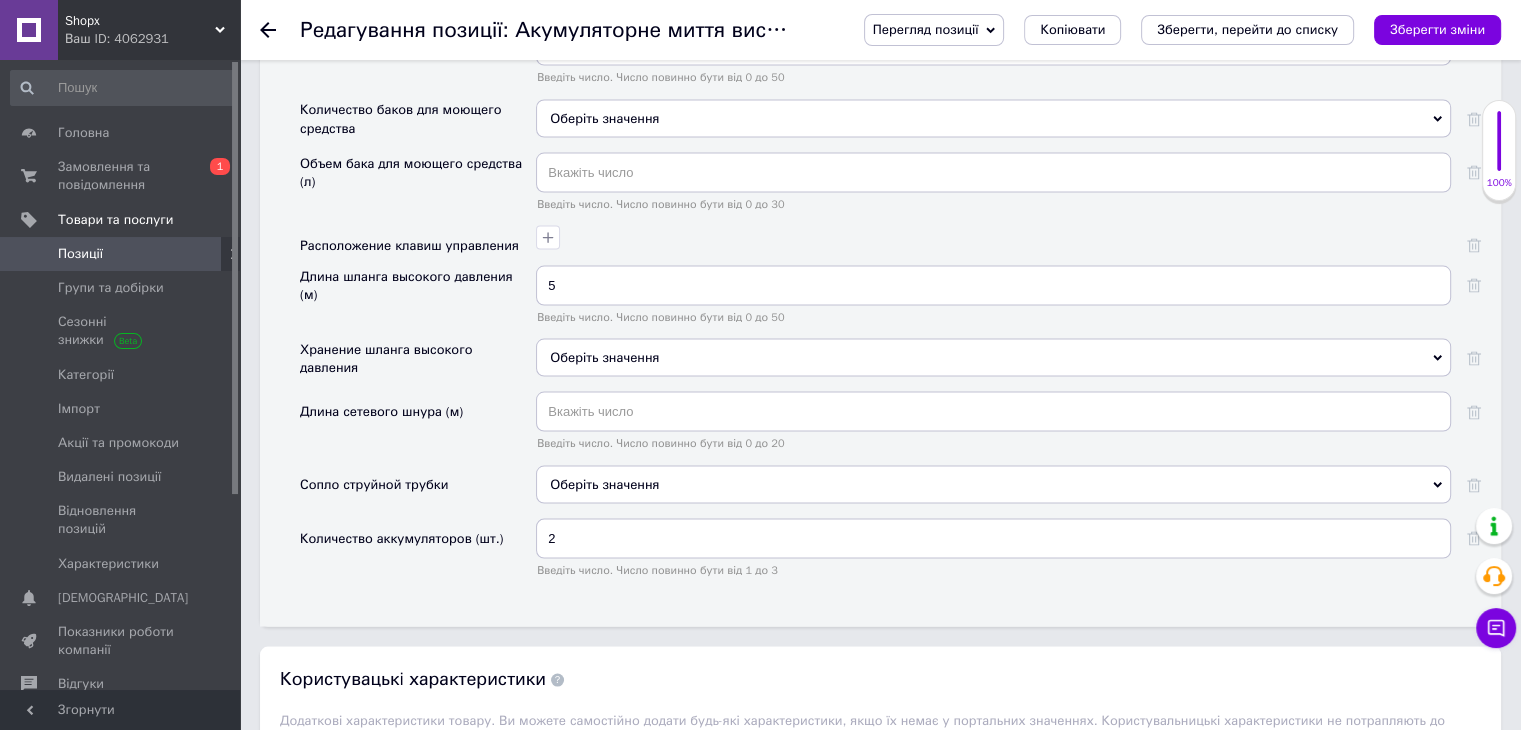 click on "Додаткові характеристики Дополнительная комплектация Количество оборотов вала двигателя (об/хв) Введіть число. Число повинно бути від 0 до 5000 Максимальная температура нагрева воды (град.) Введіть число. Число повинно бути від 0 до 200 Расход топлива (л/год) Введіть число. Число повинно бути від 0 до 50 Объем топливного бака (л) Введіть число. Число повинно бути від 0 до 50 Количество баков для моющего средства Оберіть значення Объем бака для моющего средства (л) Введіть число. Число повинно бути від 0 до 30 Расположение клавиш управления 5 Оберіть значення 2" at bounding box center (880, 167) 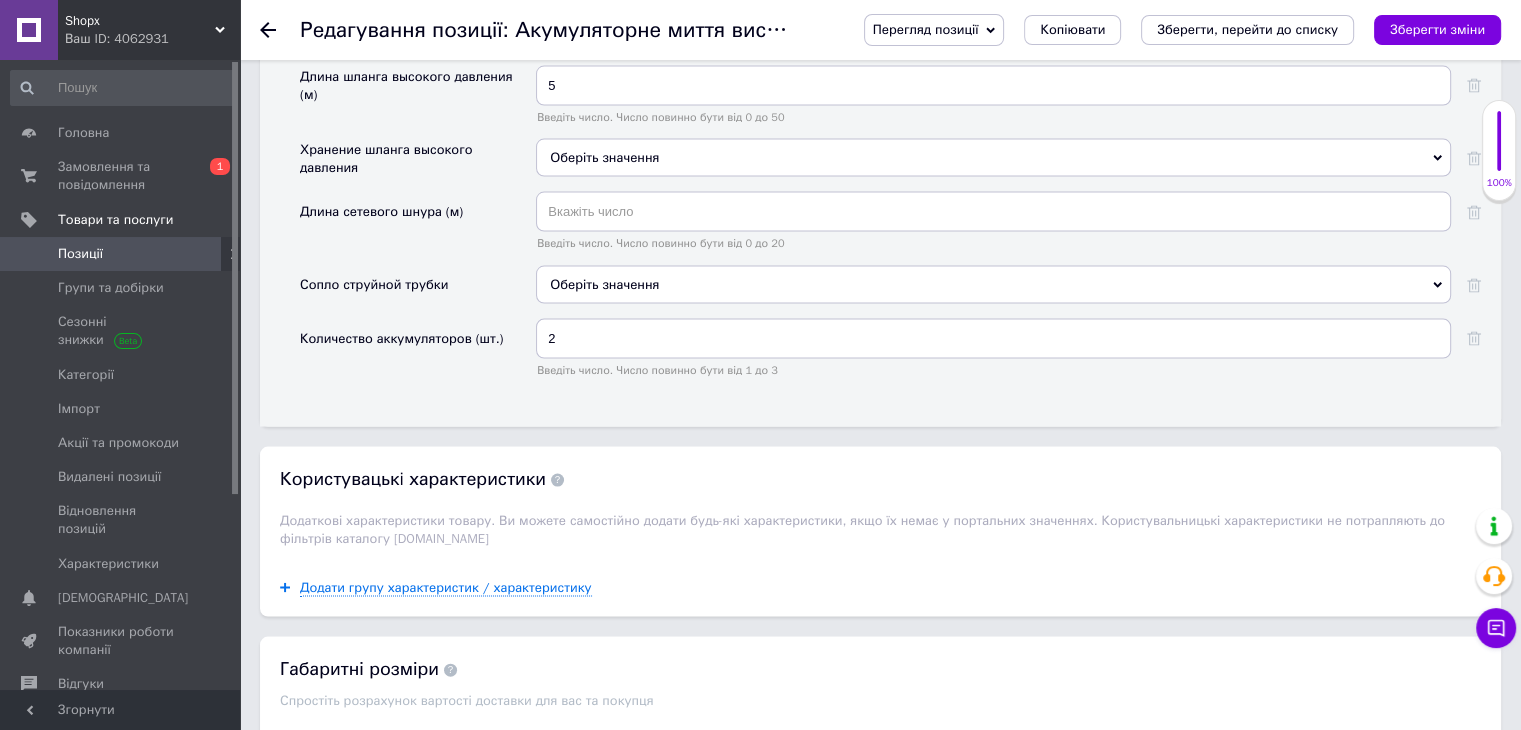 drag, startPoint x: 1448, startPoint y: 28, endPoint x: 1412, endPoint y: 83, distance: 65.734314 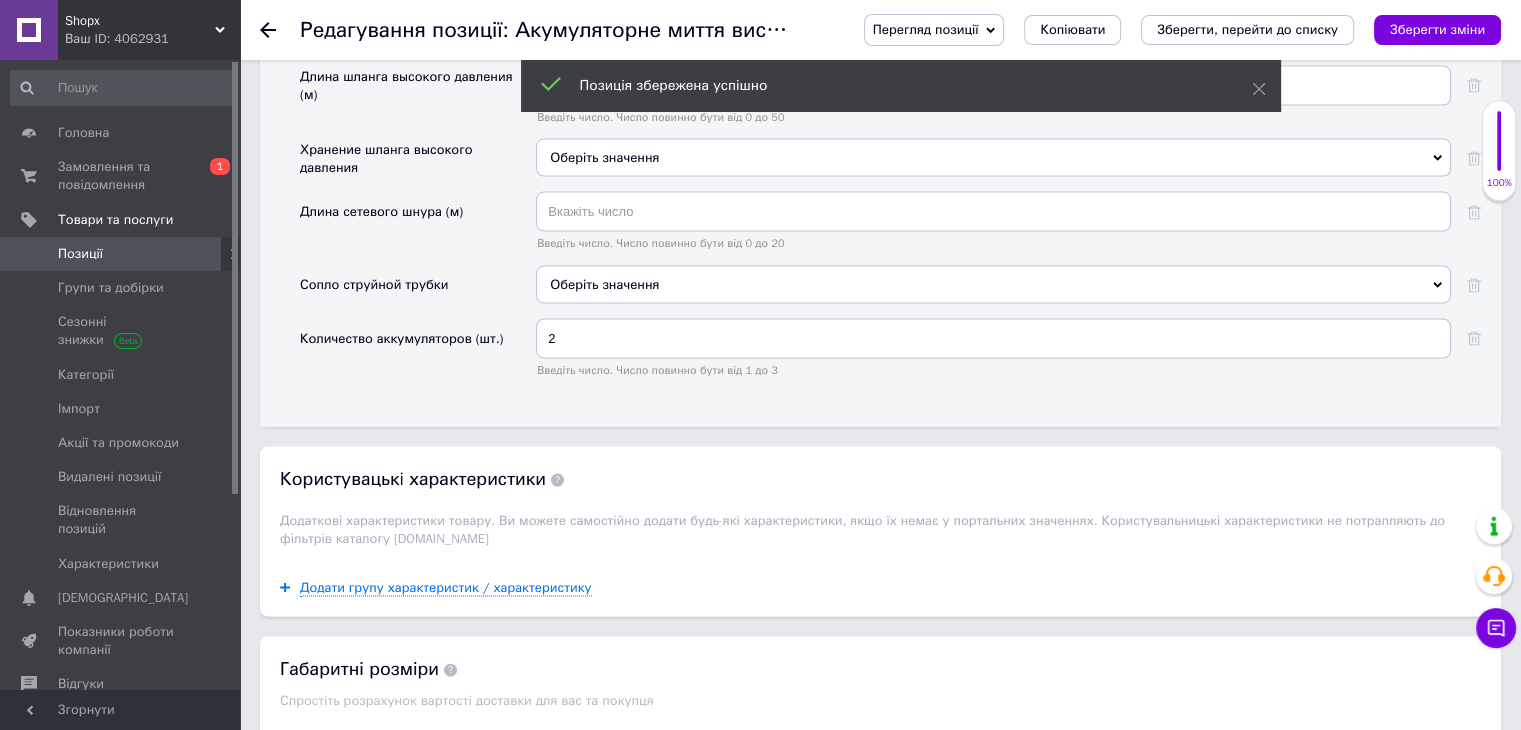 scroll, scrollTop: 0, scrollLeft: 0, axis: both 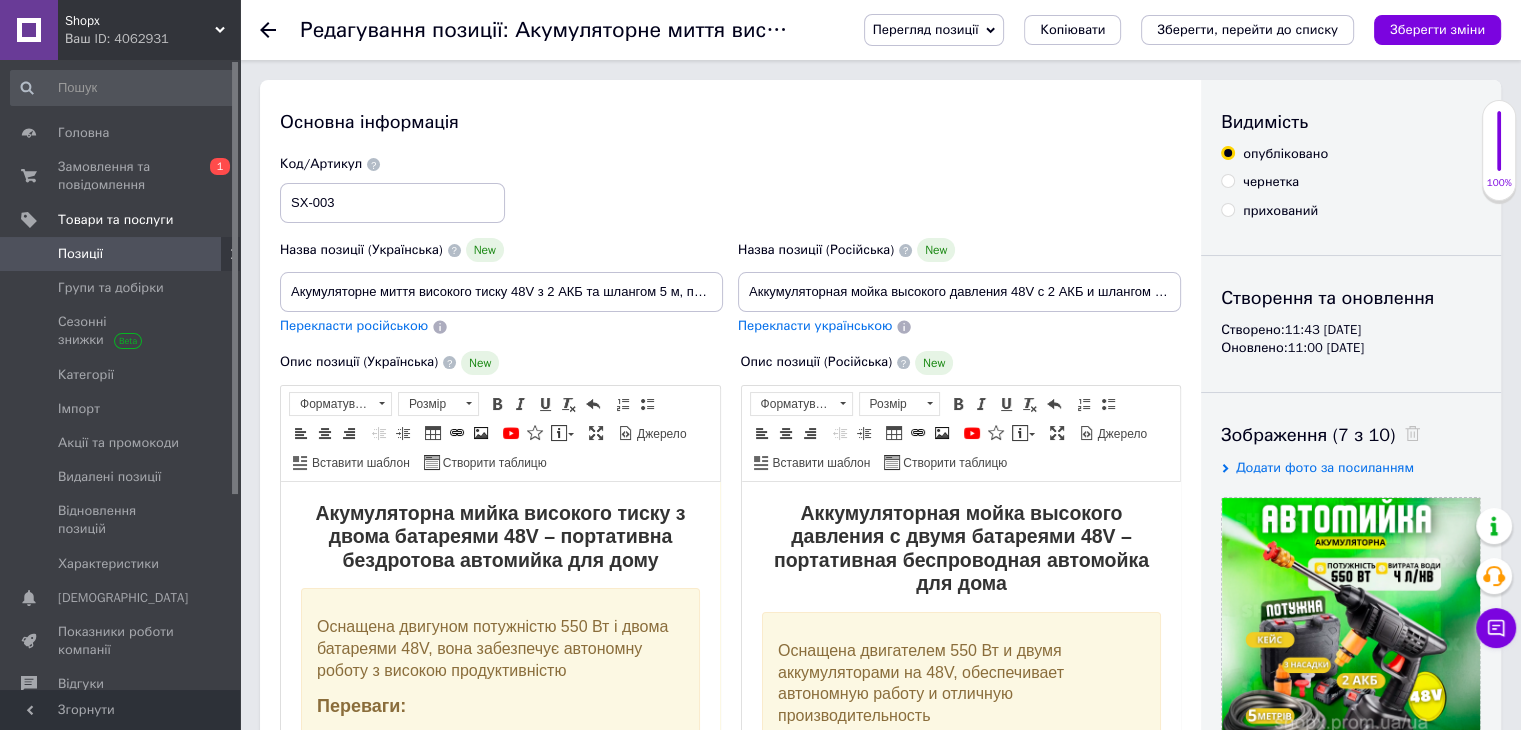 click on "Перегляд позиції" at bounding box center (926, 29) 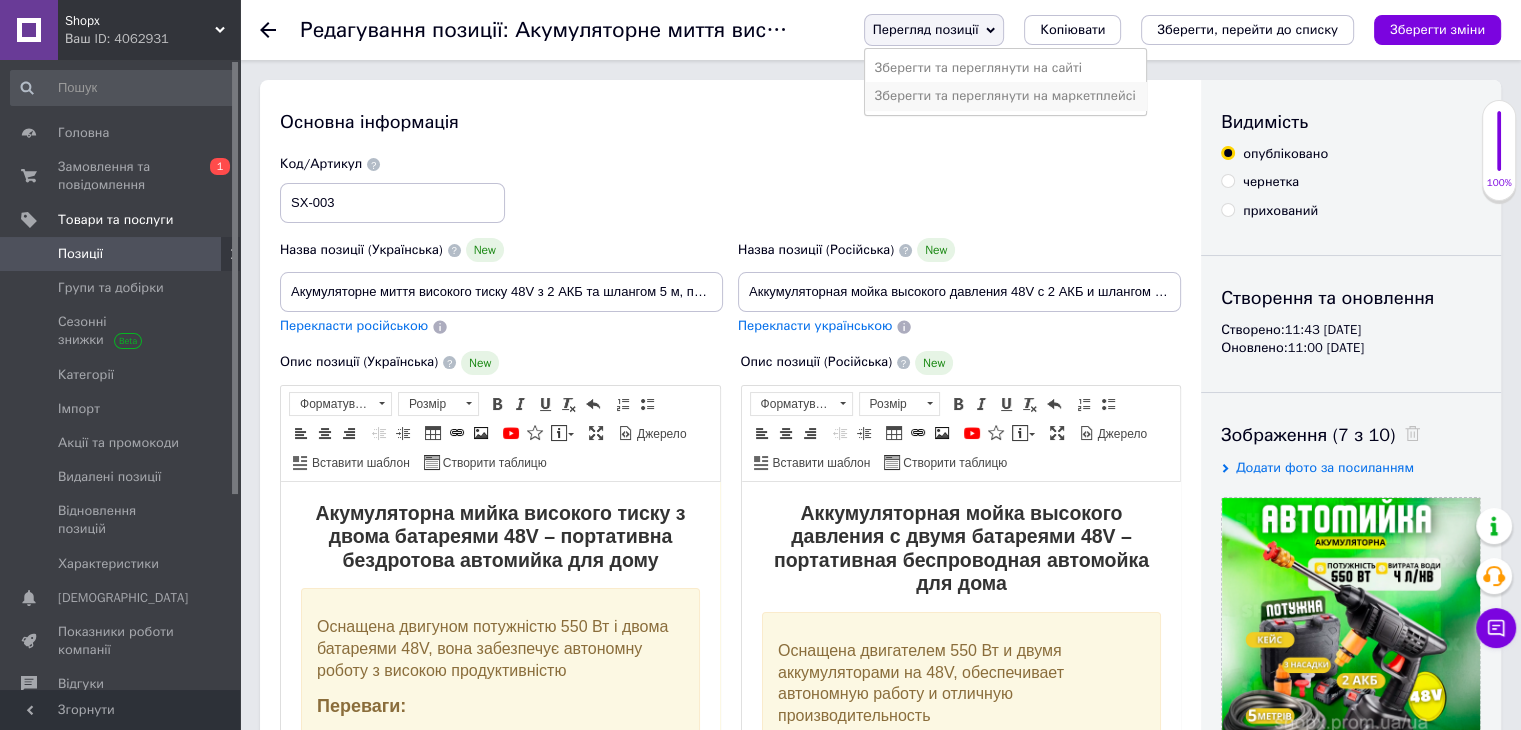 click on "Зберегти та переглянути на маркетплейсі" at bounding box center (1005, 96) 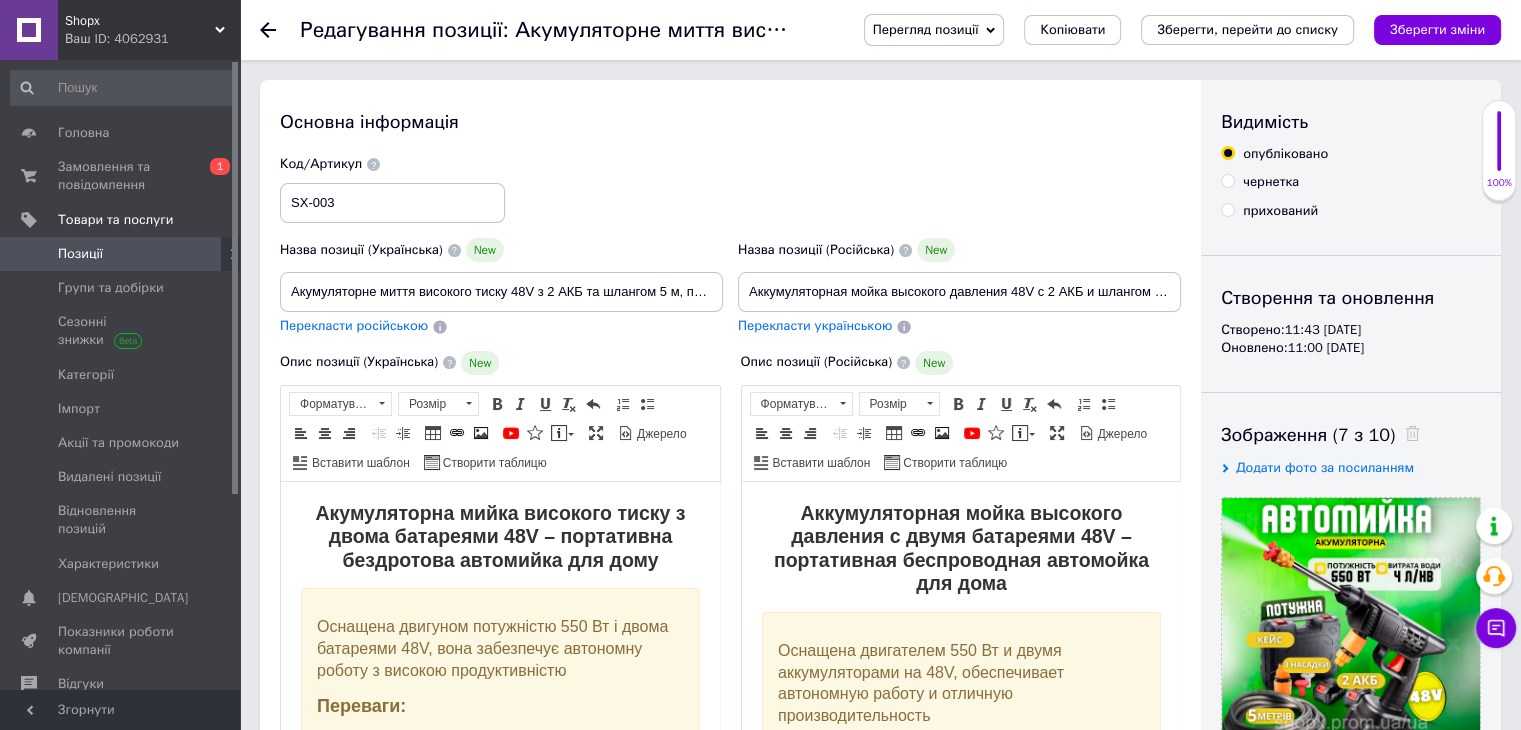 click on "Позиції" at bounding box center (123, 254) 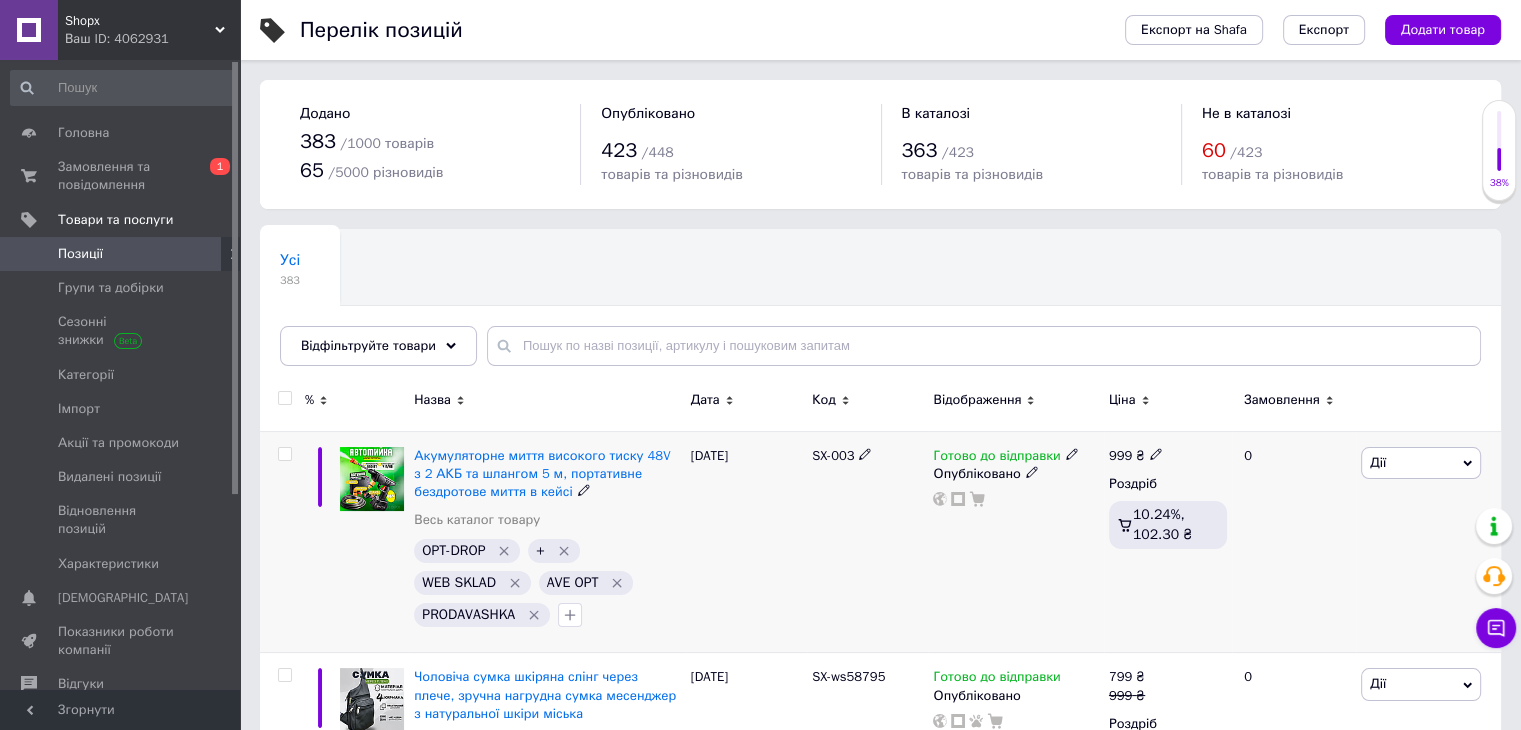 click on "Дії" at bounding box center [1378, 462] 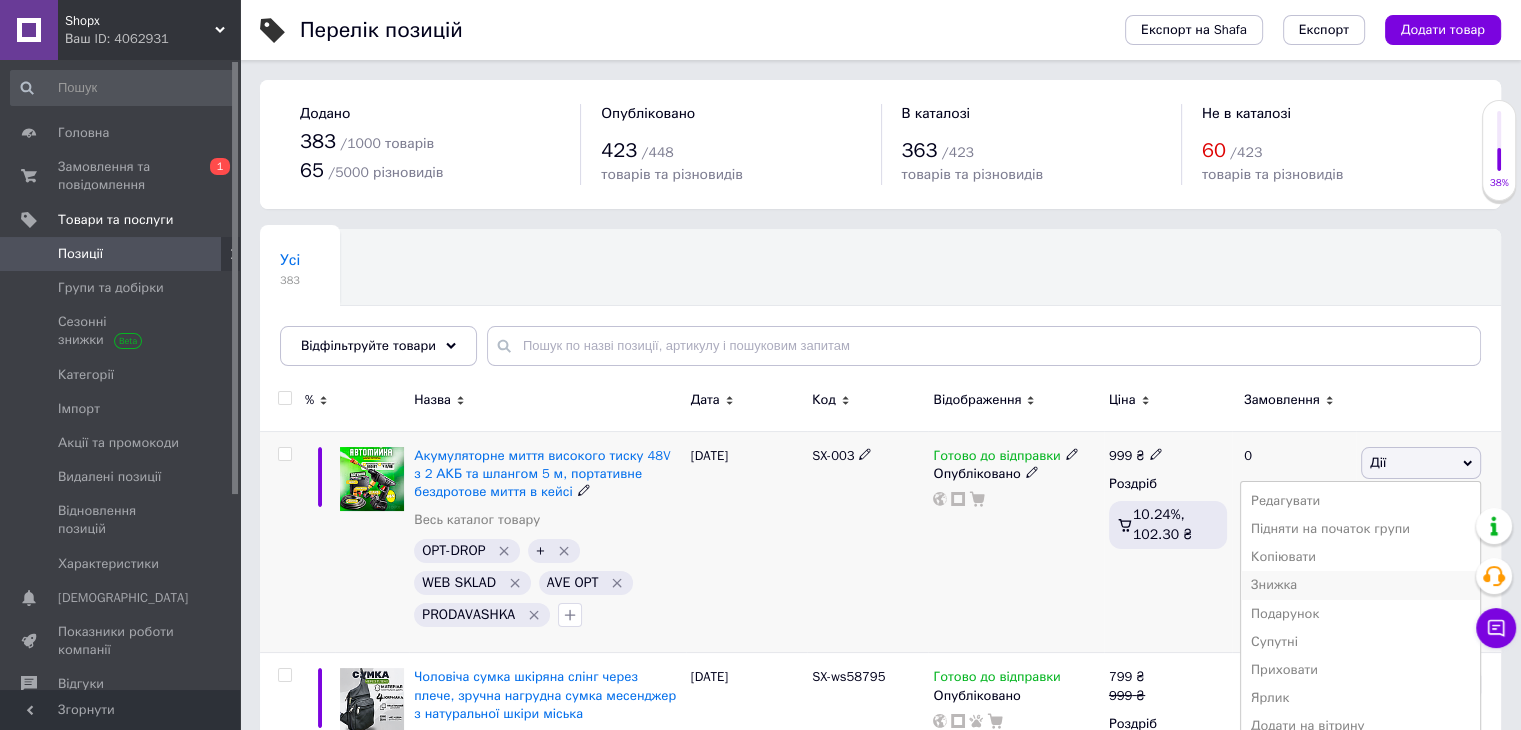 click on "Знижка" at bounding box center [1360, 585] 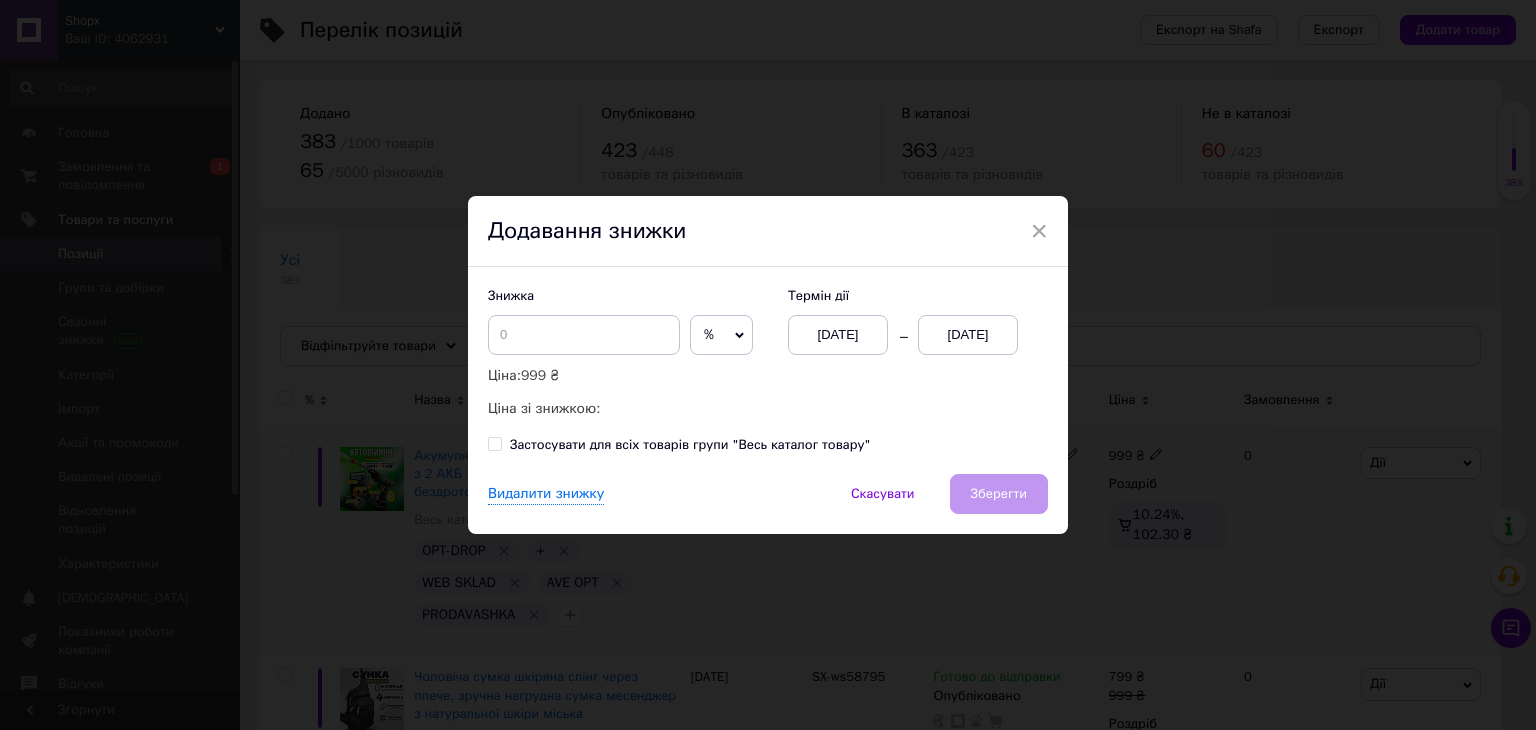 click on "[DATE]" at bounding box center [968, 335] 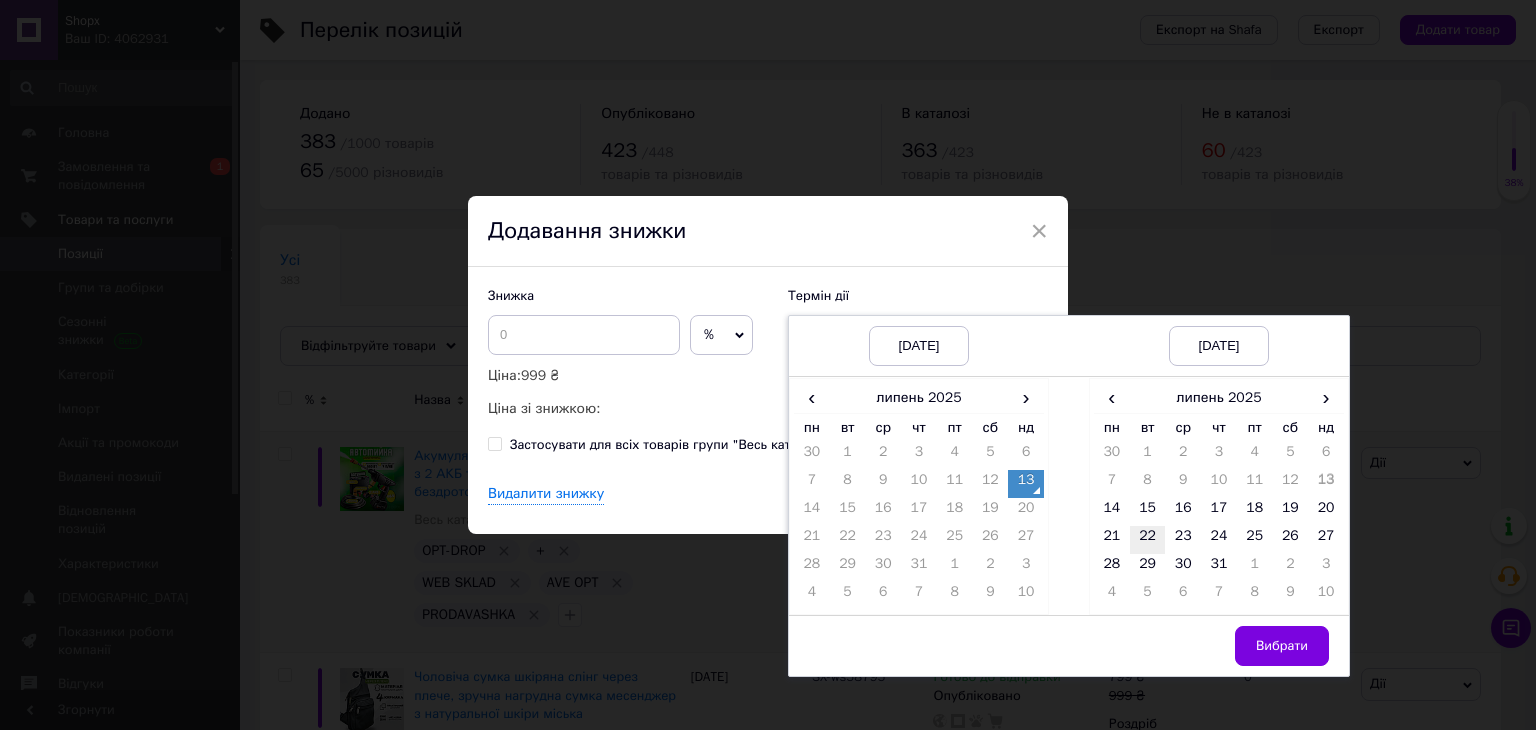 click on "22" at bounding box center (1148, 540) 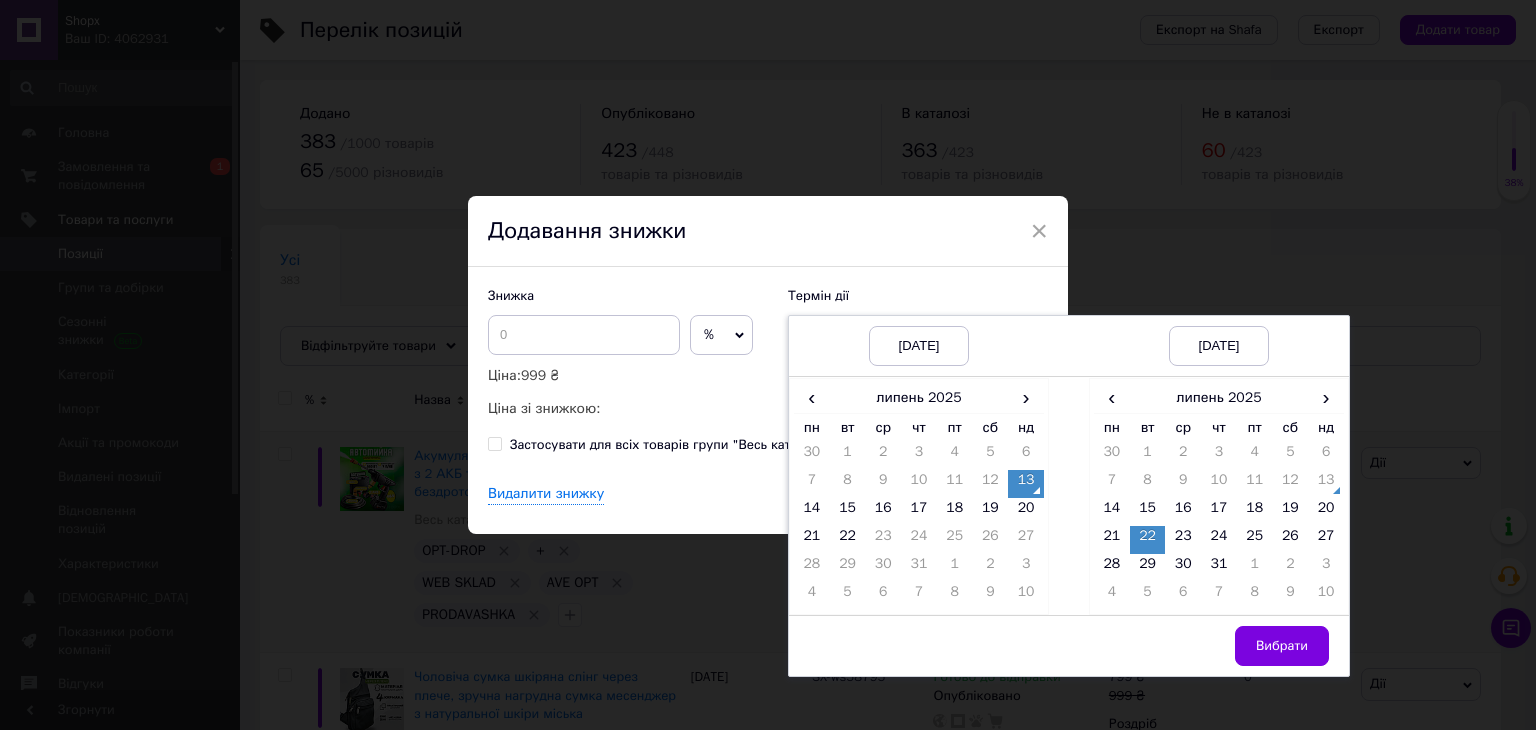 drag, startPoint x: 1260, startPoint y: 639, endPoint x: 1084, endPoint y: 609, distance: 178.53851 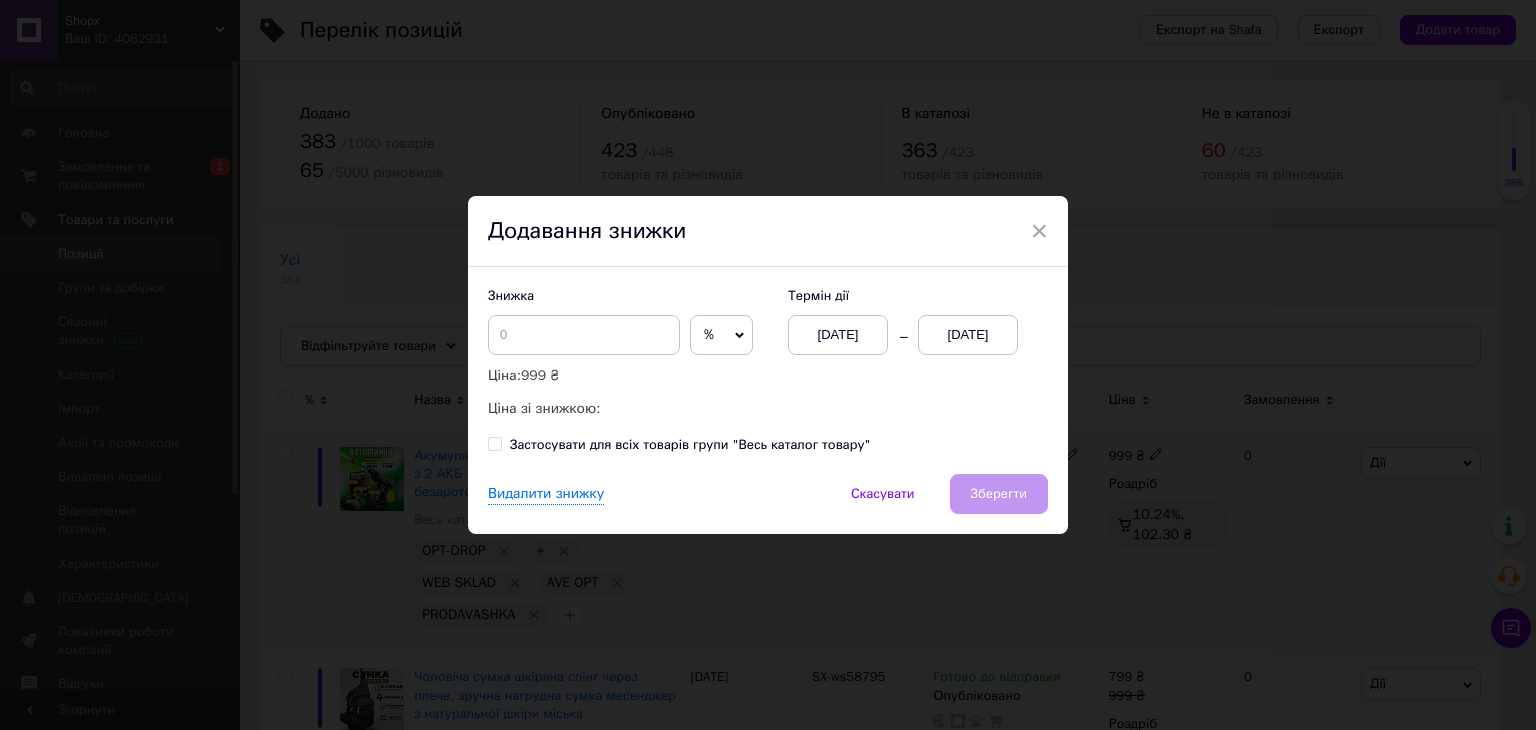 click on "%" at bounding box center [721, 335] 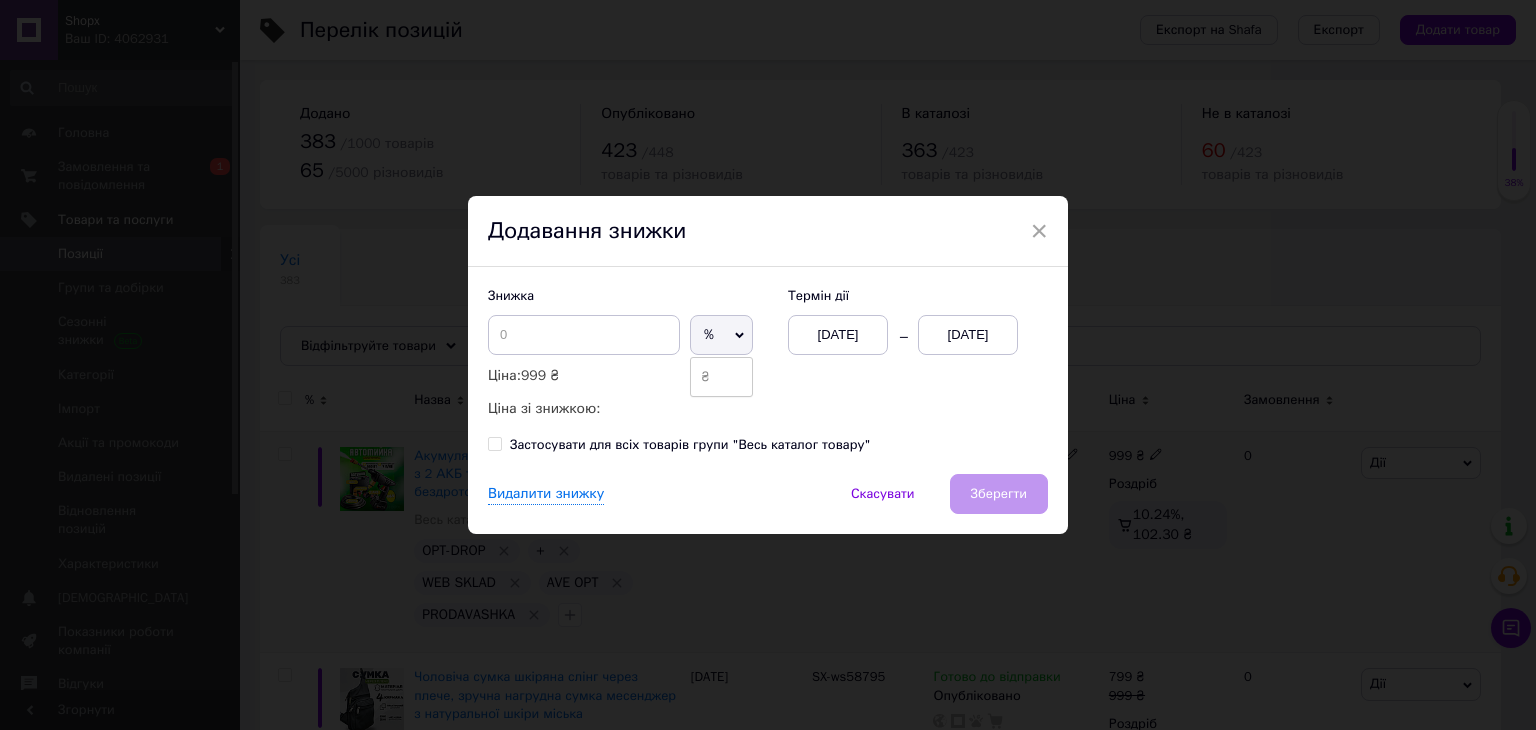 click on "₴" at bounding box center (721, 377) 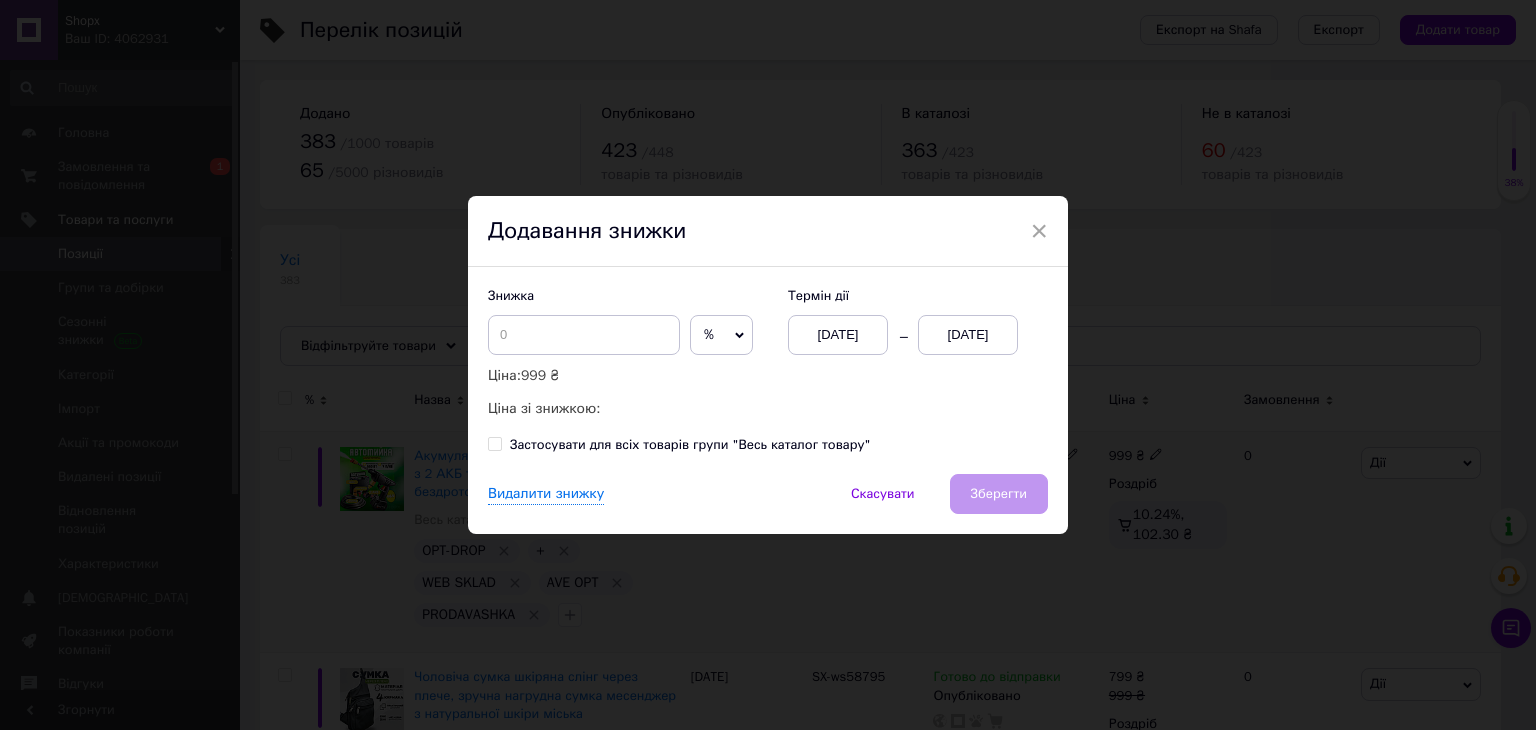 click on "%" at bounding box center (709, 334) 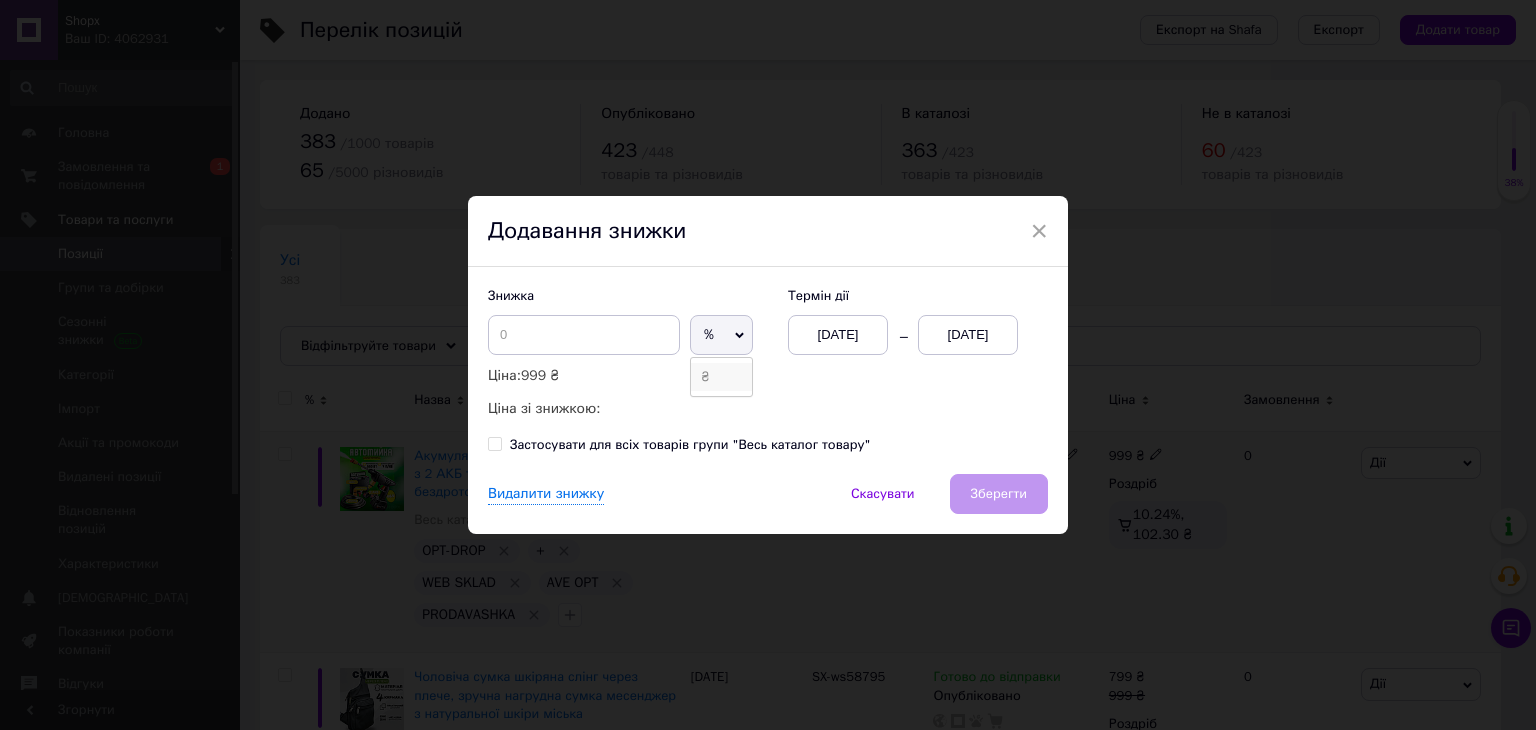 click on "₴" at bounding box center (721, 377) 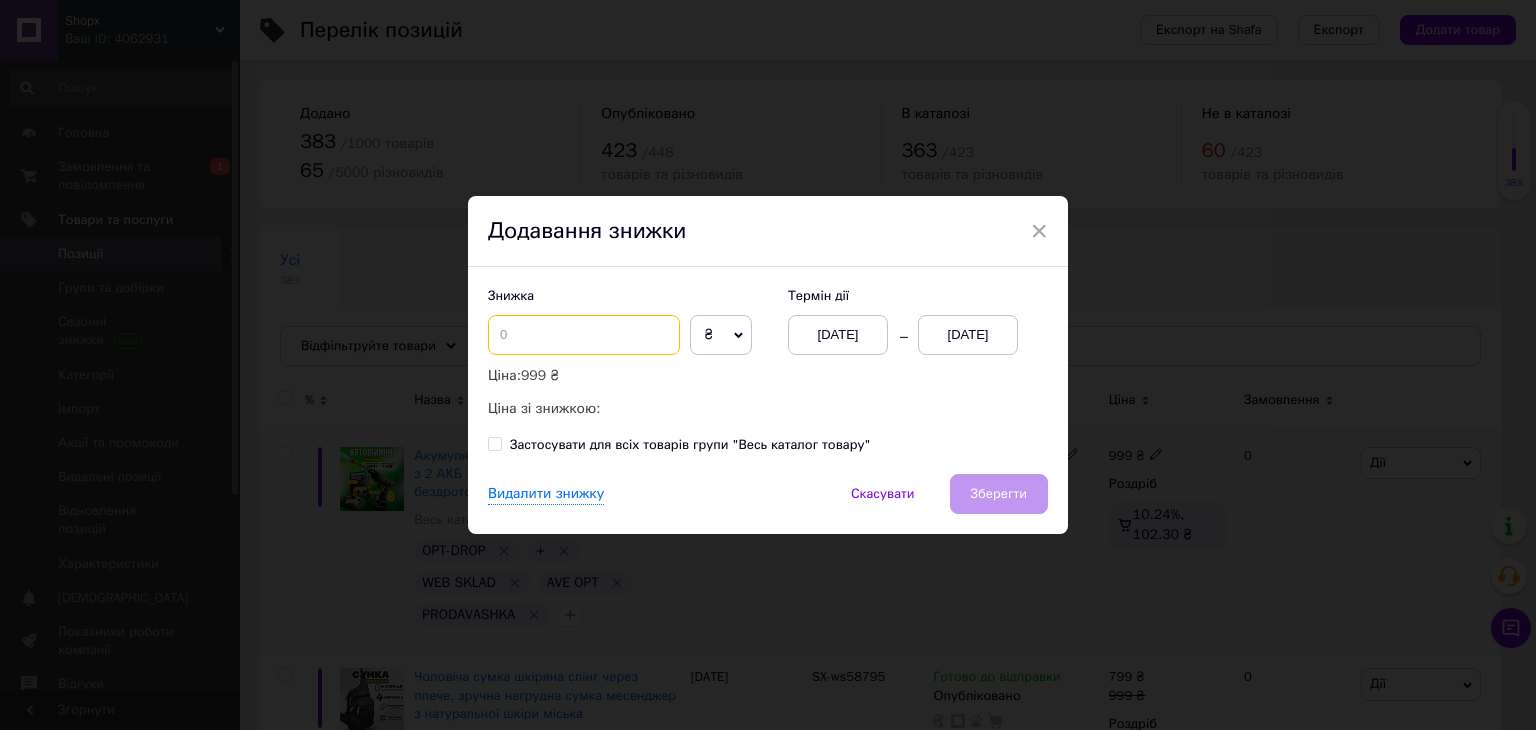 click at bounding box center [584, 335] 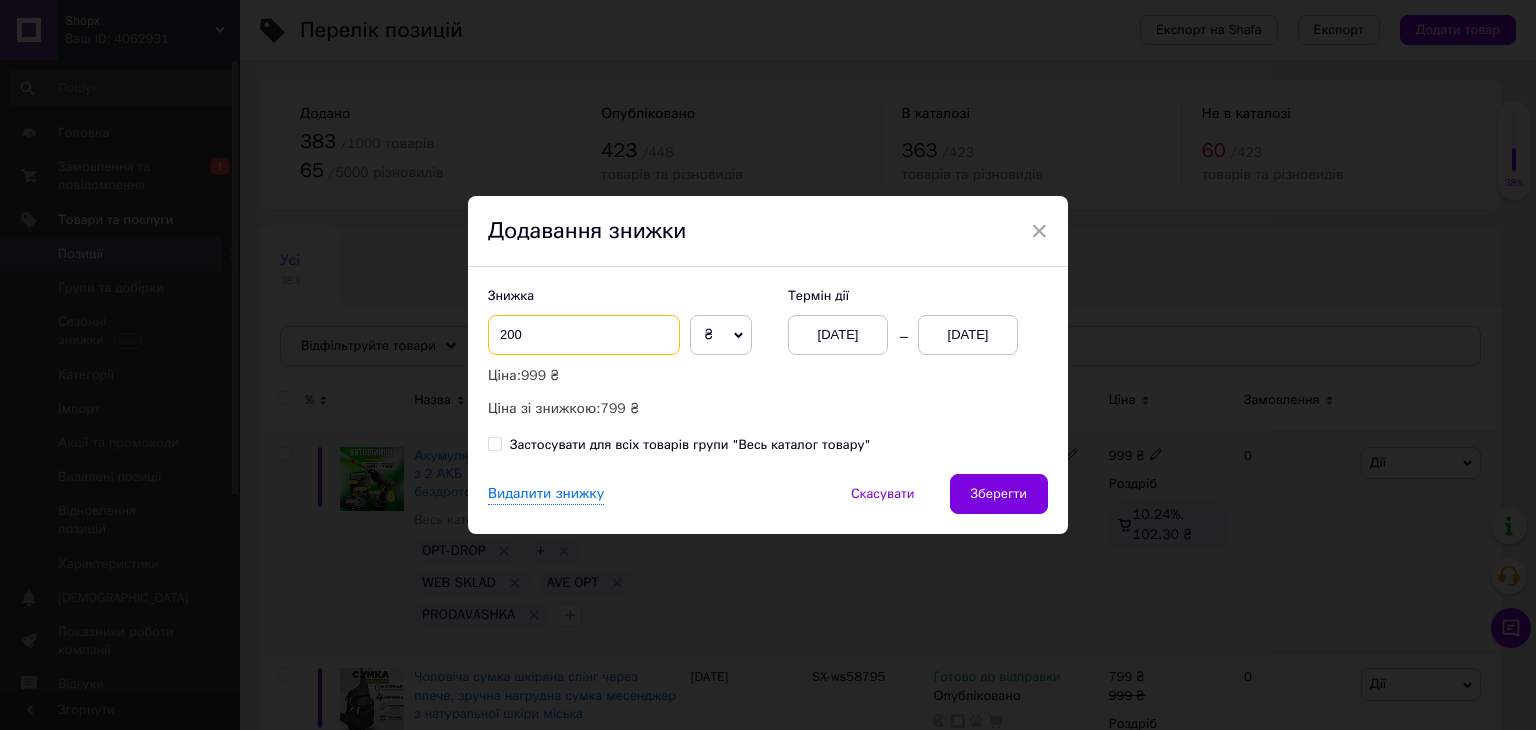 type on "200" 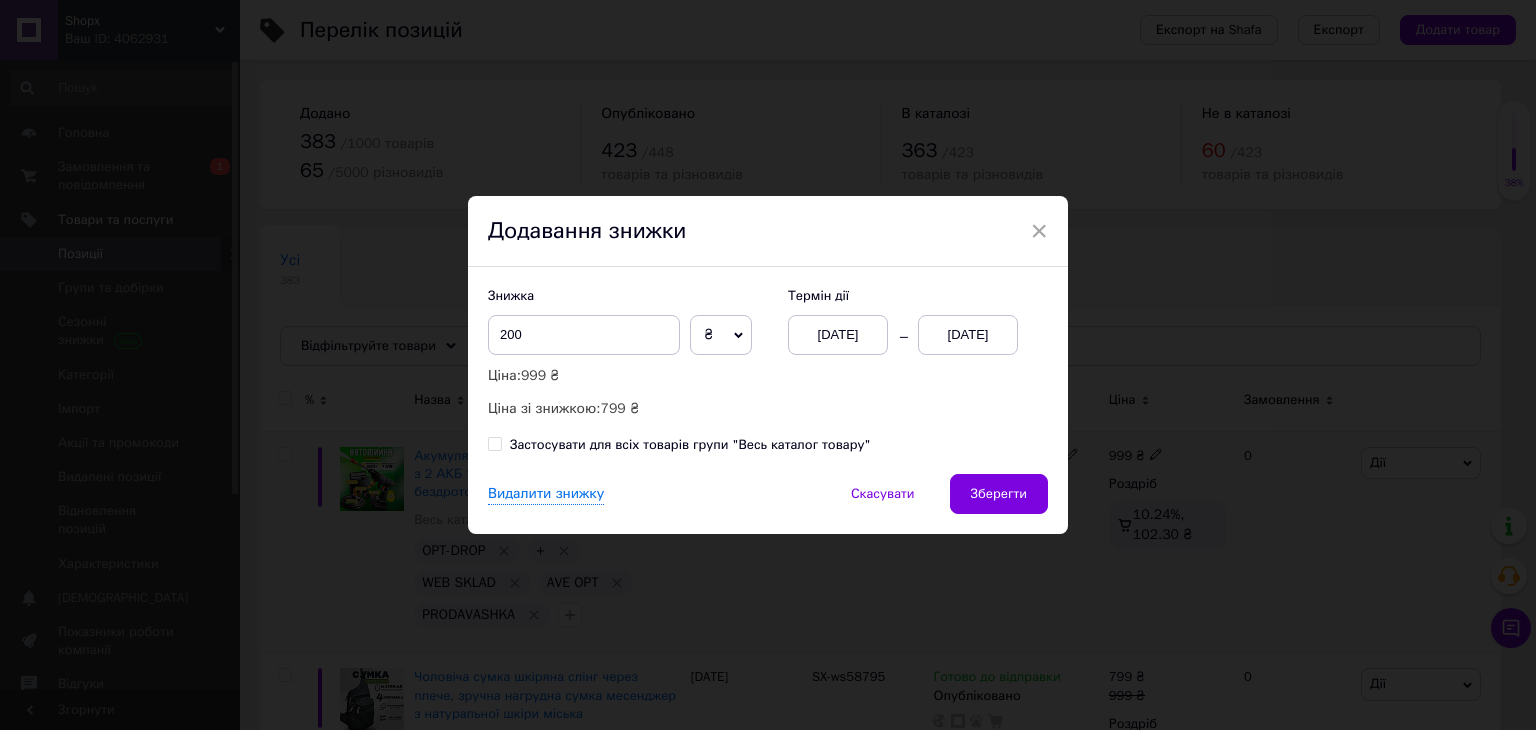 click on "Зберегти" at bounding box center (999, 494) 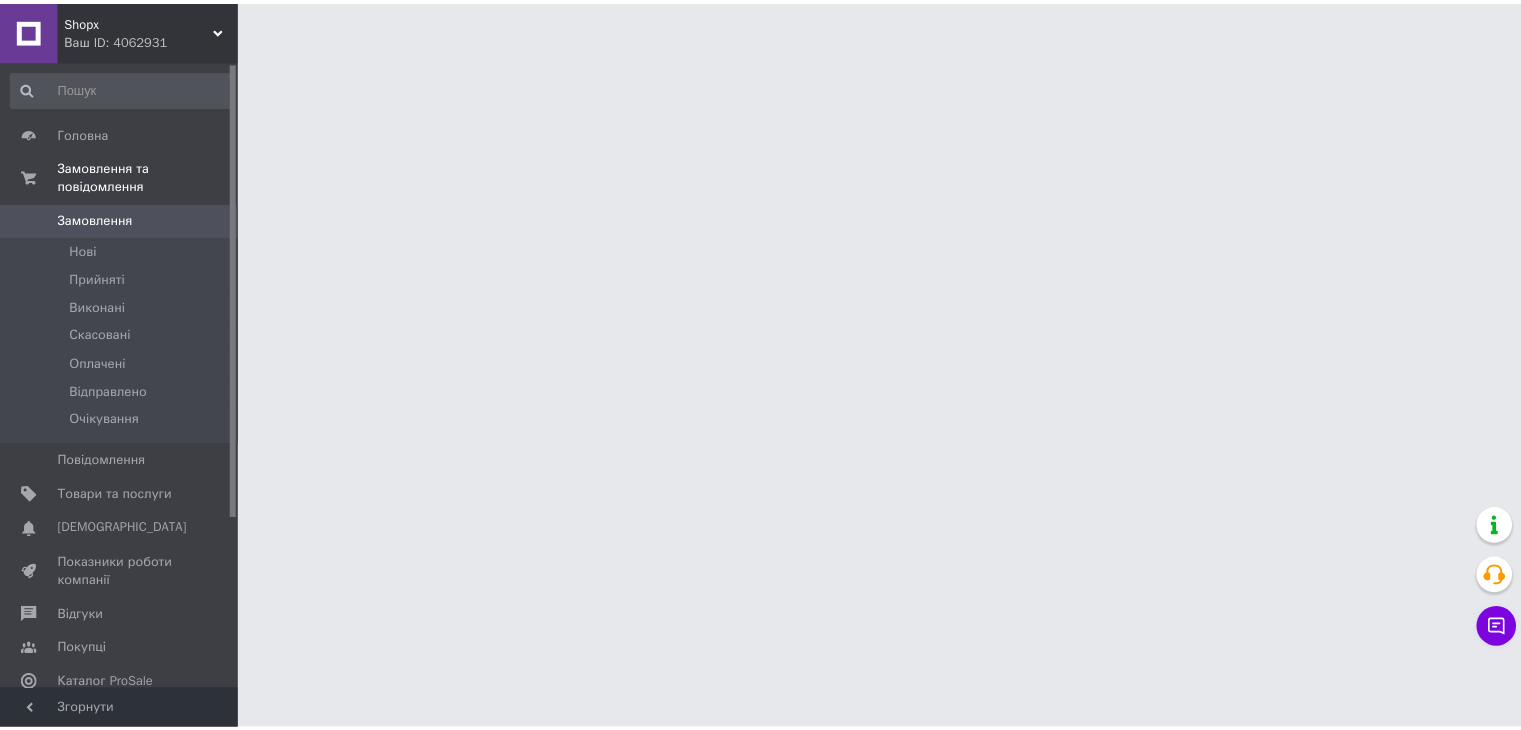 scroll, scrollTop: 0, scrollLeft: 0, axis: both 